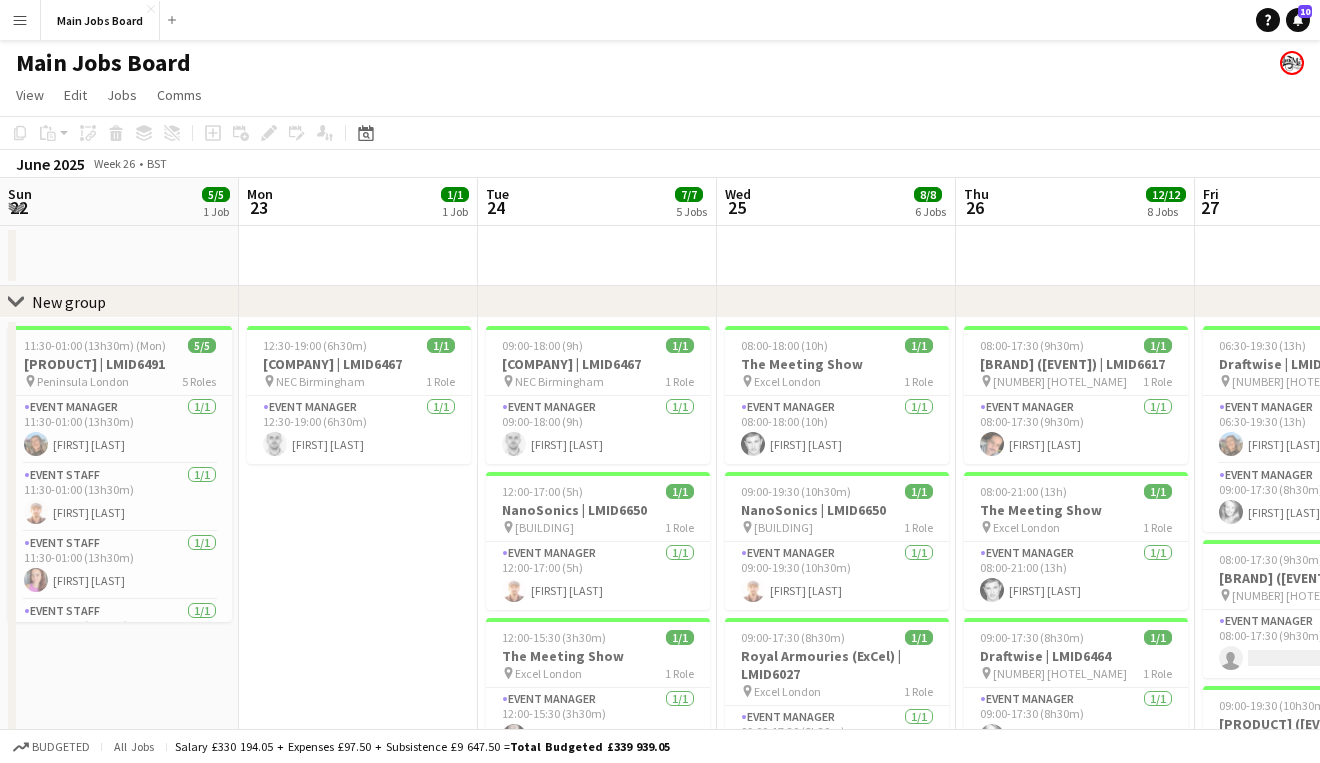 scroll, scrollTop: 0, scrollLeft: 0, axis: both 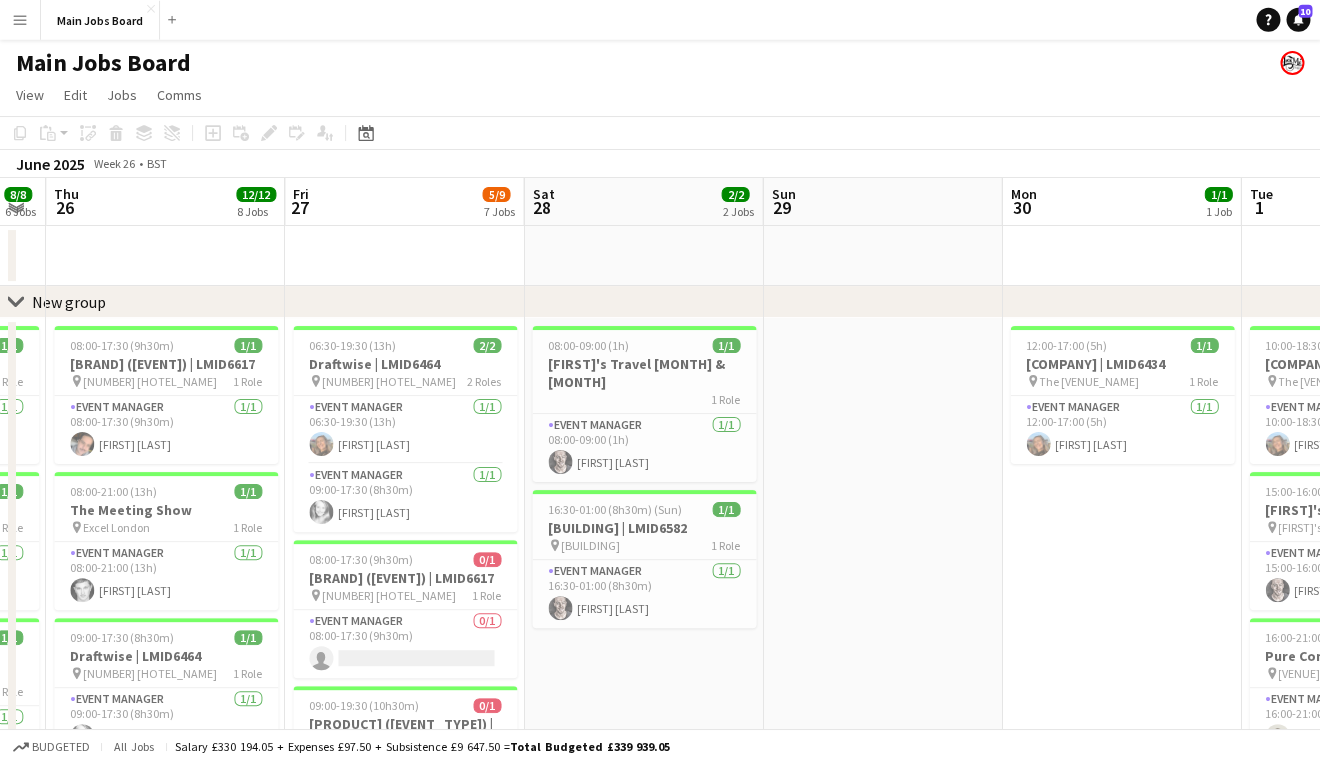 drag, startPoint x: 988, startPoint y: 404, endPoint x: 602, endPoint y: 404, distance: 386 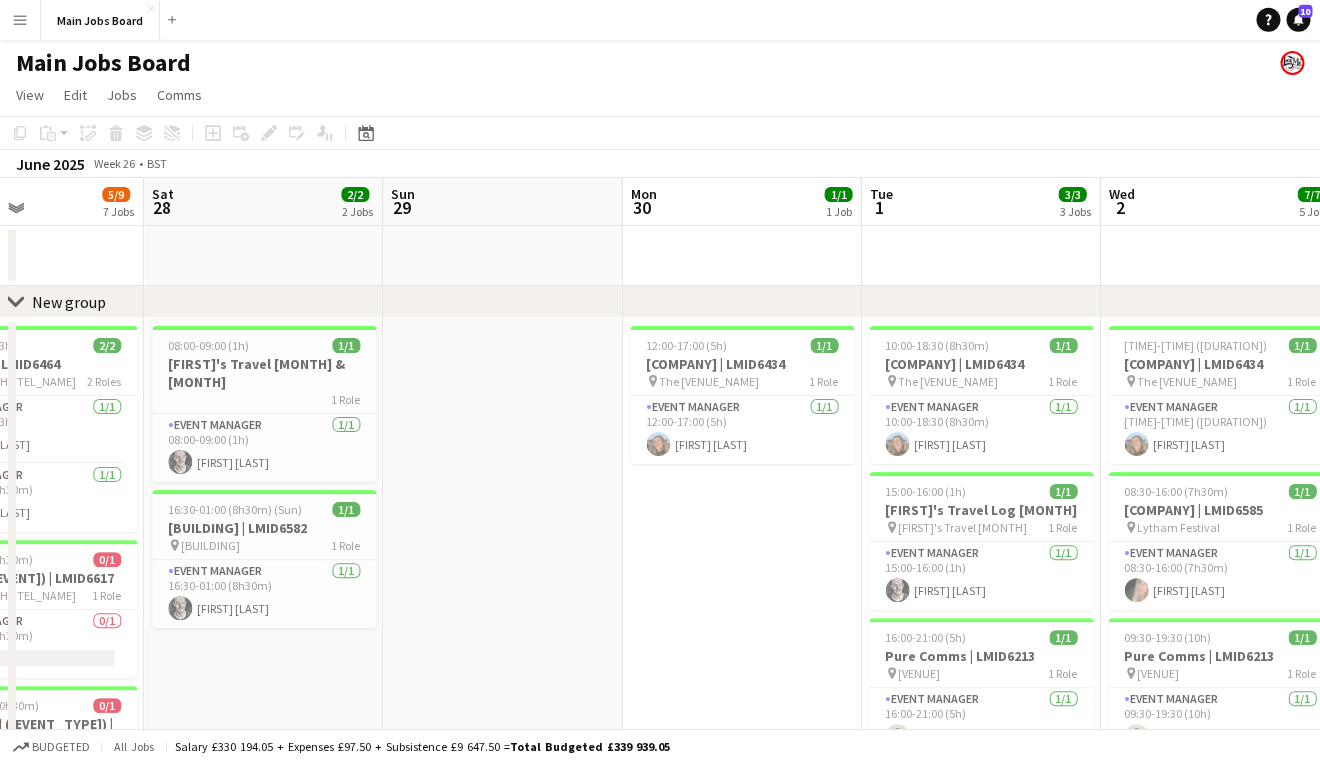 drag, startPoint x: 827, startPoint y: 636, endPoint x: 410, endPoint y: 636, distance: 417 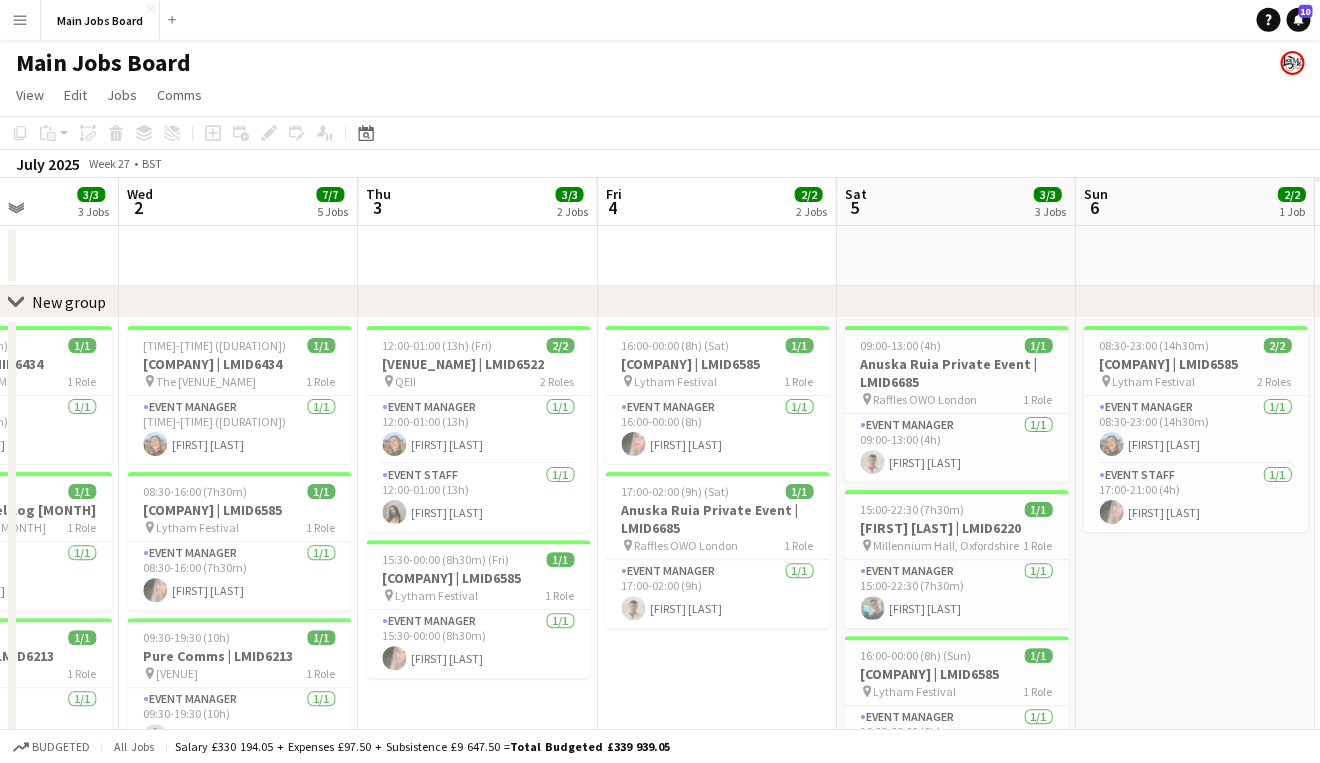 drag, startPoint x: 773, startPoint y: 535, endPoint x: 259, endPoint y: 535, distance: 514 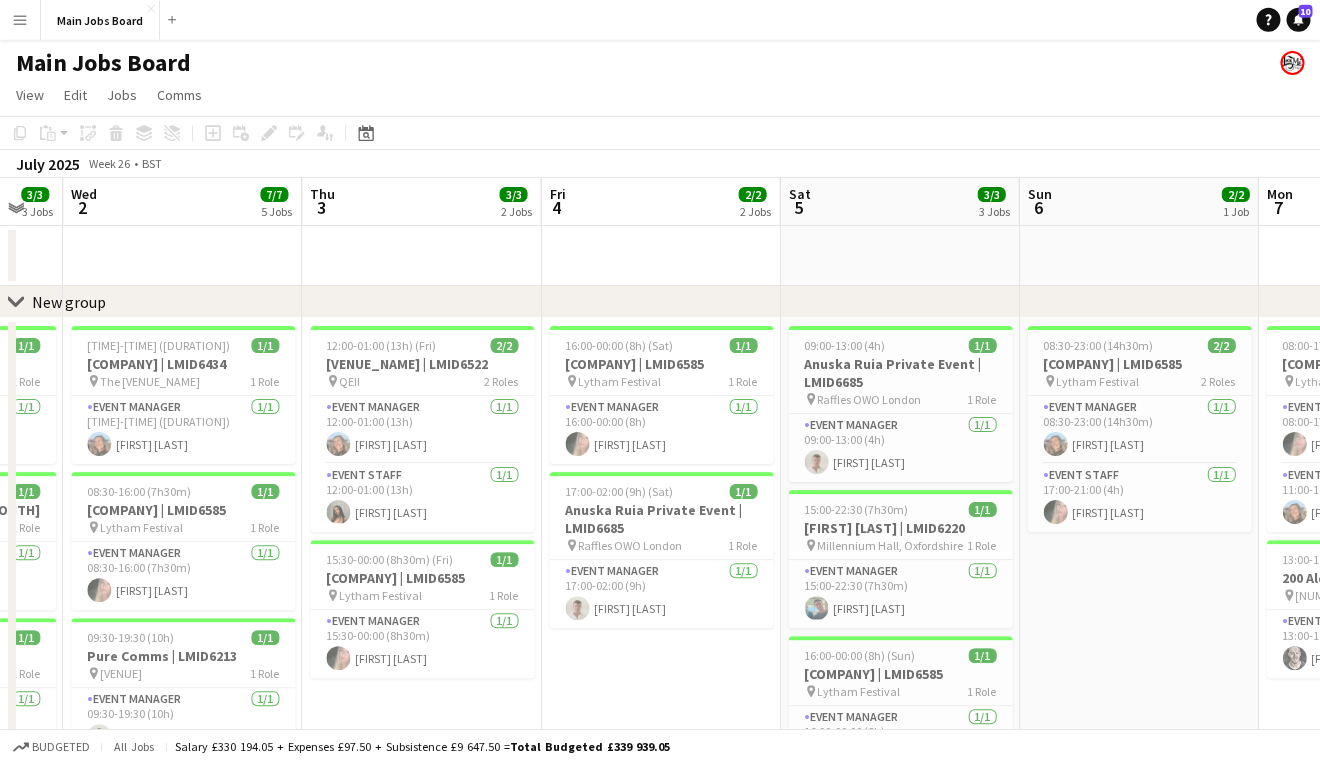 click on "Sat   28   2/2   2 Jobs   Sun   29   Mon   30   1/1   1 Job   Tue   1   3/3   3 Jobs   Wed   2   7/7   5 Jobs   Thu   3   3/3   2 Jobs   Fri   4   2/2   2 Jobs   Sat   5   3/3   3 Jobs   Sun   6   2/2   1 Job   Mon   7   3/3   2 Jobs   Tue   8   4/4   2 Jobs      08:00-09:00 (1h)    1/1   Arthur's Travel April & May   1 Role   Event Manager   1/1   08:00-09:00 (1h)
[FIRST] [LAST]     16:30-01:00 (8h30m) ([DAY])   1/1   Hurley House | LMID6582
pin
Hurley House   1 Role   Event Manager   1/1   16:30-01:00 (8h30m)
[FIRST] [LAST]     12:00-17:00 (5h)    1/1   TransUnion | LMID6434
pin
The Celtic Manor Resort   1 Role   Event Manager   1/1   12:00-17:00 (5h)
[FIRST] [LAST]     10:00-18:30 (8h30m)    1/1   TransUnion | LMID6434
pin
The Celtic Manor Resort   1 Role   Event Manager   1/1   10:00-18:30 (8h30m)
[FIRST] [LAST]     15:00-16:00 (1h)    1/1   Arthur's Travel Log June
pin" at bounding box center (660, 997) 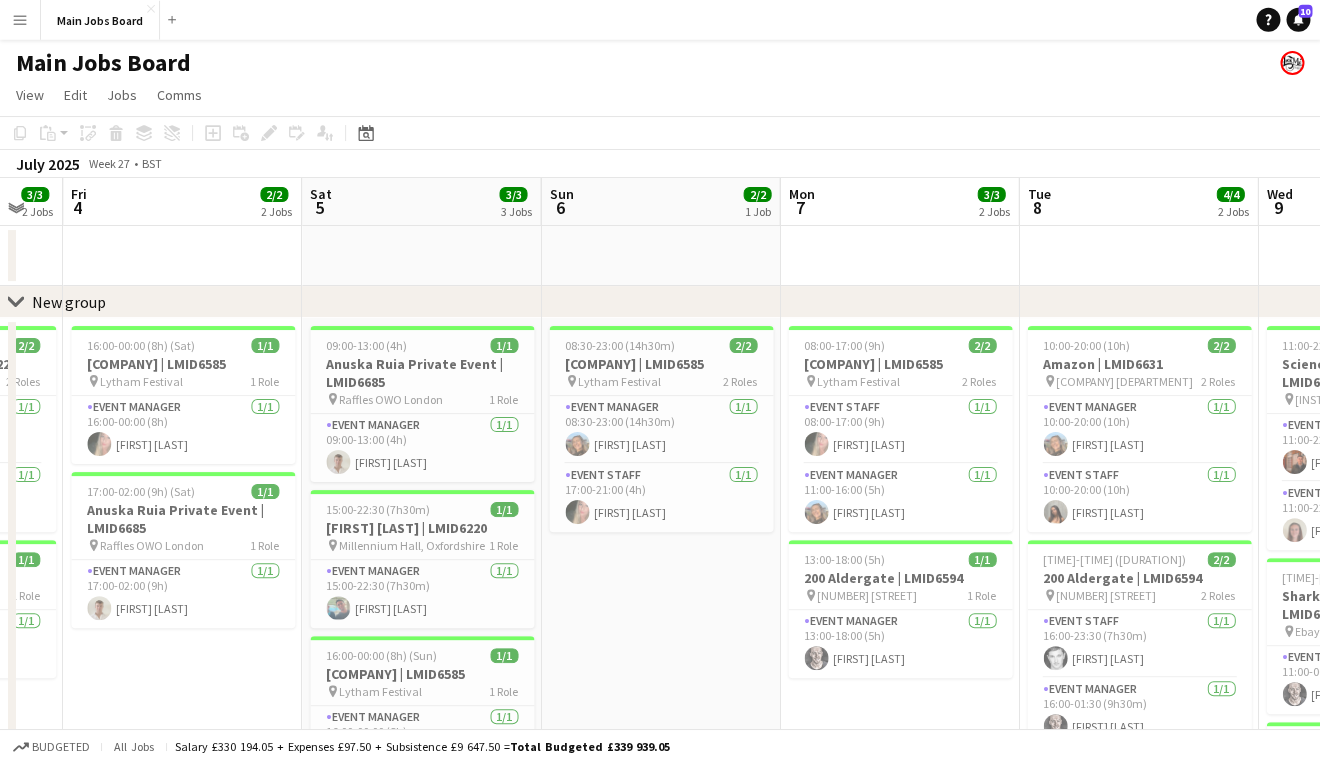 drag, startPoint x: 875, startPoint y: 507, endPoint x: 94, endPoint y: 513, distance: 781.0231 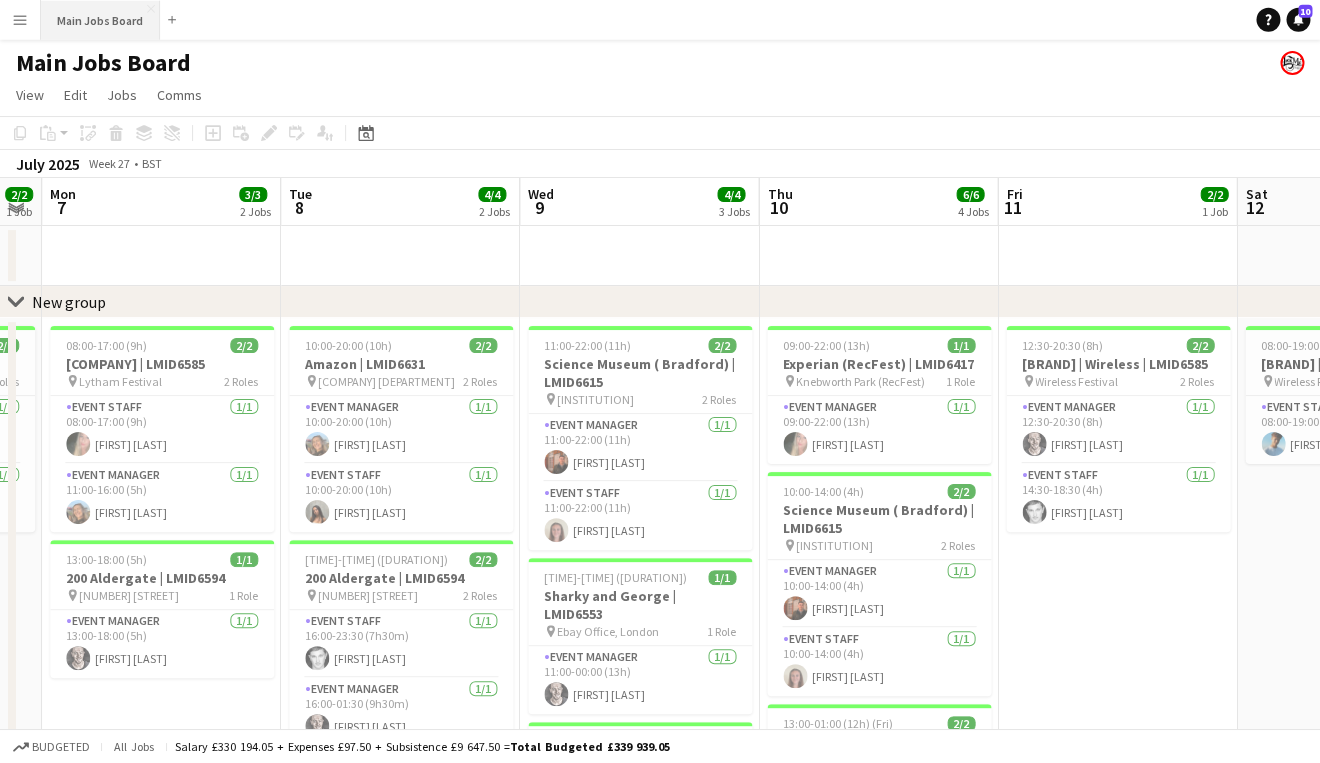 click on "Main Jobs Board
Close" at bounding box center [100, 20] 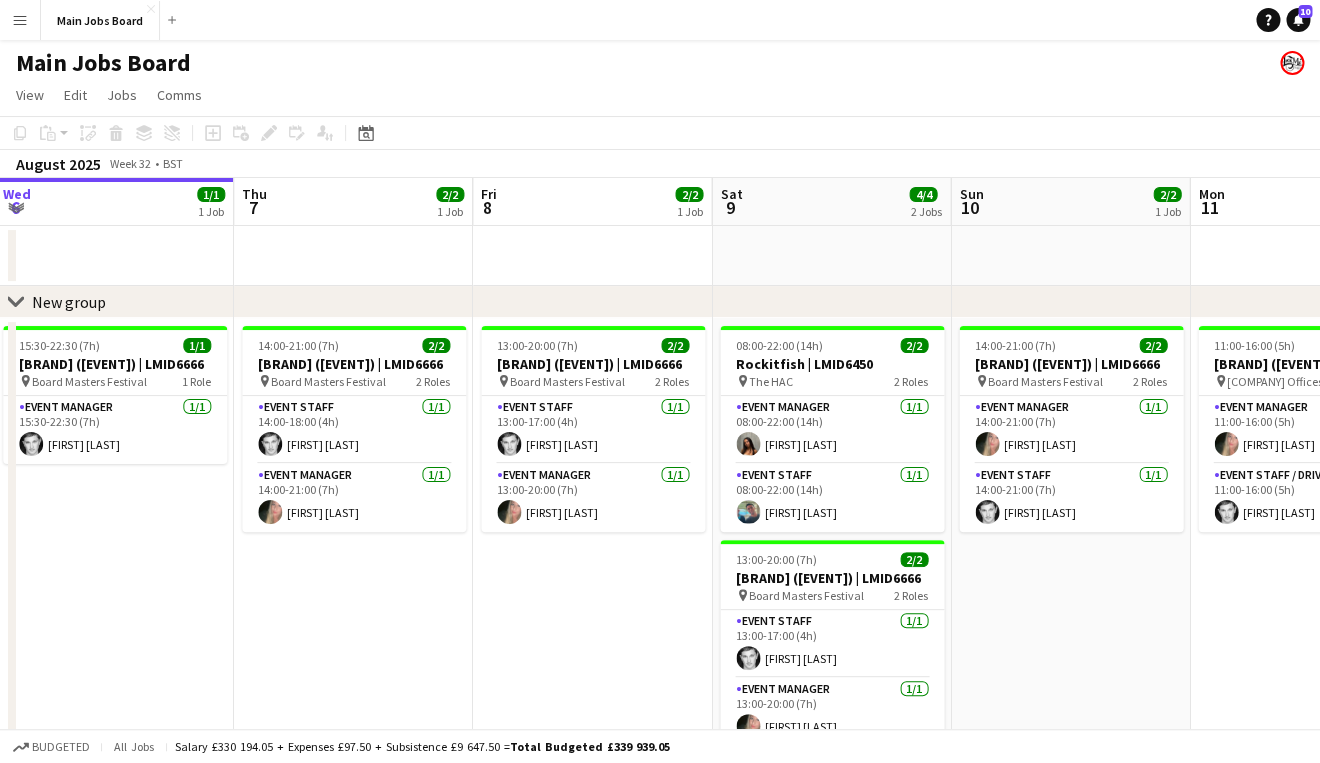 drag, startPoint x: 1066, startPoint y: 541, endPoint x: 256, endPoint y: 541, distance: 810 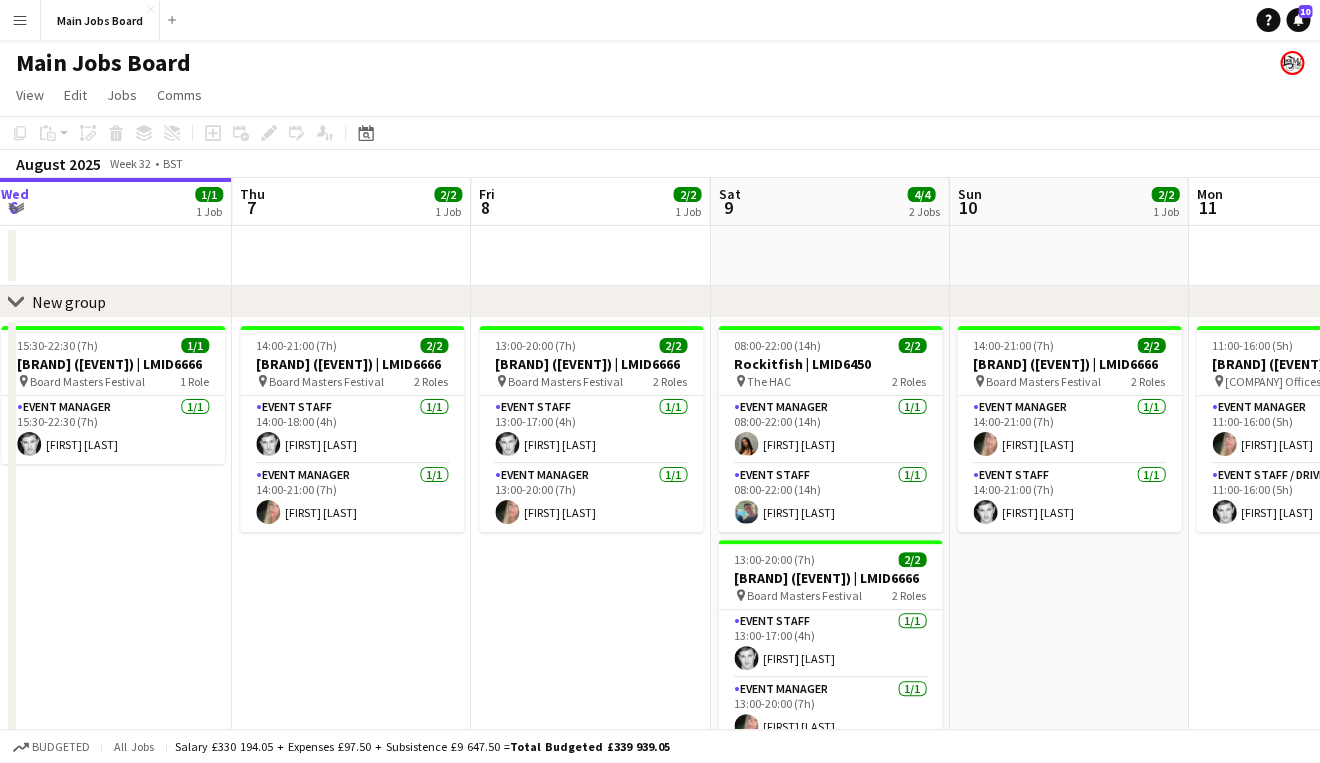 click on "Sun   3   Mon   4   1/1   1 Job   Tue   5   1/1   1 Job   Wed   6   1/1   1 Job   Thu   7   2/2   1 Job   Fri   8   2/2   1 Job   Sat   9   4/4   2 Jobs   Sun   10   2/2   1 Job   Mon   11   2/2   1 Job   Tue   12   Wed   13      11:00-16:00 (5h)    1/1   Avangarde (Board Masters) | LMID6666
pin
Board Masters Festival    1 Role   Event Manager   1/1   11:00-16:00 (5h)
Jay Slovick     16:00-19:00 (3h)    1/1   Avangarde (Board Masters) | LMID6666
pin
Board Masters Festival    1 Role   Event Manager   1/1   16:00-19:00 (3h)
Jay Slovick     15:30-22:30 (7h)    1/1   Avangarde (Board Masters) | LMID6666
pin
Board Masters Festival   1 Role   Event Manager   1/1   15:30-22:30 (7h)
Jay Slovick     14:00-21:00 (7h)    2/2   Avangarde (Board Masters) | LMID6666
pin
Board Masters Festival   2 Roles   Event Staff   1/1   14:00-18:00 (4h)
Jay Slovick  Event Manager" at bounding box center [660, 501] 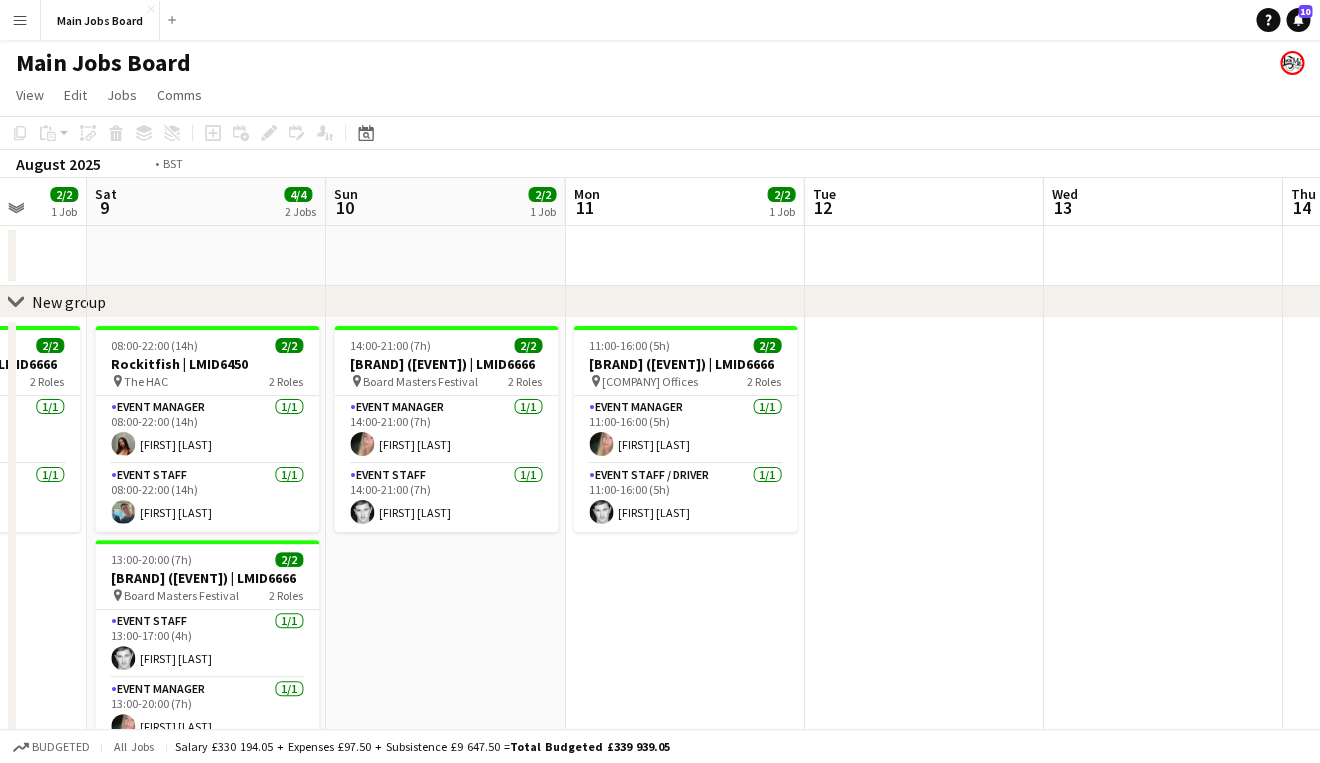 drag, startPoint x: 962, startPoint y: 536, endPoint x: 93, endPoint y: 536, distance: 869 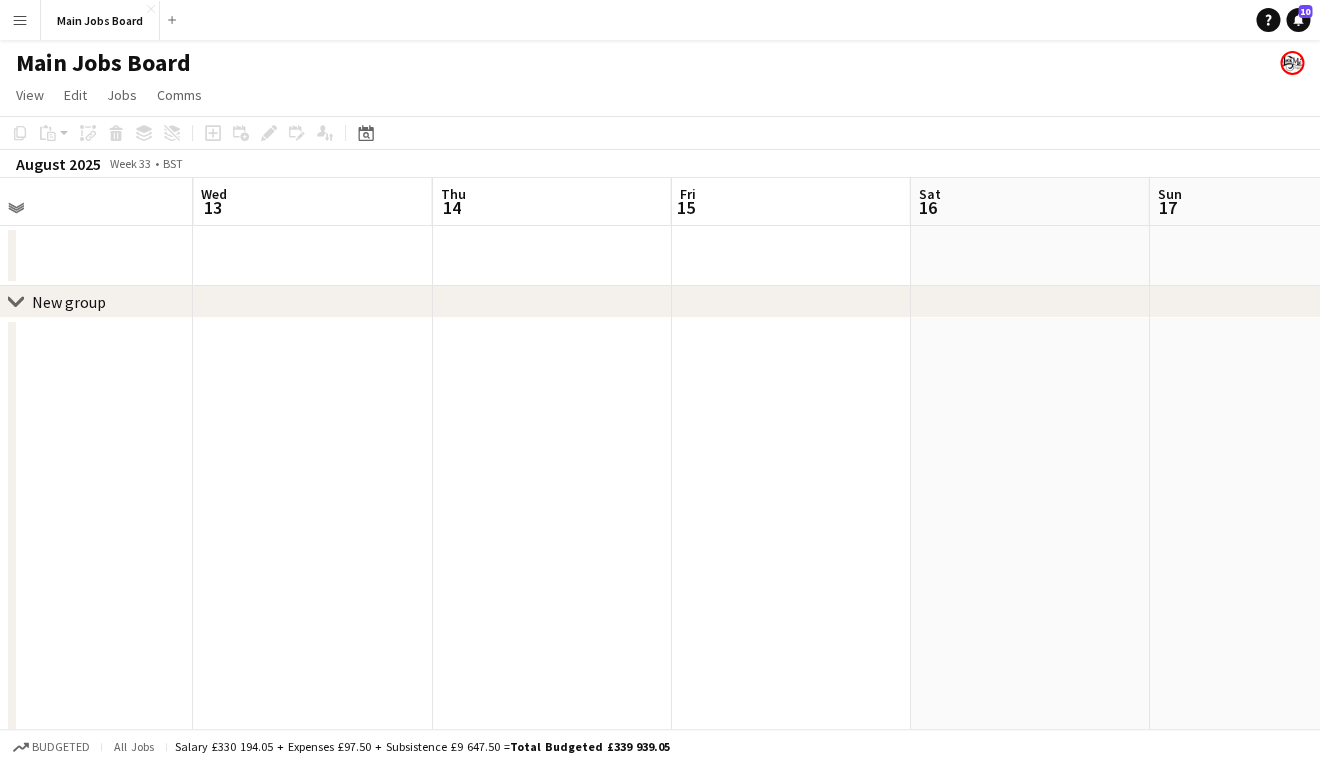 drag, startPoint x: 825, startPoint y: 520, endPoint x: -24, endPoint y: 520, distance: 849 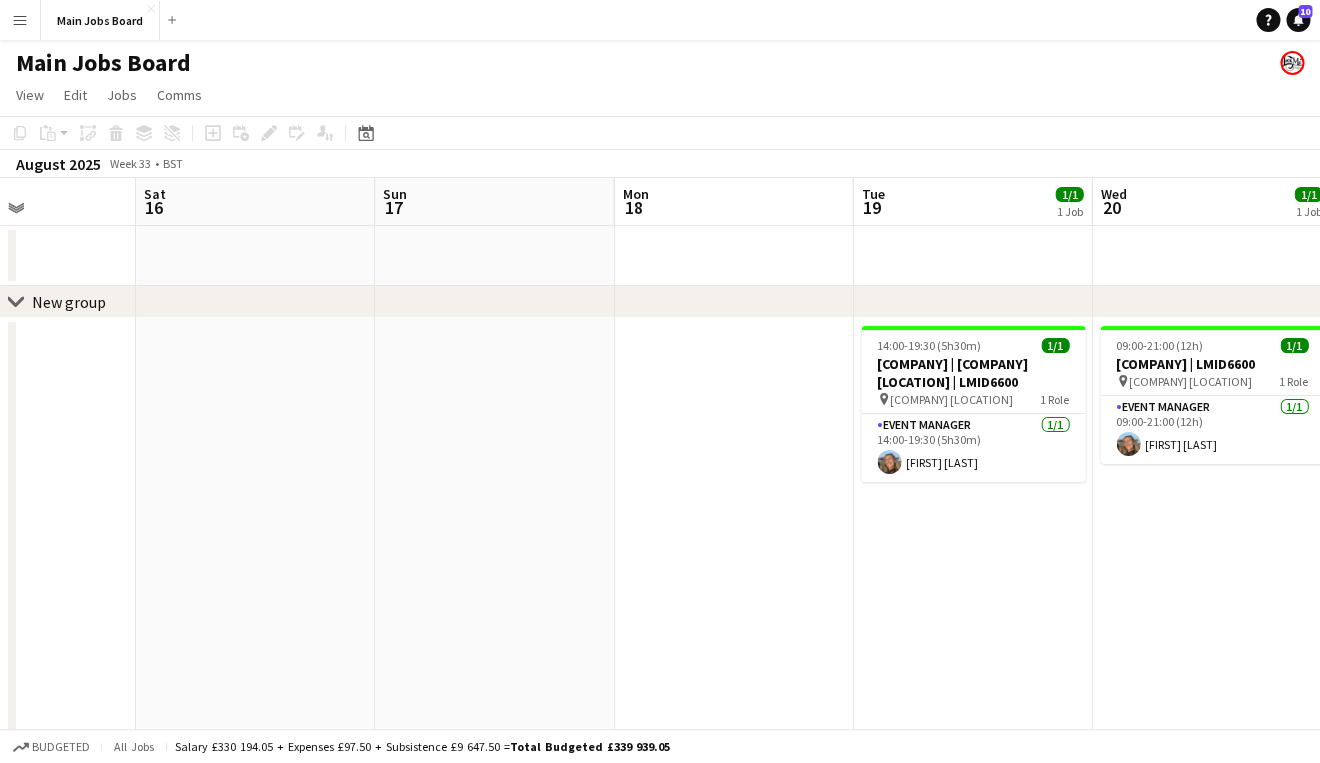 drag, startPoint x: 869, startPoint y: 525, endPoint x: 43, endPoint y: 525, distance: 826 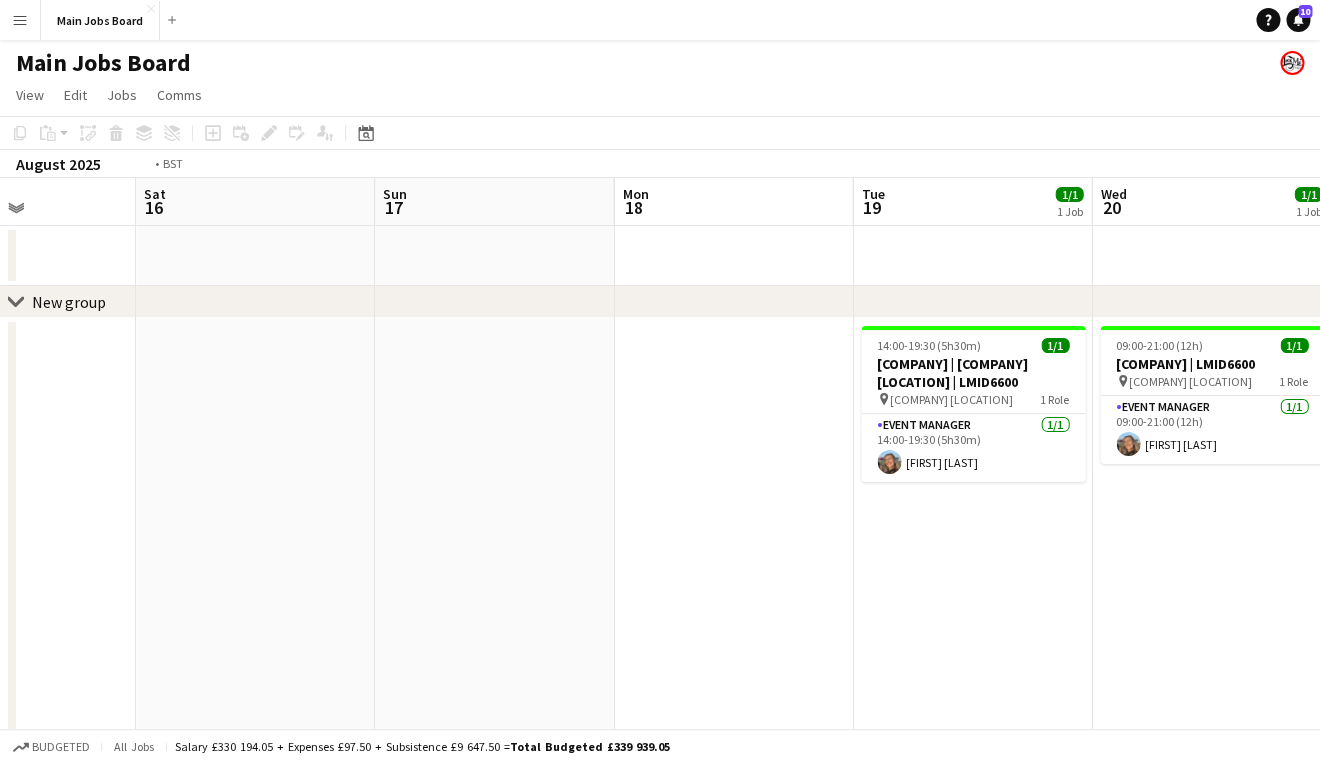 scroll, scrollTop: 0, scrollLeft: 760, axis: horizontal 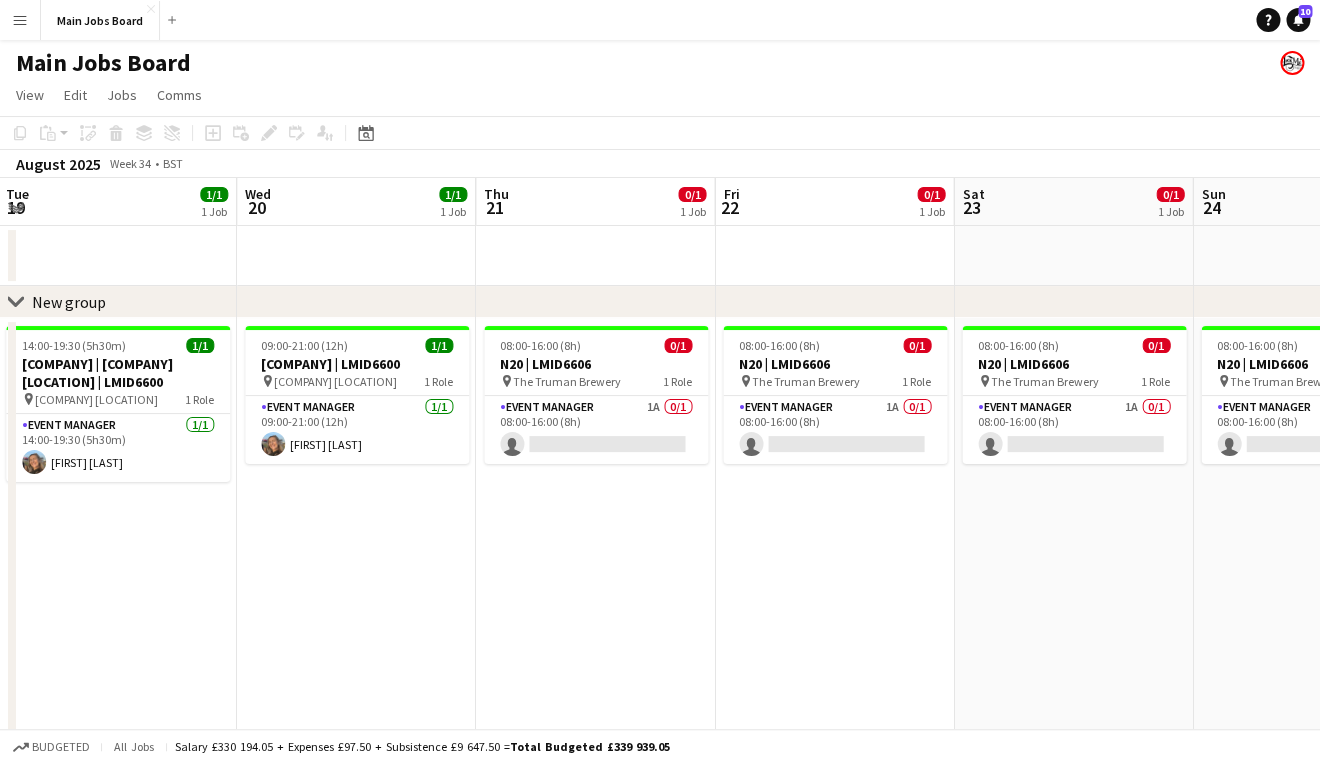 drag, startPoint x: 782, startPoint y: 594, endPoint x: 584, endPoint y: 594, distance: 198 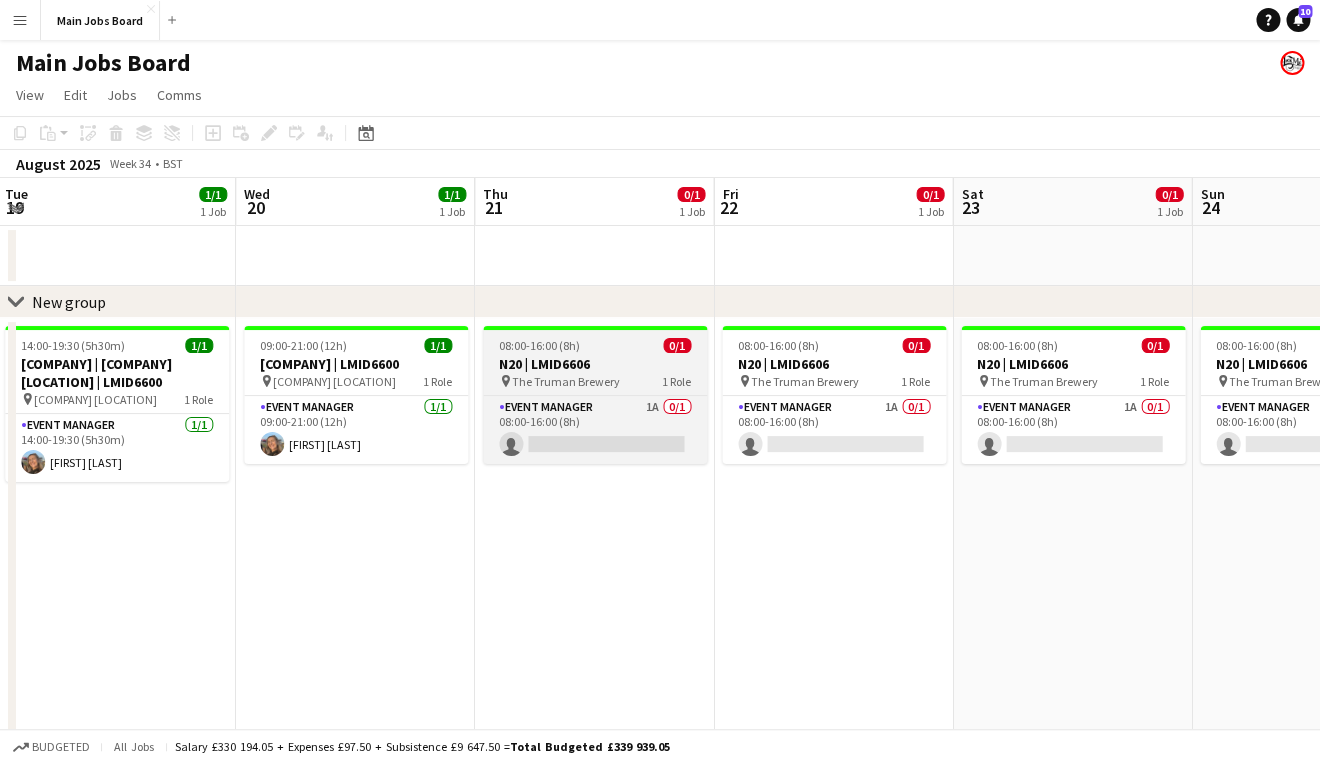 click on "08:00-16:00 (8h)    0/1   N20 | LMID6606
pin
The Truman Brewery   1 Role   Event Manager   1A   0/1   08:00-16:00 (8h)
single-neutral-actions" at bounding box center (595, 395) 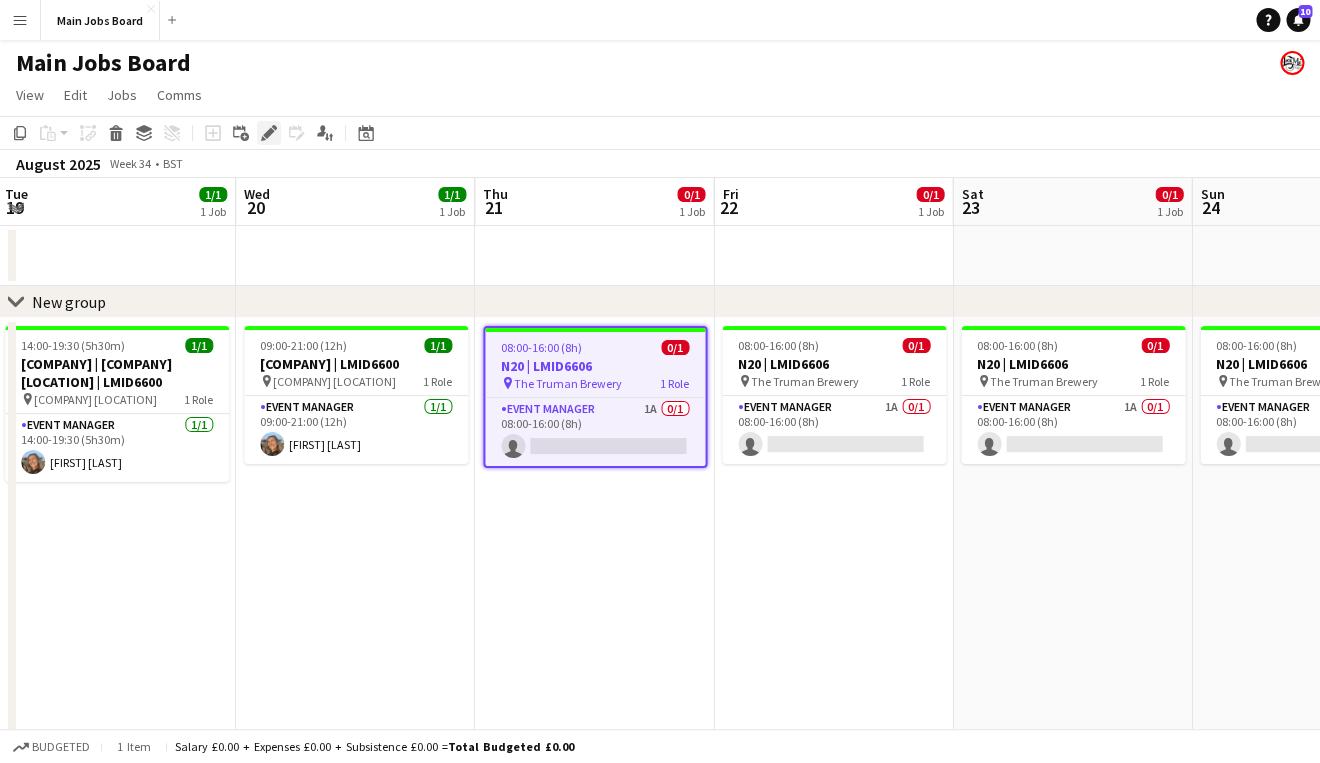 click 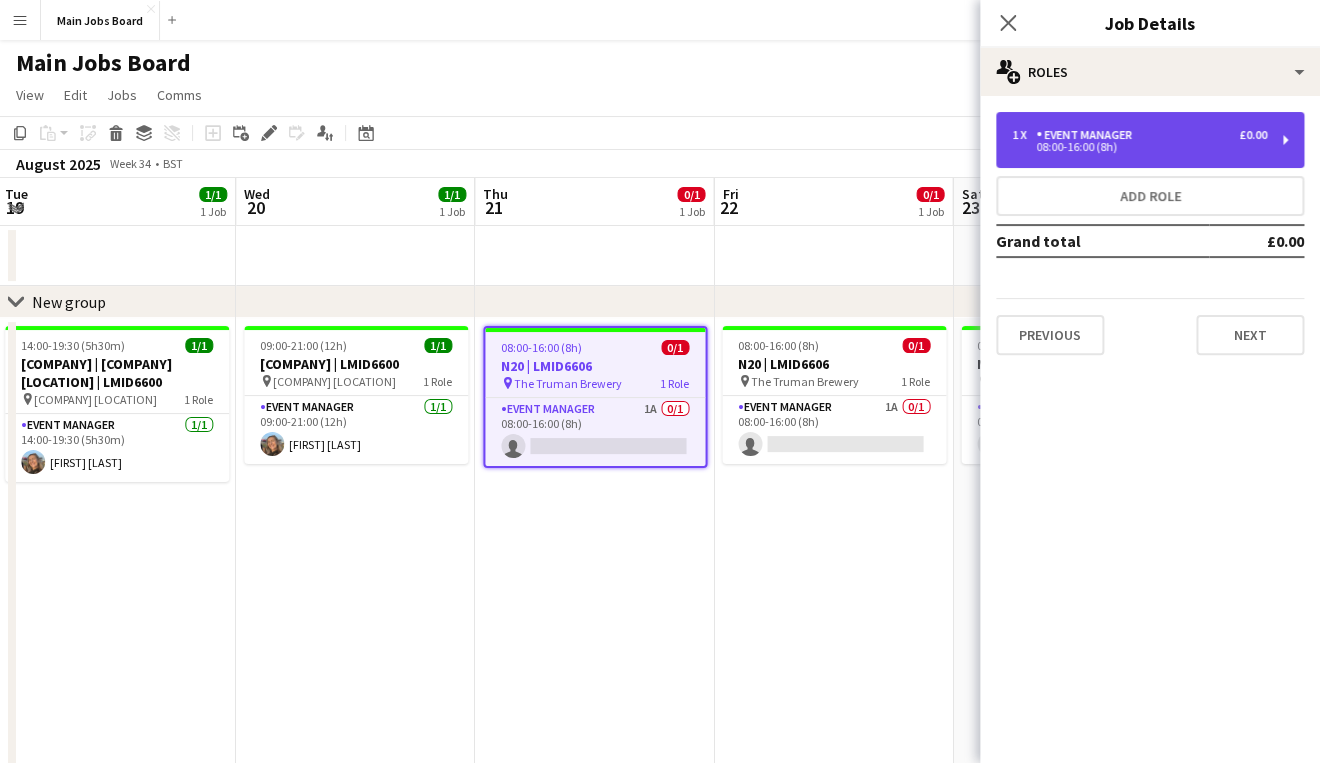 click on "1 x   Event Manager   £0.00   08:00-16:00 (8h)" at bounding box center [1150, 140] 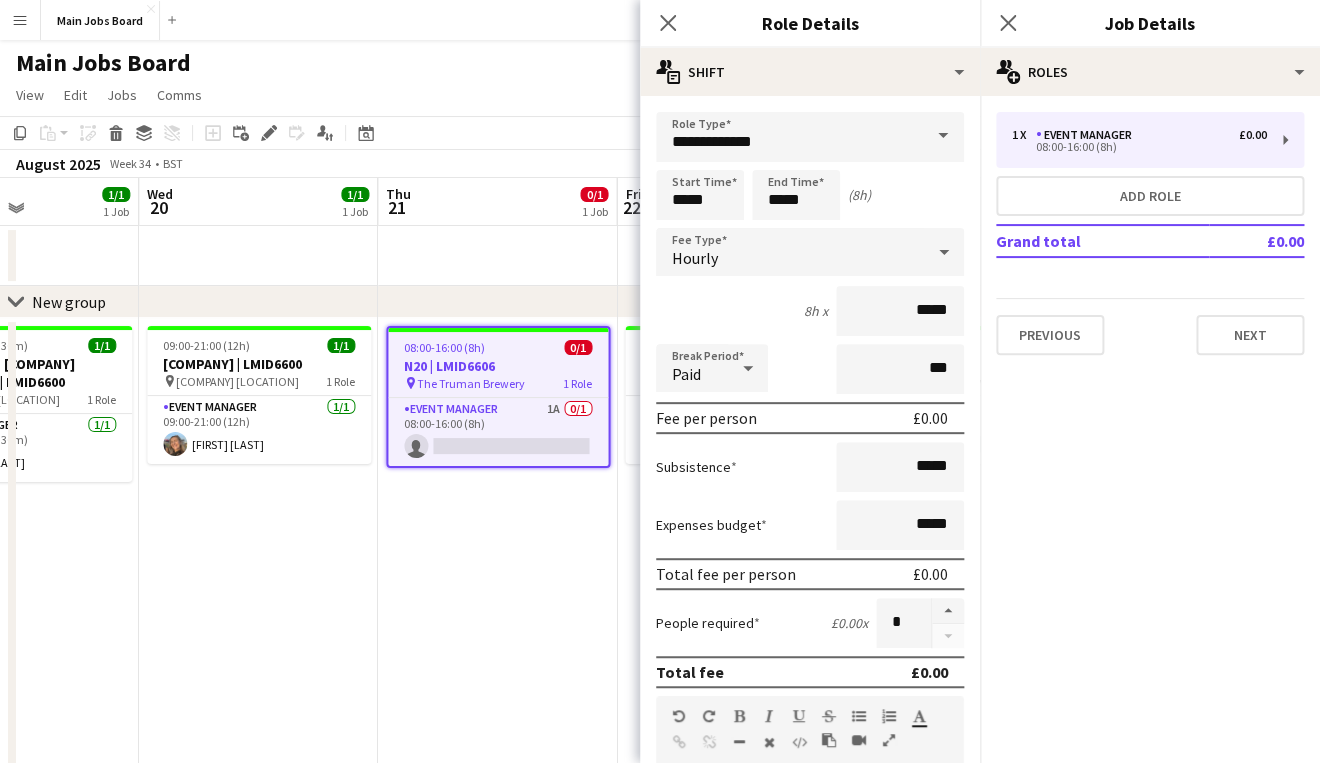 drag, startPoint x: 544, startPoint y: 557, endPoint x: 446, endPoint y: 556, distance: 98.005104 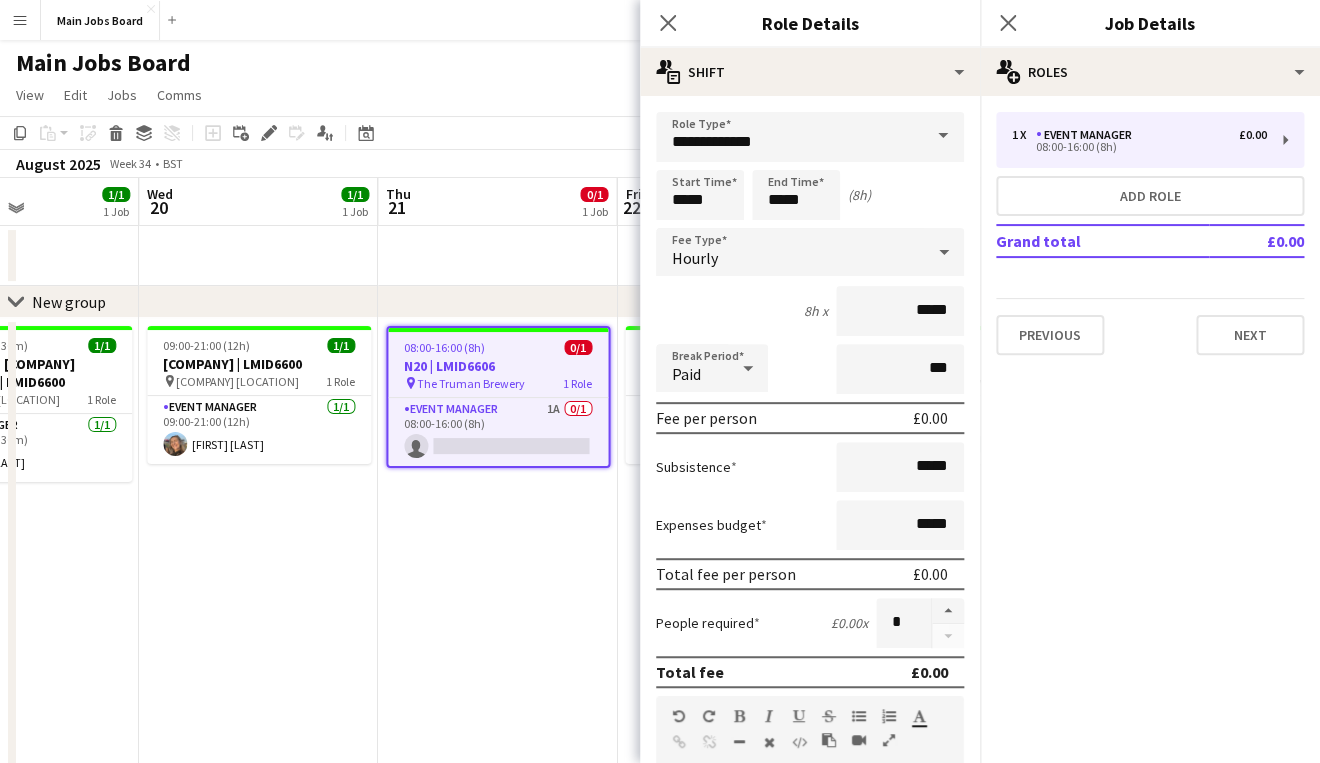 click on "Sat   16   Sun   17   Mon   18   Tue   19   1/1   1 Job   Wed   20   1/1   1 Job   Thu   21   0/1   1 Job   Fri   22   0/1   1 Job   Sat   23   0/1   1 Job   Sun   24   0/1   1 Job   Mon   25   0/1   1 Job   Tue   26   0/1   1 Job      14:00-19:30 (5h30m)    1/1   MCI | TikTok Soho Works | LMID6600
pin
TikTok UK Soho Works   1 Role   Event Manager   1/1   14:00-19:30 (5h30m)
[FIRST] [LAST]     09:00-21:00 (12h)    1/1   MCI | LMID6600
pin
TikTok UK Soho Works   1 Role   Event Manager   1/1   09:00-21:00 (12h)
[FIRST] [LAST]     08:00-16:00 (8h)    0/1   N20 | LMID6606
pin
The Truman Brewery   1 Role   Event Manager   1A   0/1   08:00-16:00 (8h)
single-neutral-actions
08:00-16:00 (8h)    0/1   N20 | LMID6606
pin
The Truman Brewery   1 Role   Event Manager   1A   0/1   08:00-16:00 (8h)
single-neutral-actions" at bounding box center (660, 501) 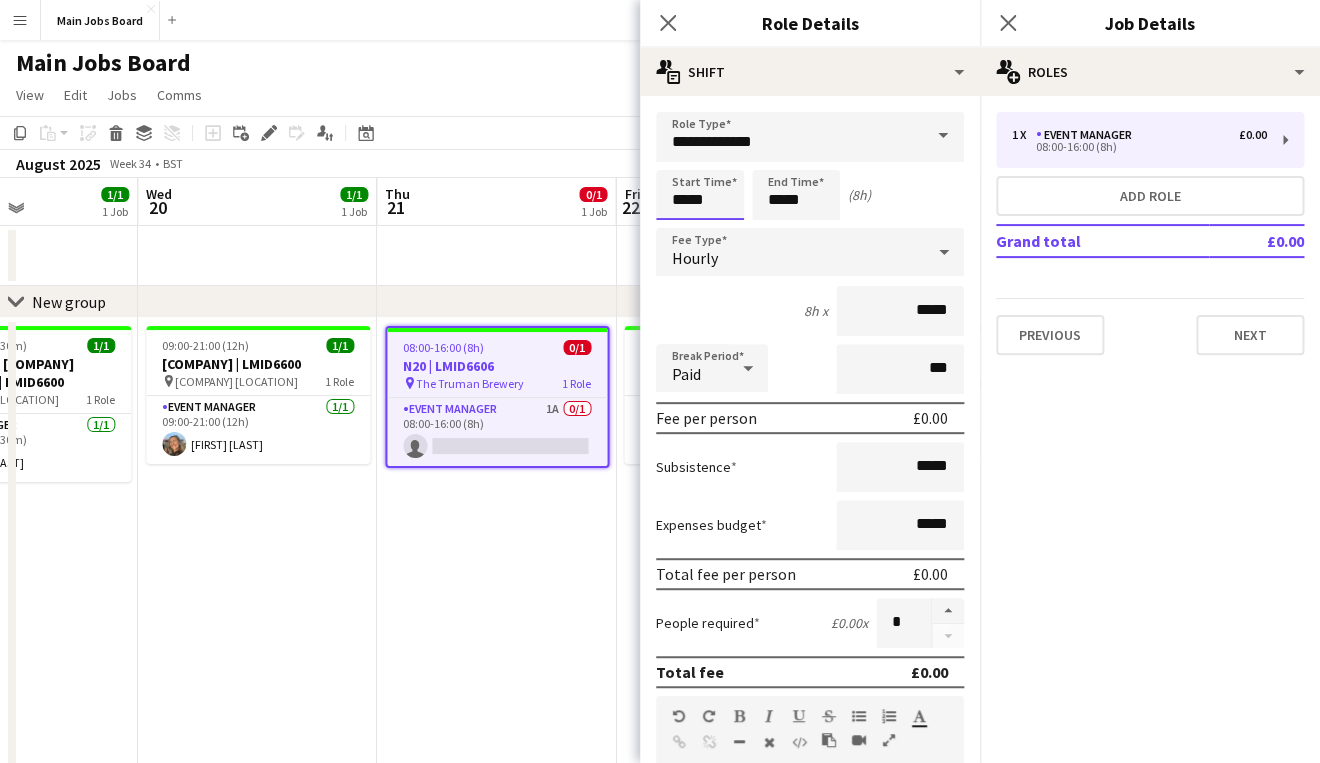 click on "*****" at bounding box center (700, 195) 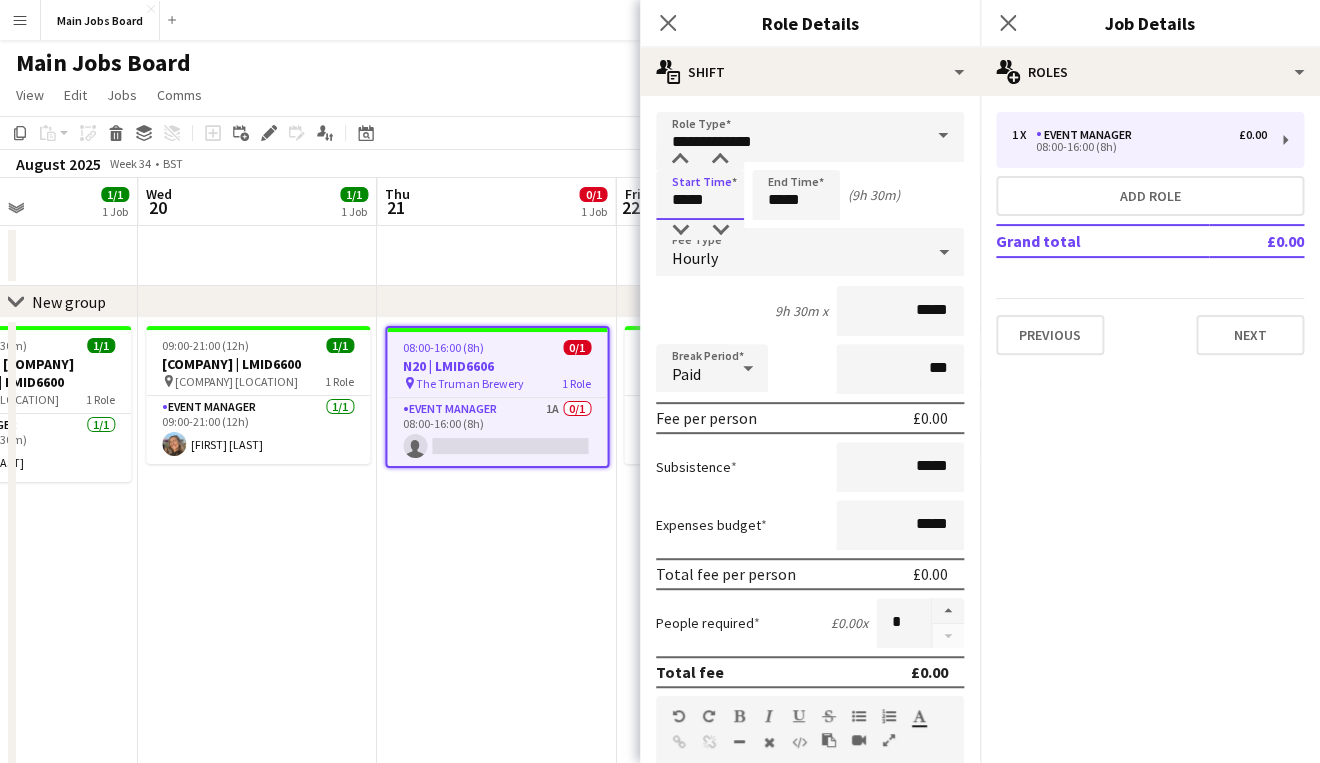 type on "*****" 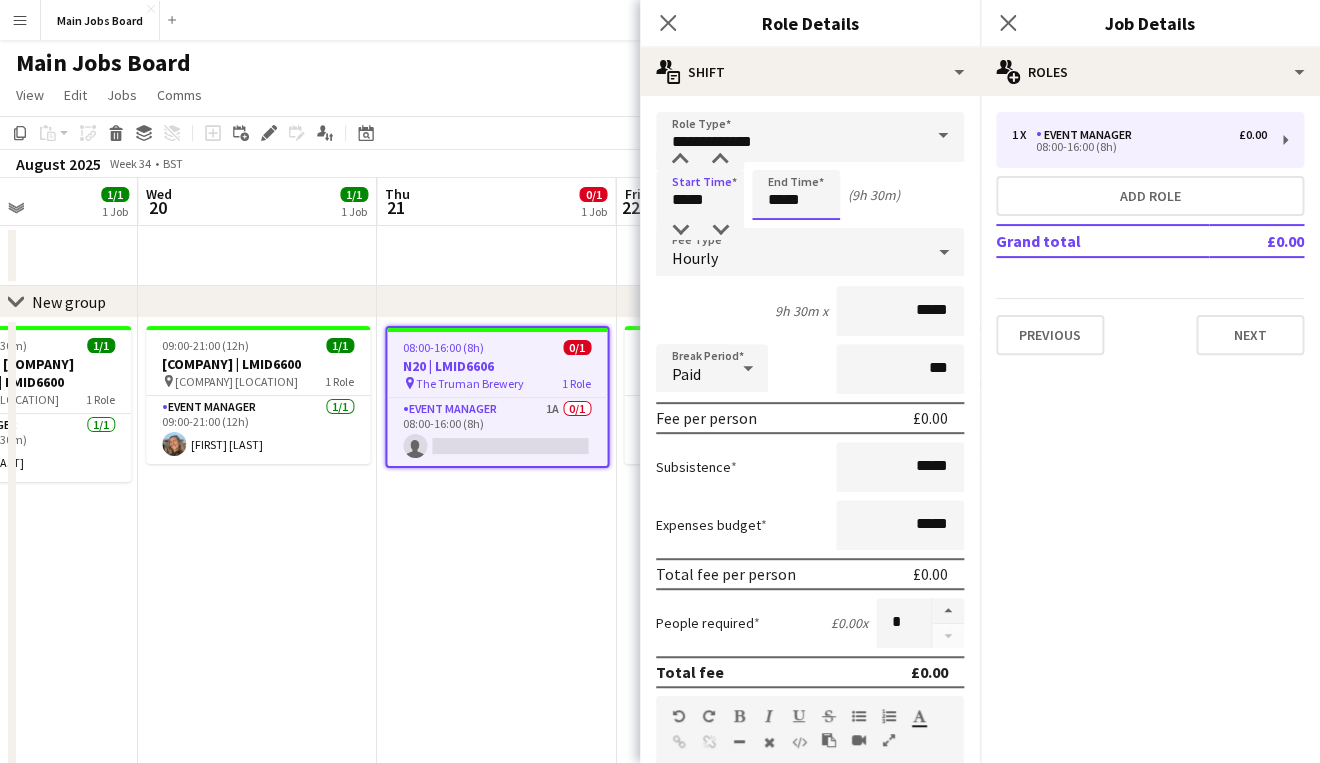 click on "*****" at bounding box center [796, 195] 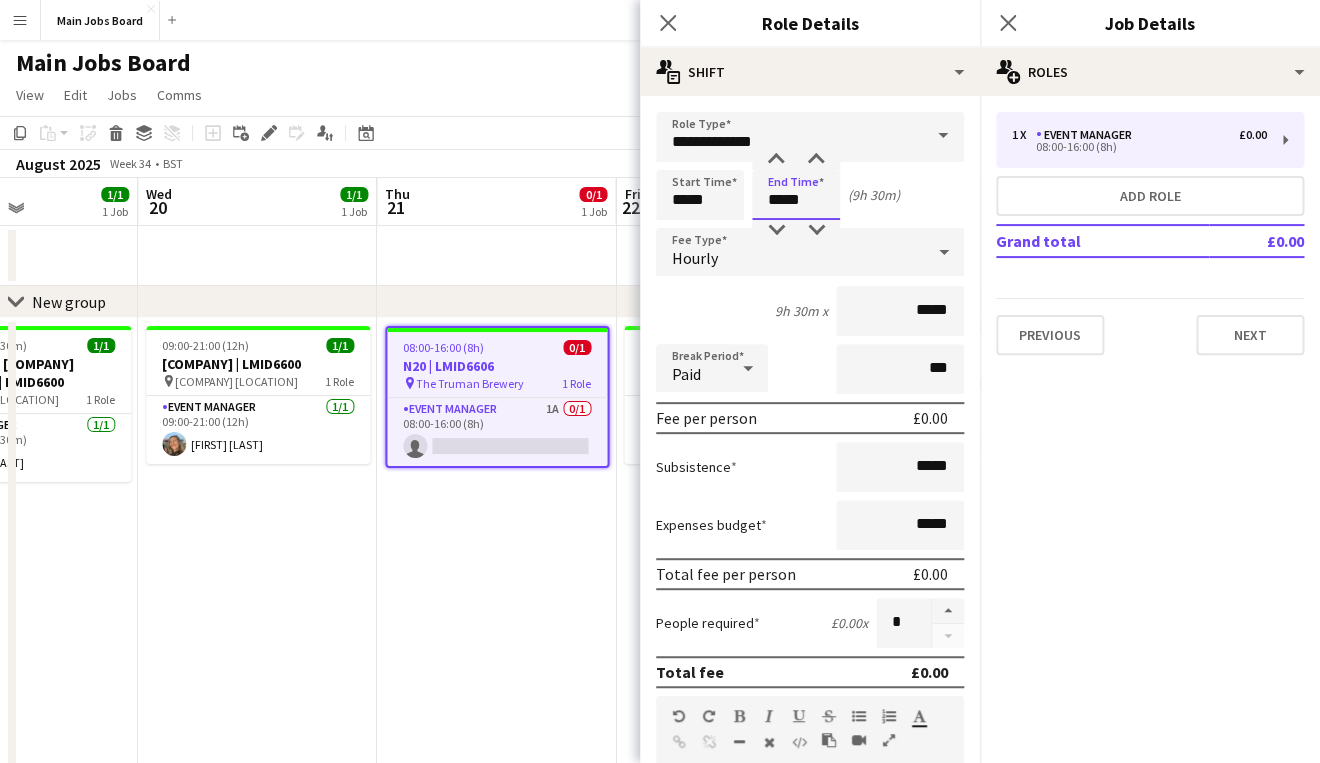 type on "*****" 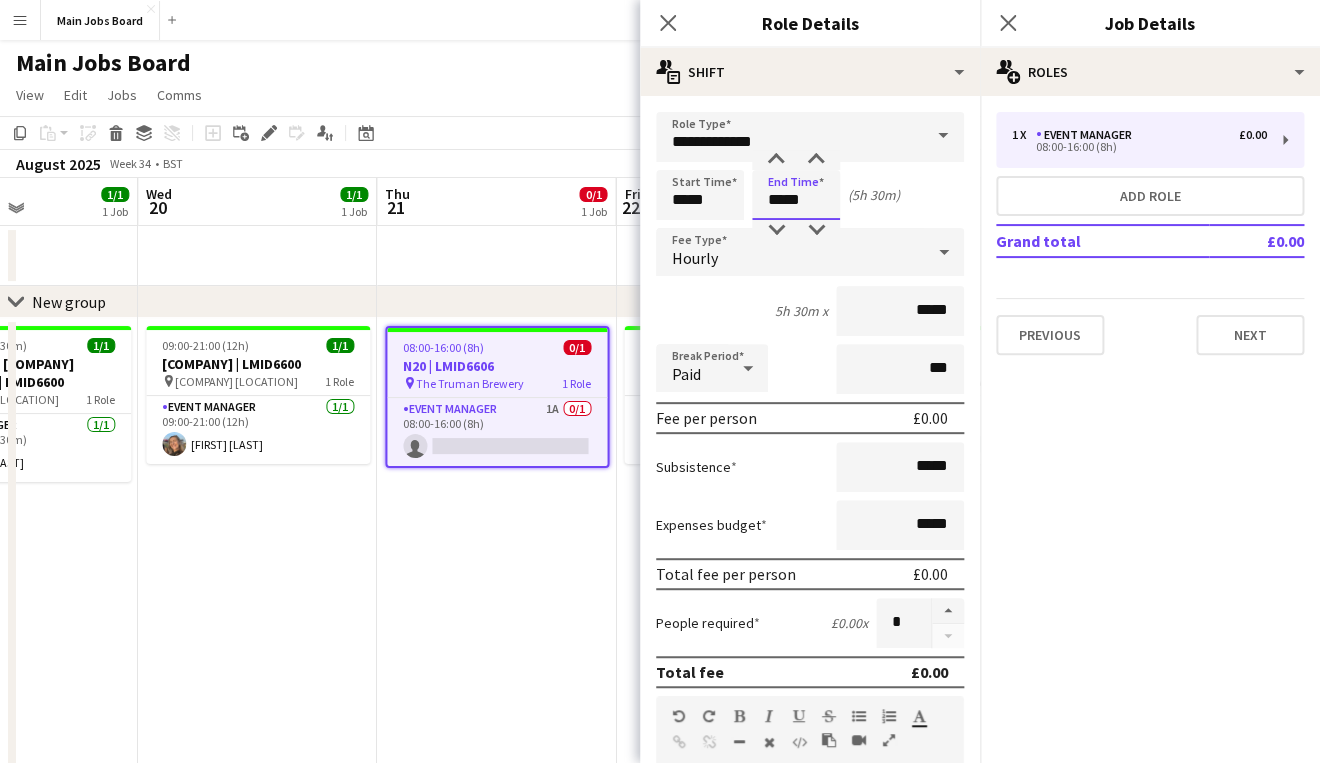 type on "*****" 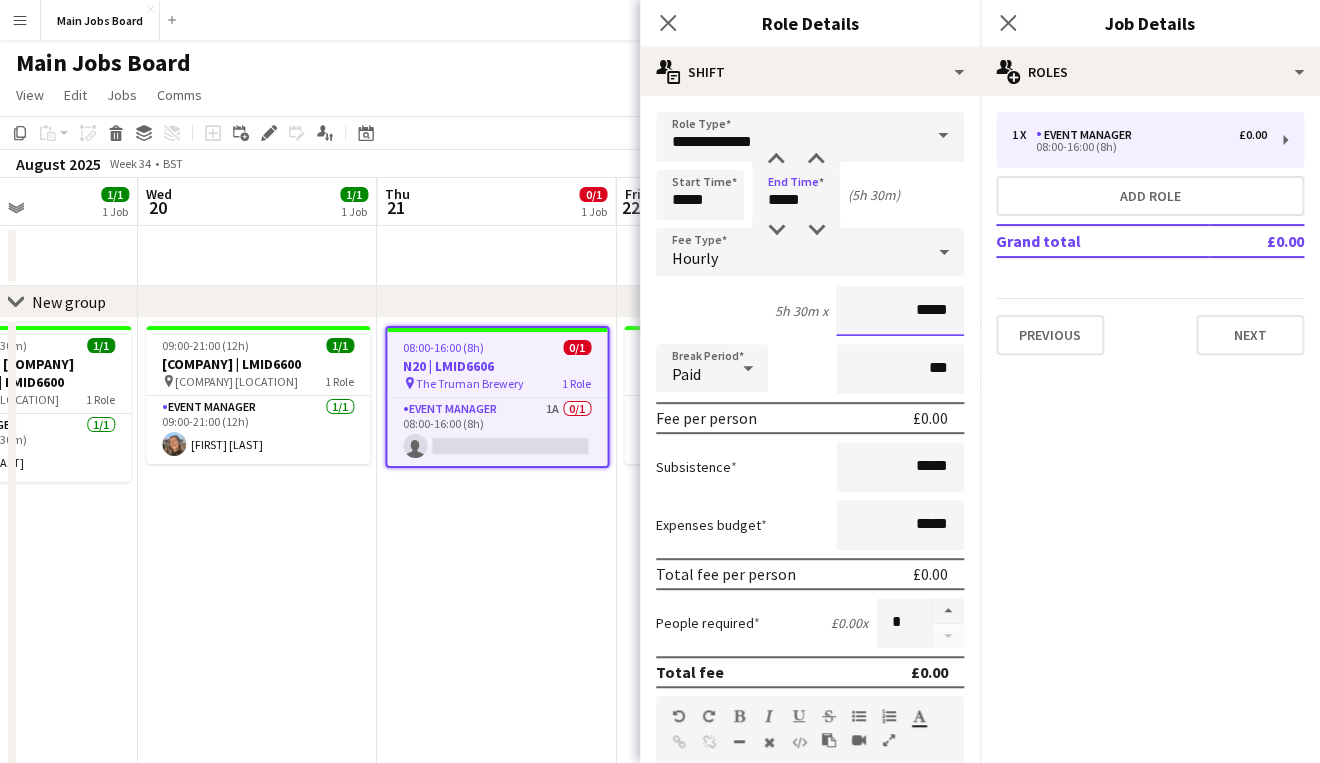 click on "*****" at bounding box center (900, 311) 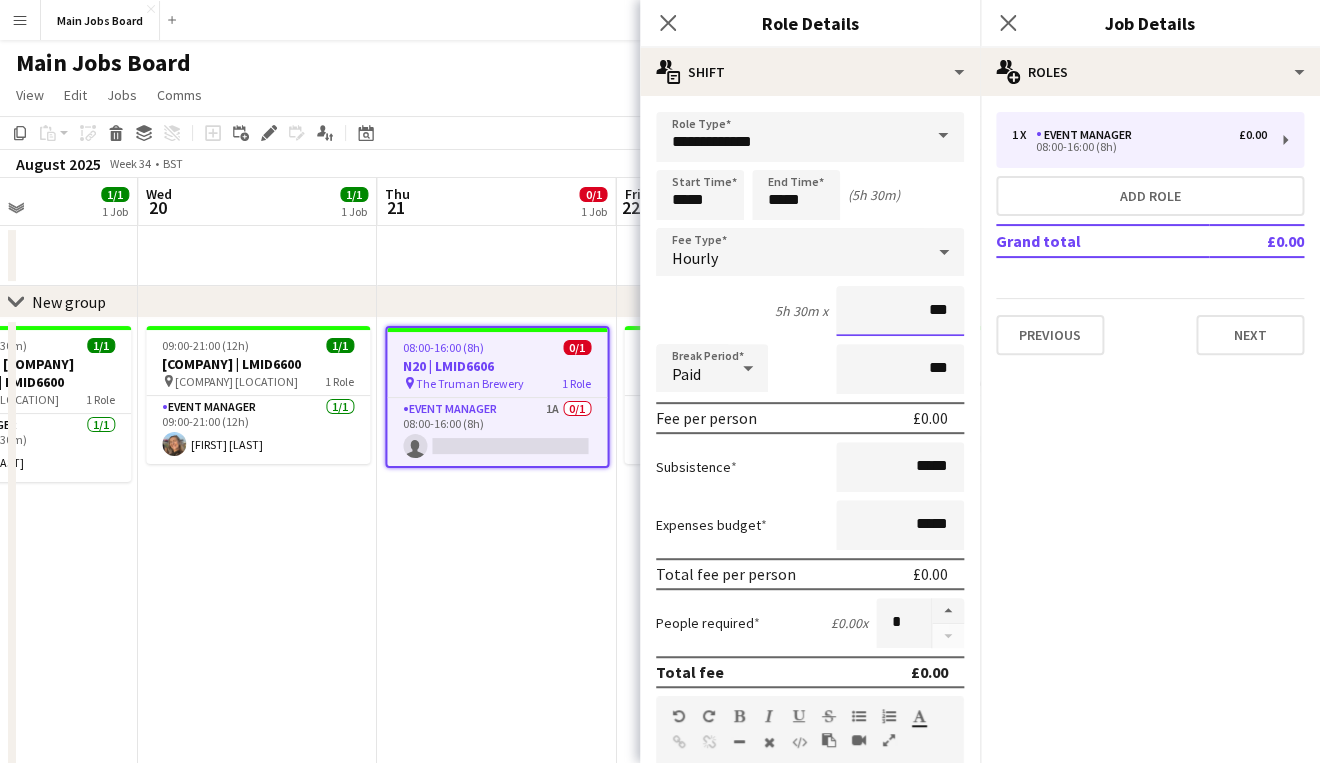 type on "**" 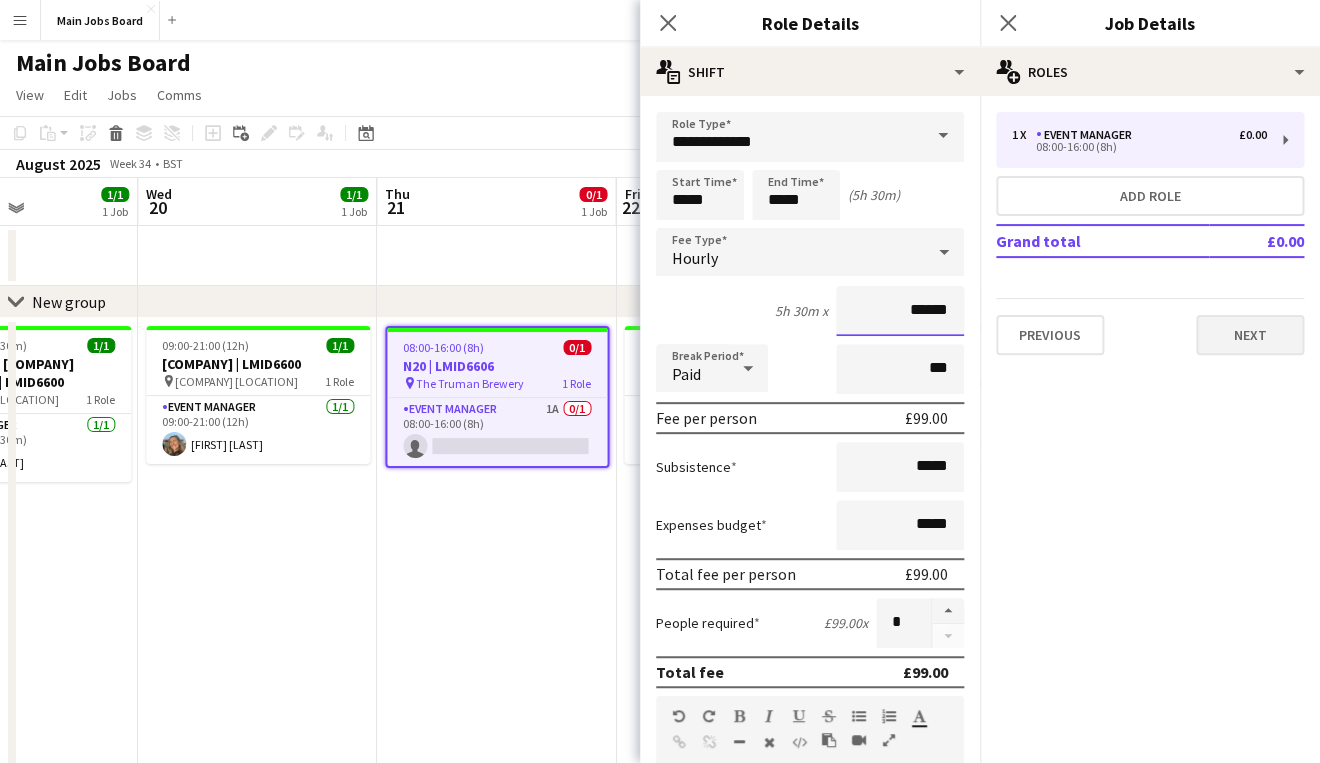type on "******" 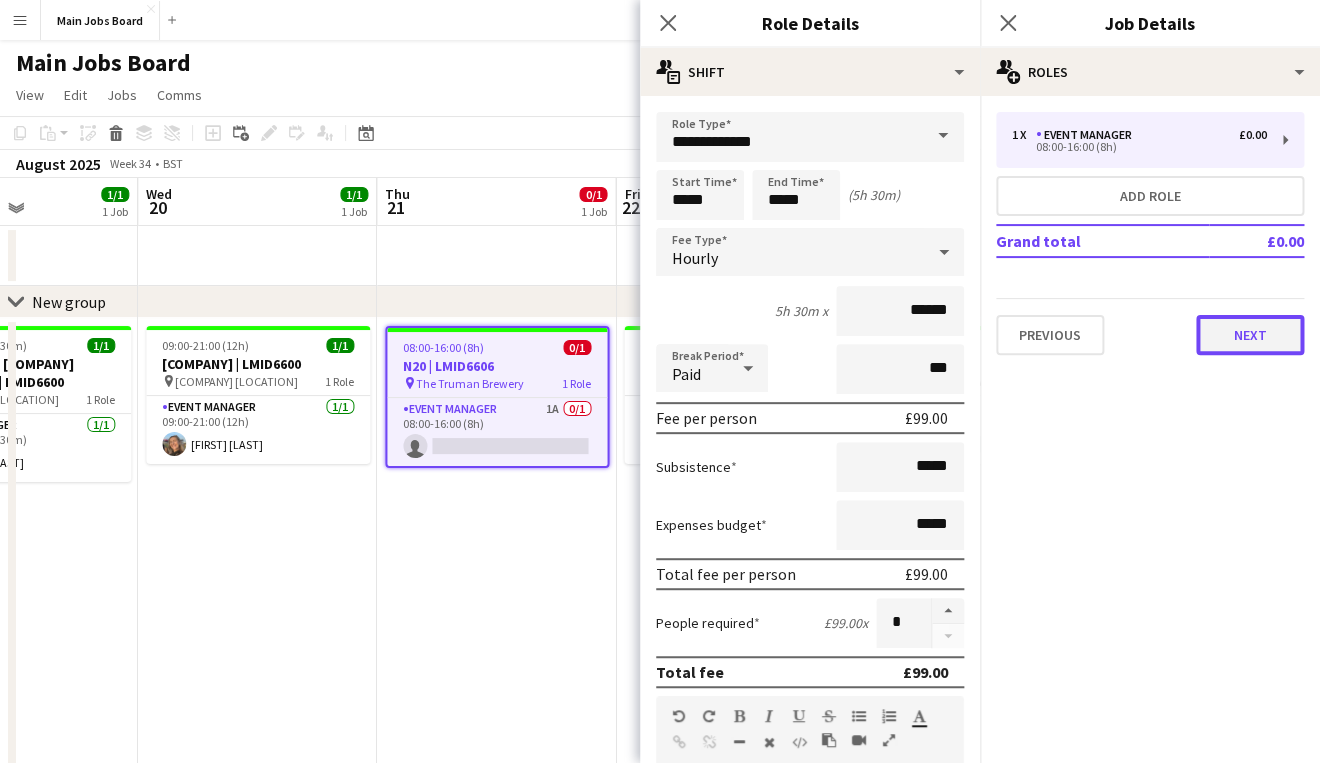 click on "Next" at bounding box center [1250, 335] 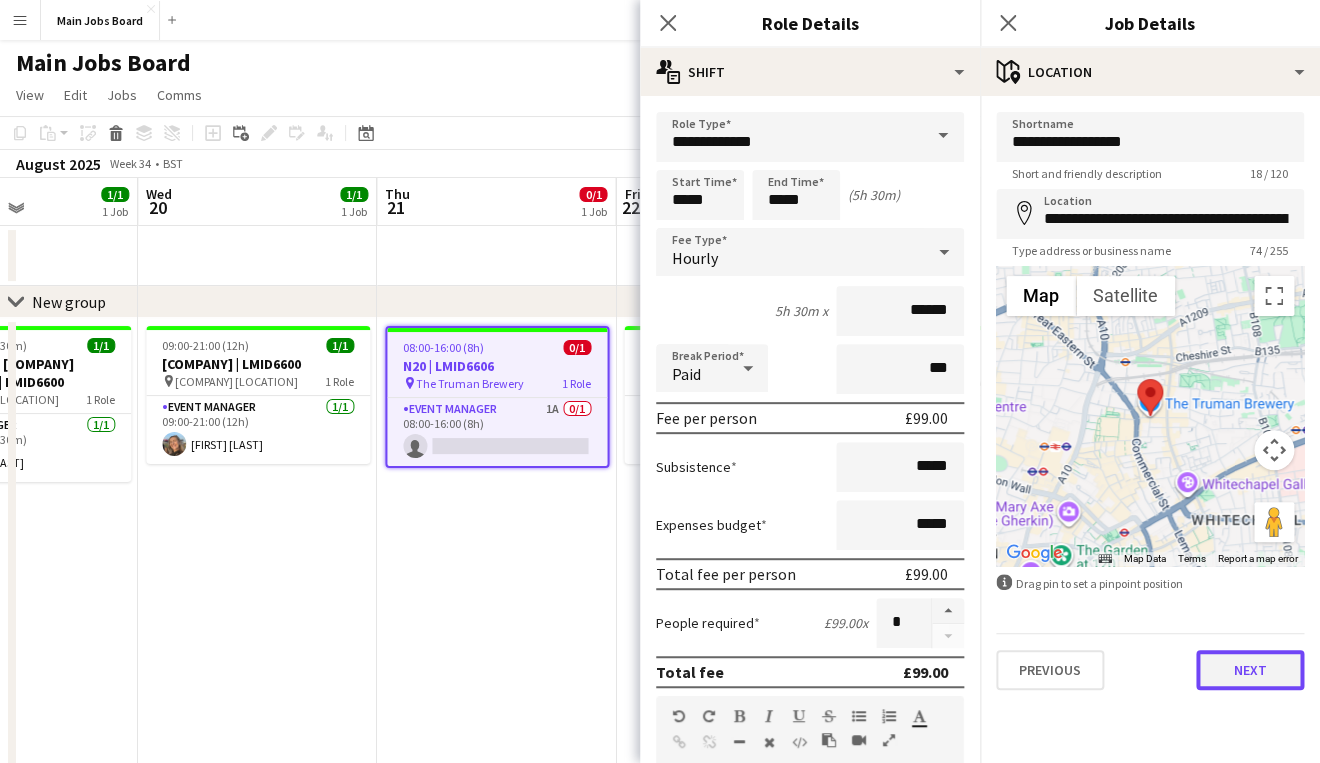 click on "Next" at bounding box center [1250, 670] 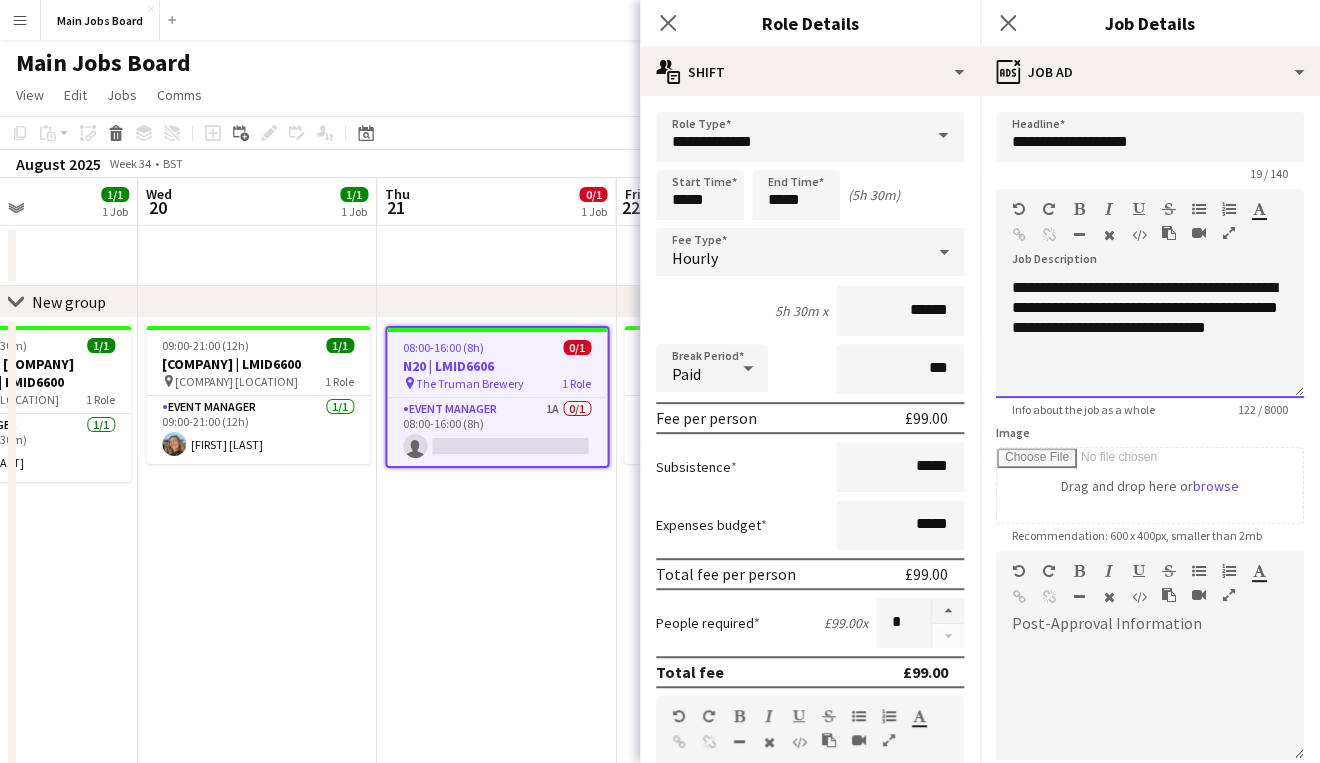 click on "**********" at bounding box center [1150, 318] 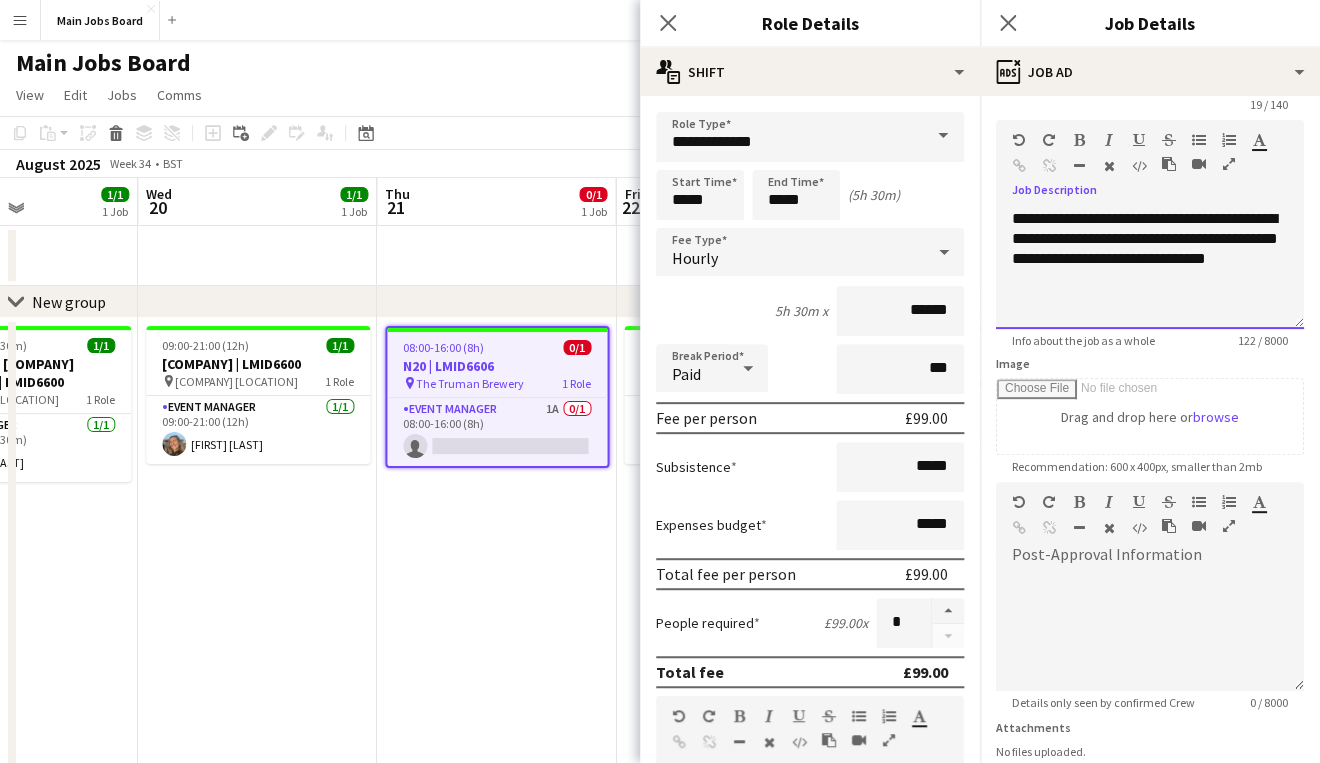 scroll, scrollTop: 0, scrollLeft: 0, axis: both 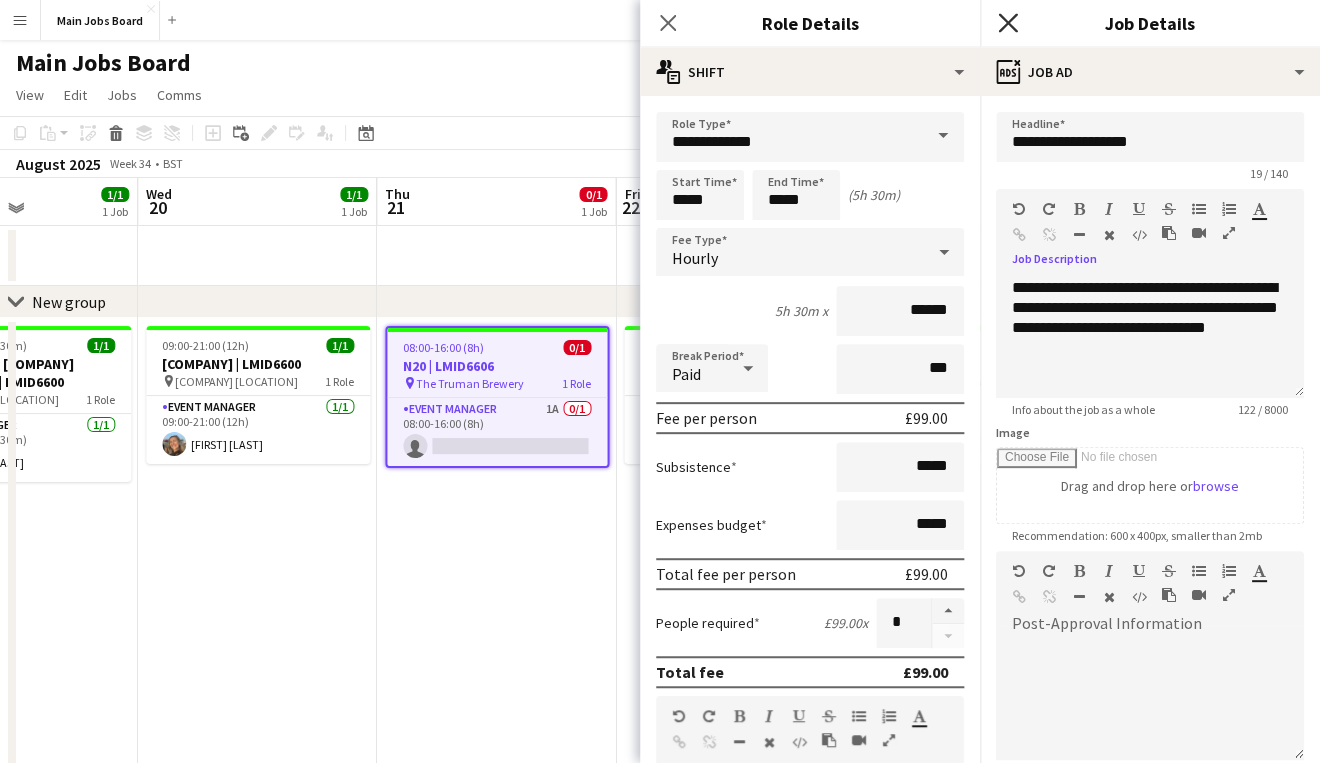 click 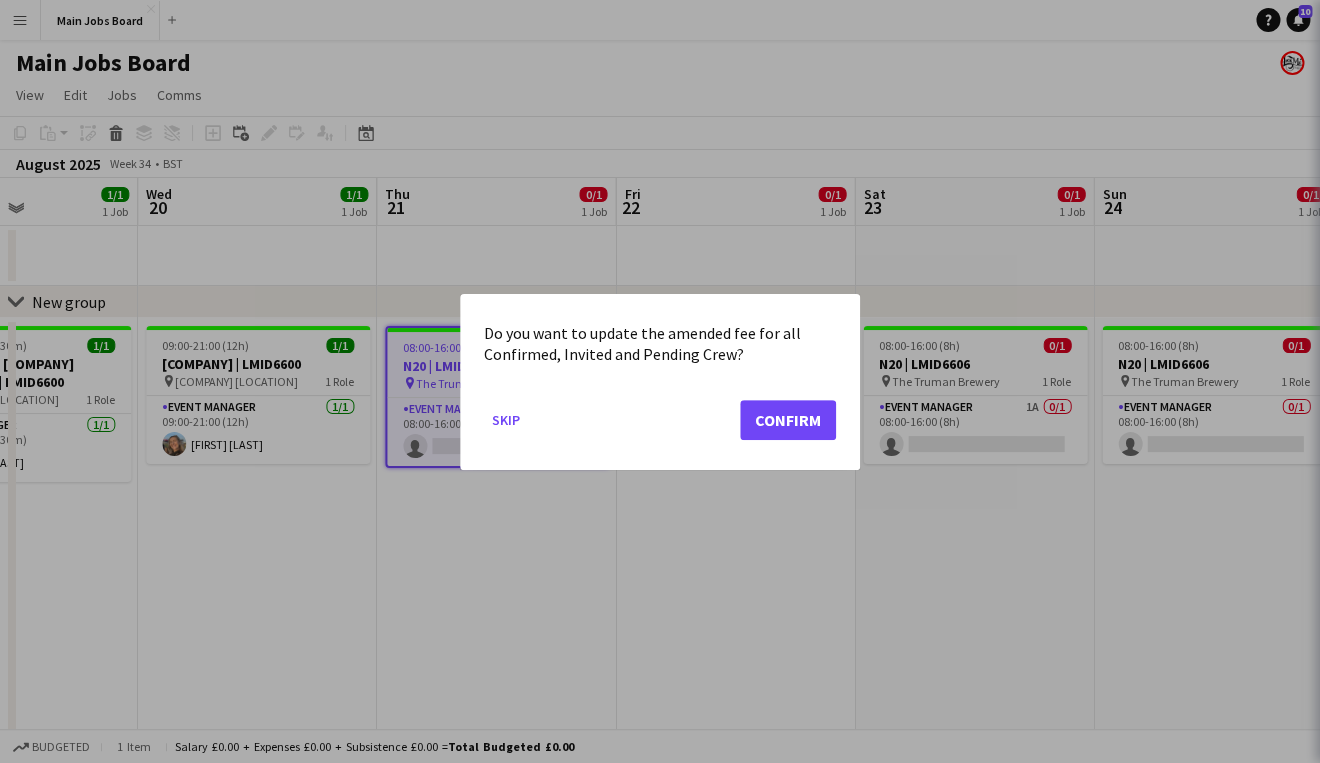 scroll, scrollTop: 0, scrollLeft: 818, axis: horizontal 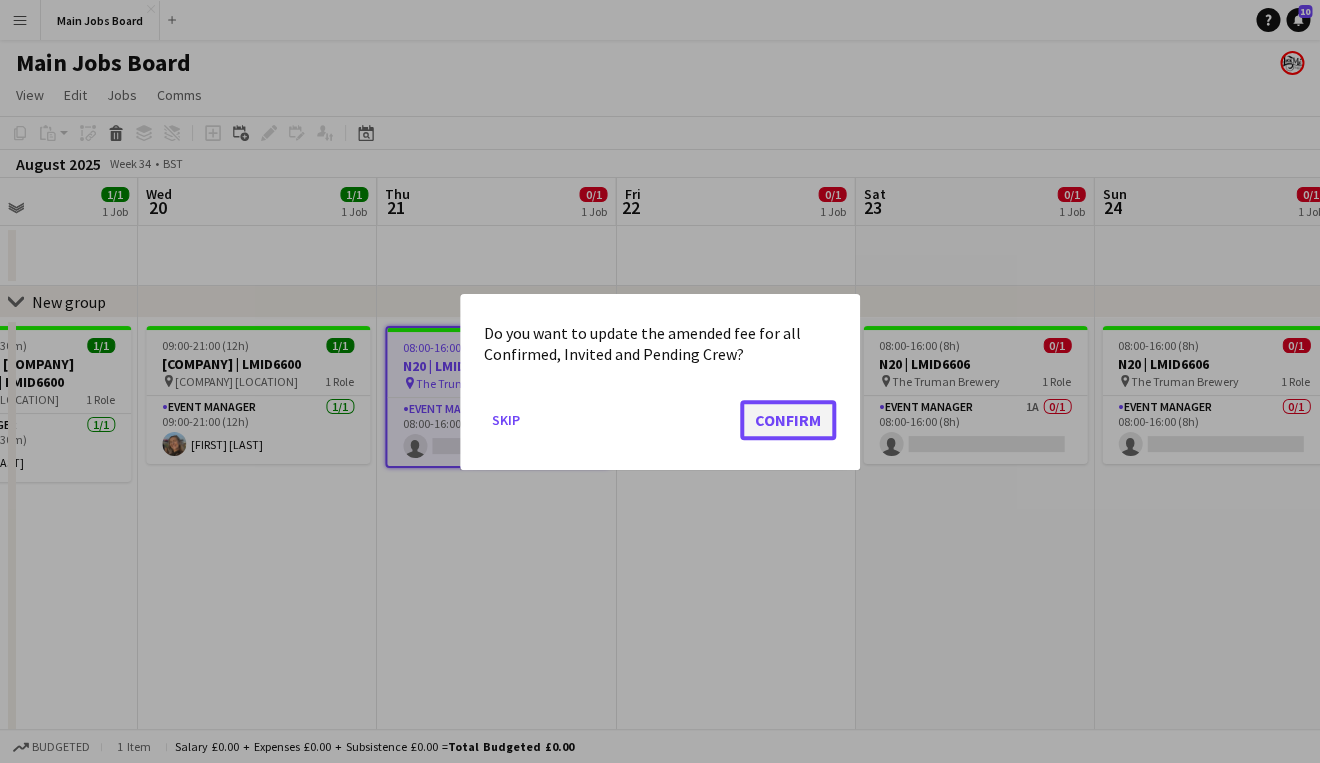 click on "Confirm" 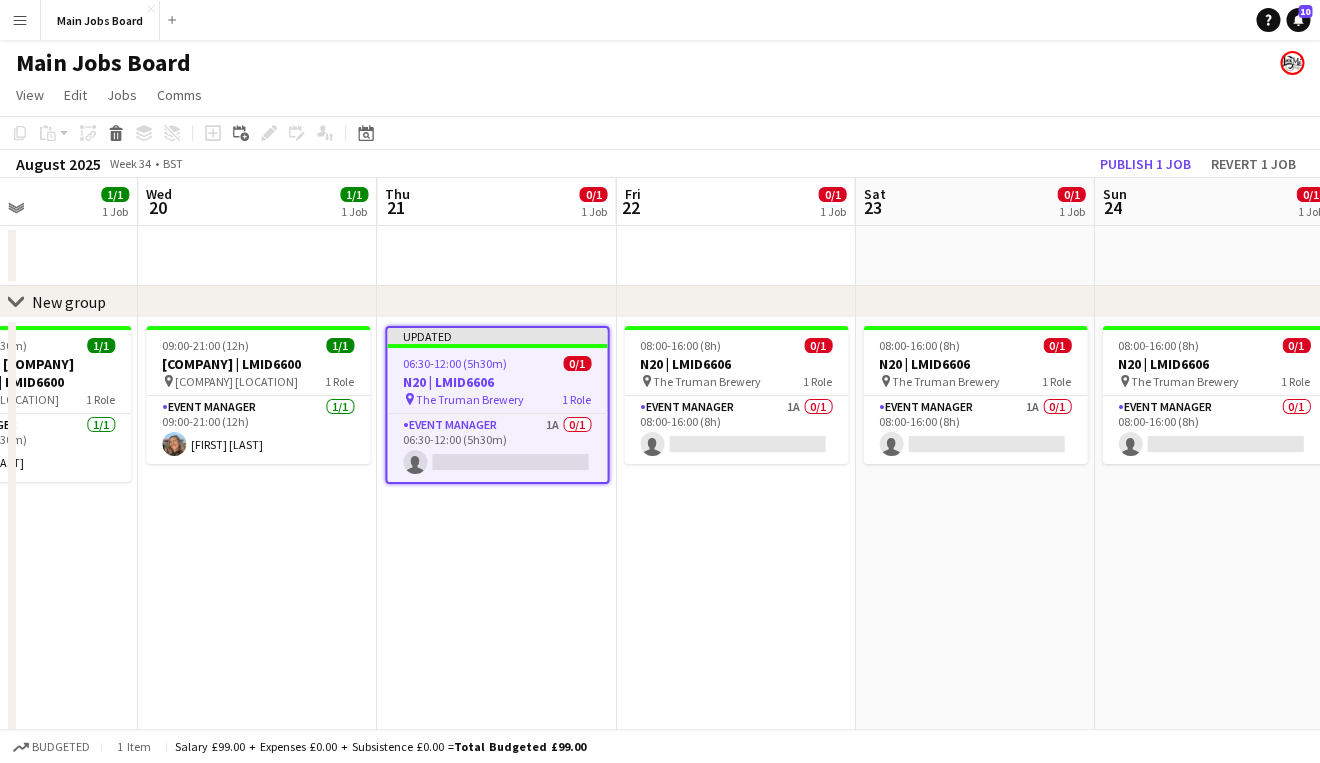 scroll, scrollTop: 0, scrollLeft: 818, axis: horizontal 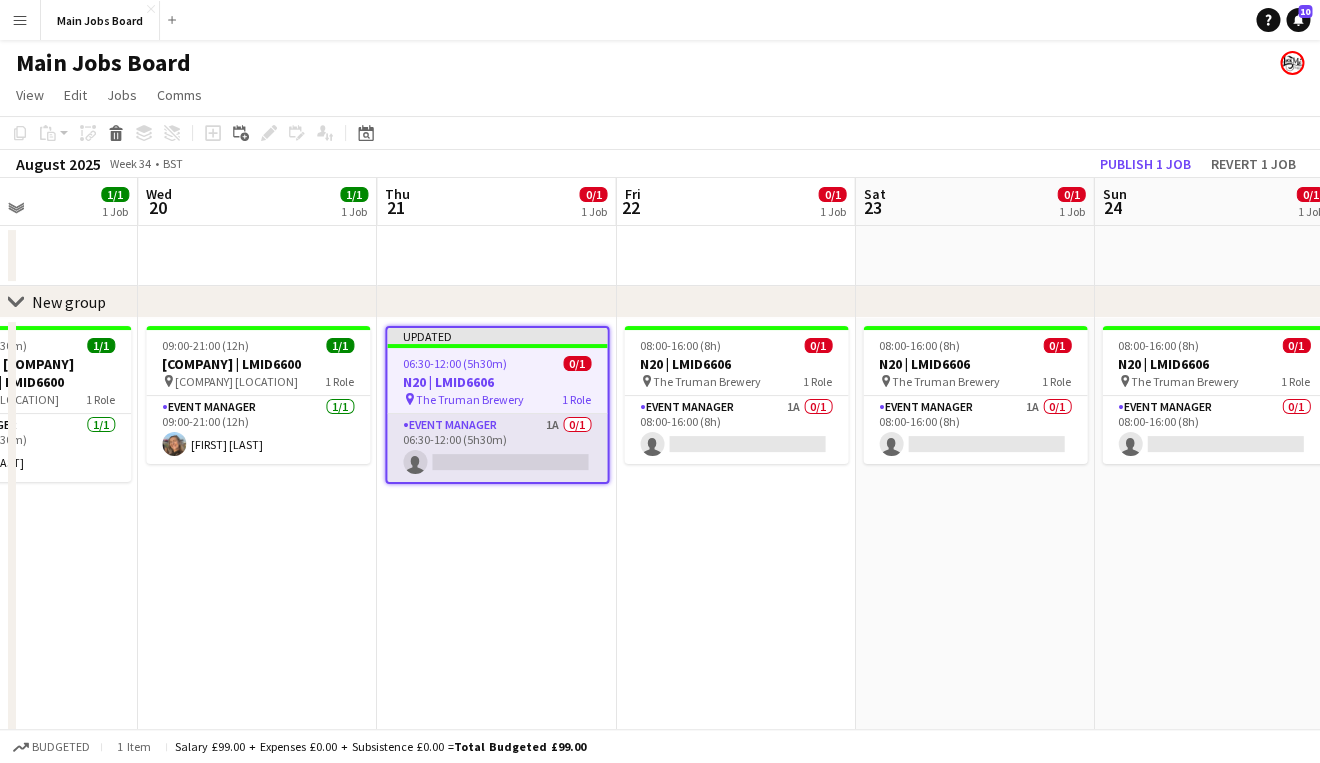 click on "Event Manager   1A   0/1   06:30-12:00 (5h30m)
single-neutral-actions" at bounding box center [497, 448] 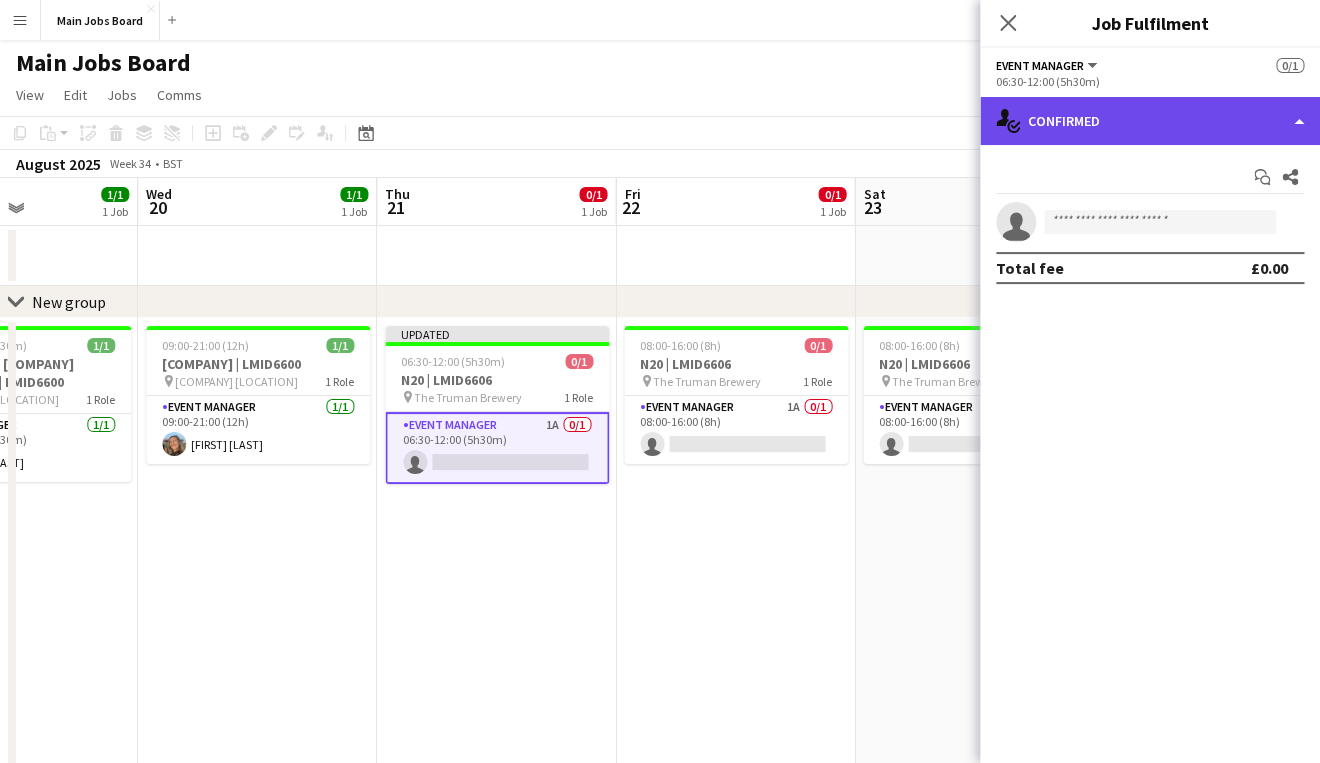click on "single-neutral-actions-check-2
Confirmed" 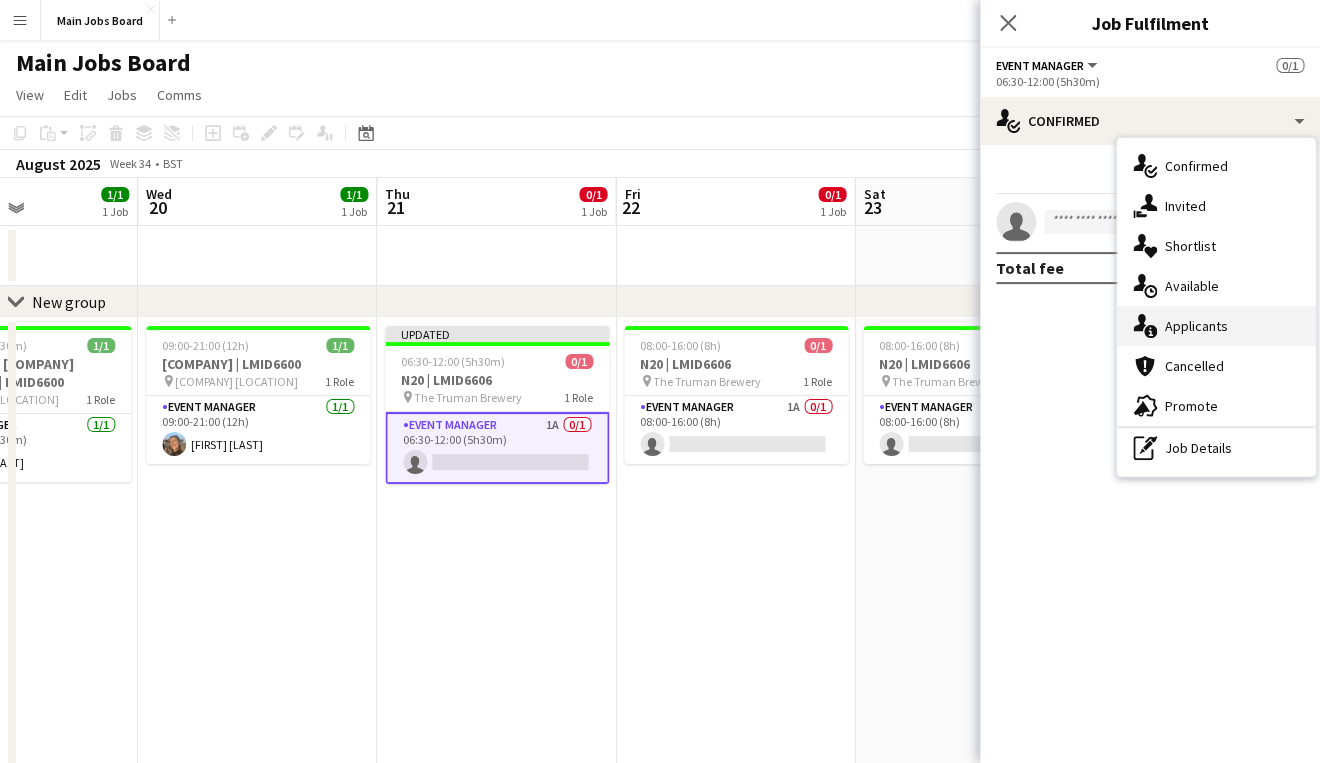 click on "single-neutral-actions-information
Applicants" at bounding box center (1216, 326) 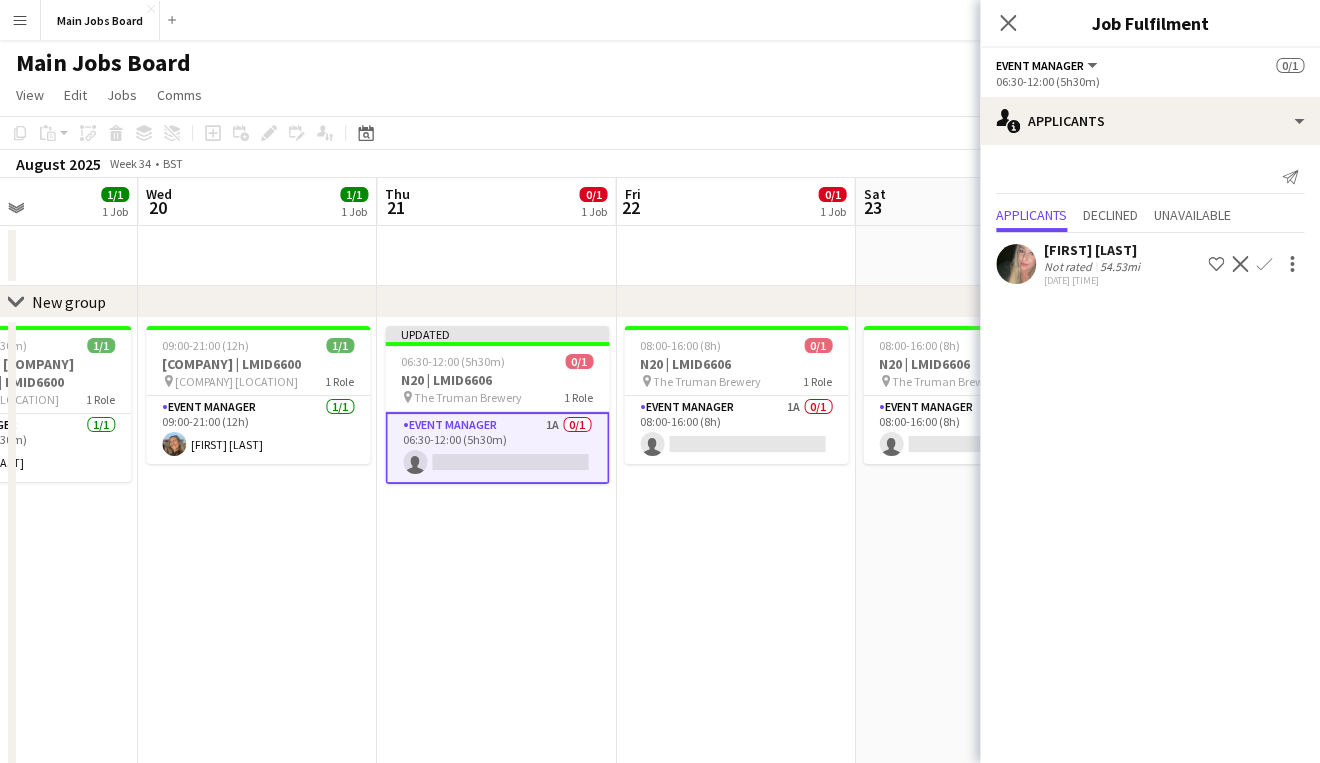 click on "Confirm" 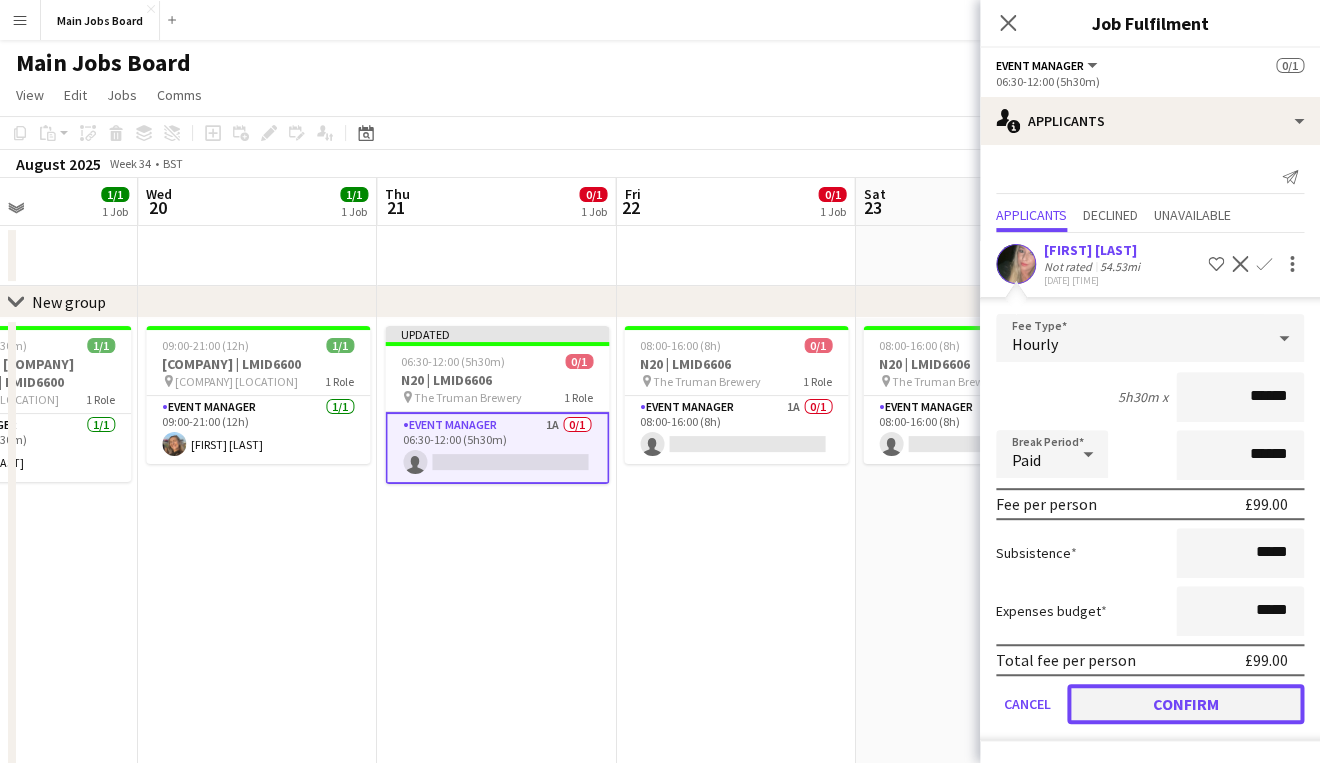 click on "Confirm" 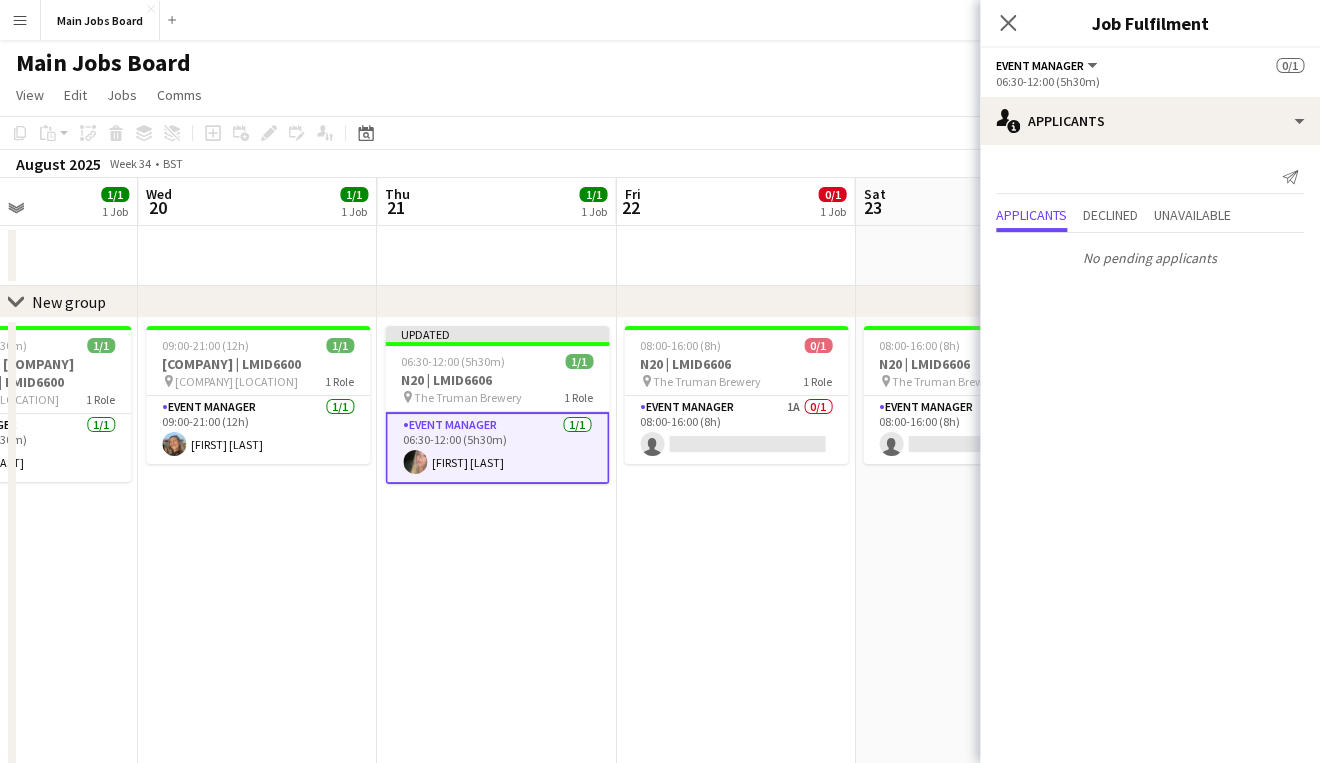 click on "Close pop-in" 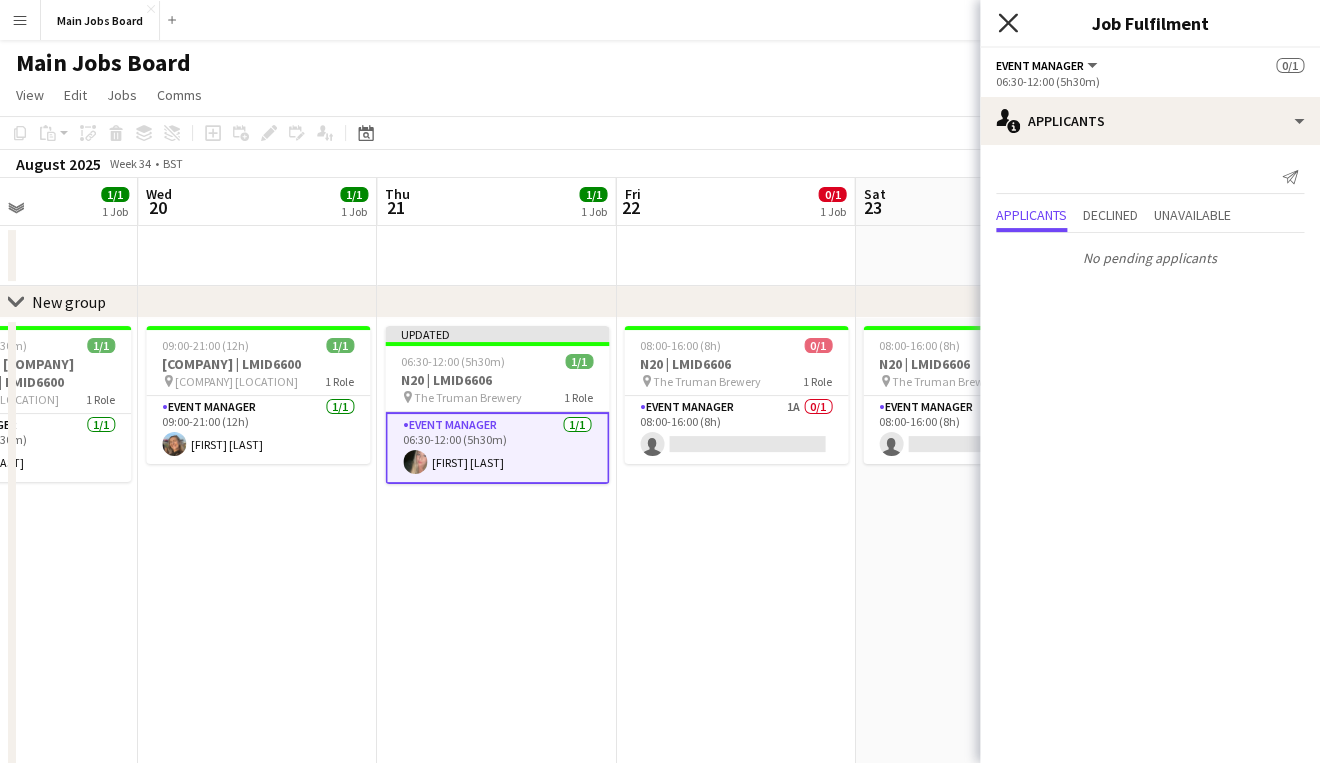 click on "Close pop-in" 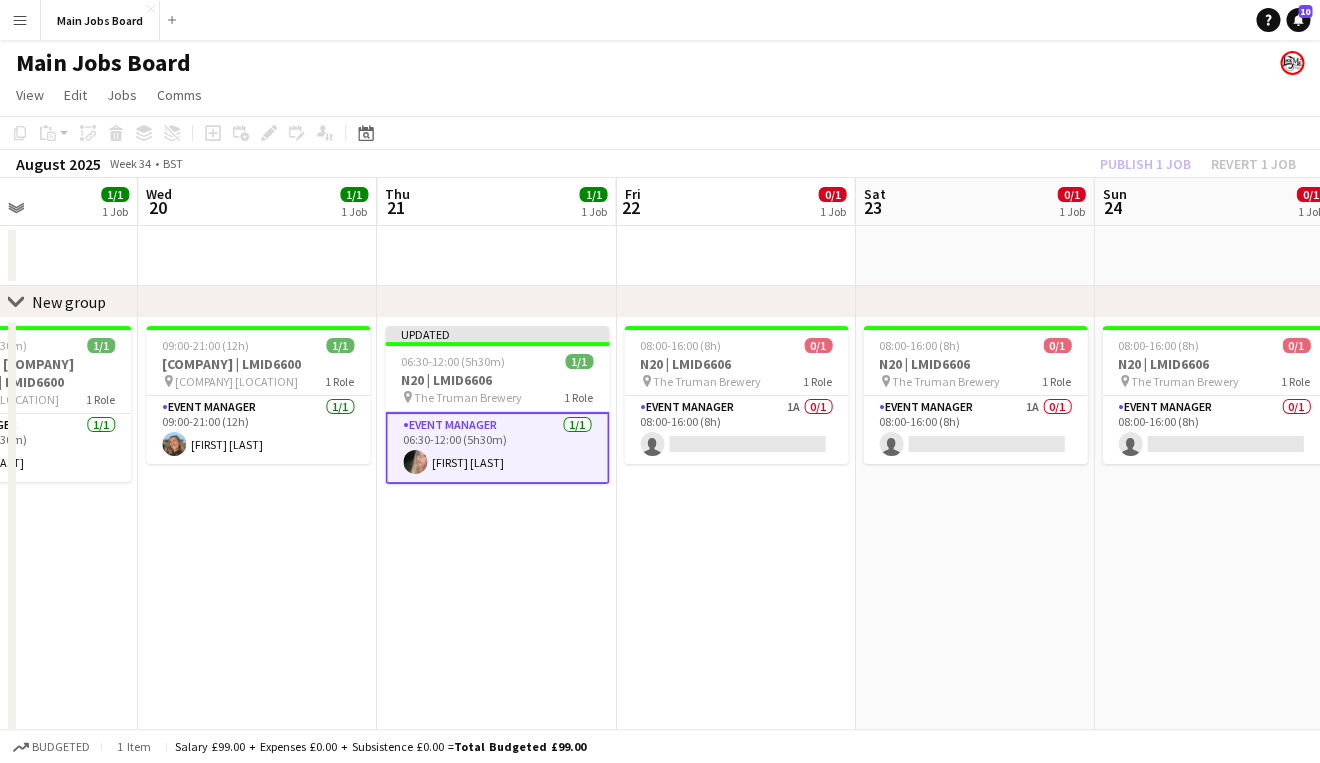 click on "Publish 1 job   Revert 1 job" 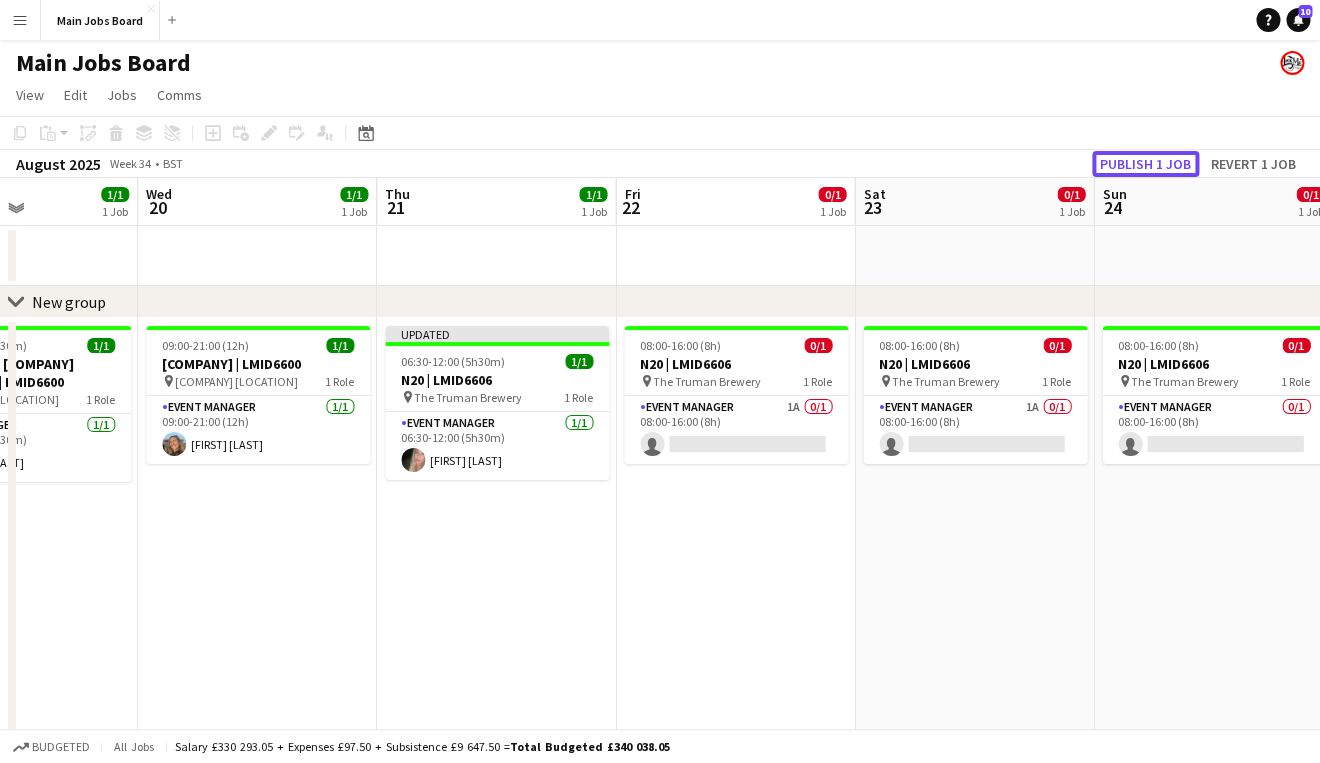 click on "Publish 1 job" 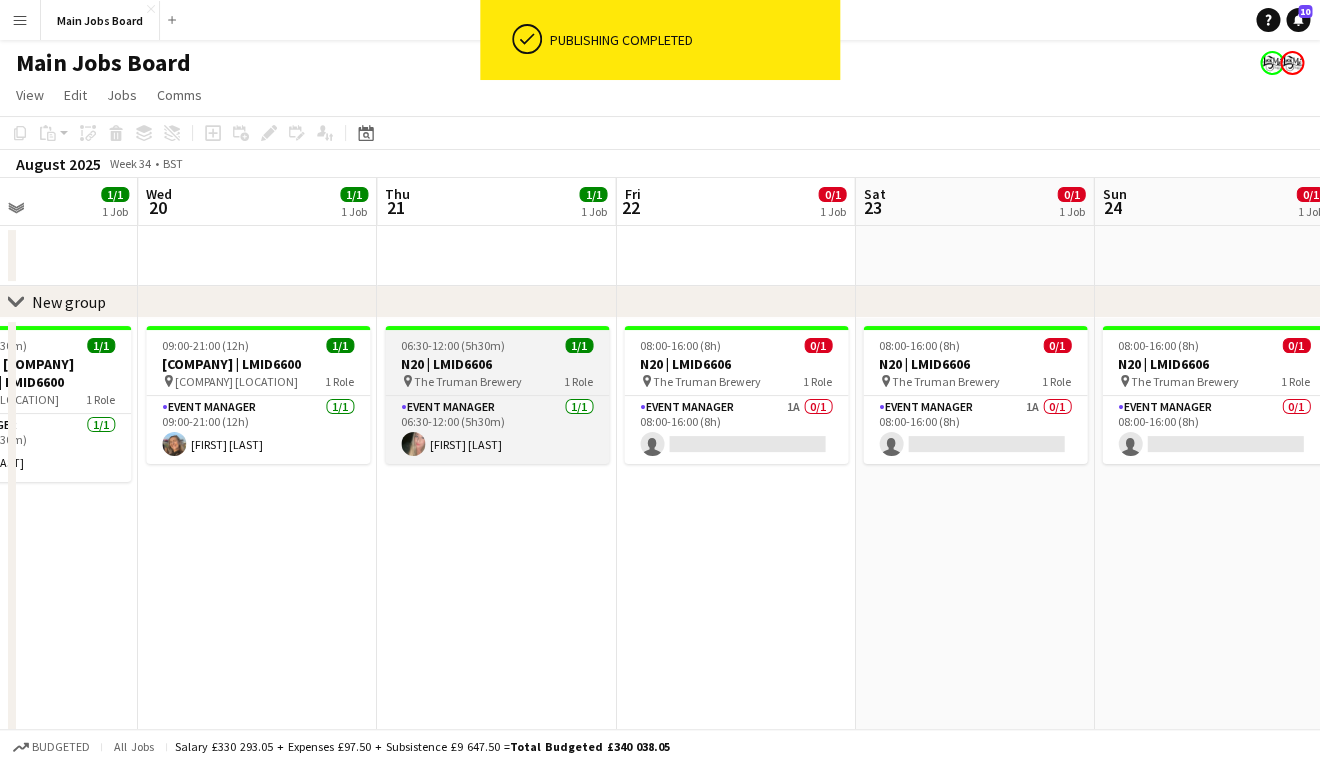 click on "N20 | LMID6606" at bounding box center [497, 364] 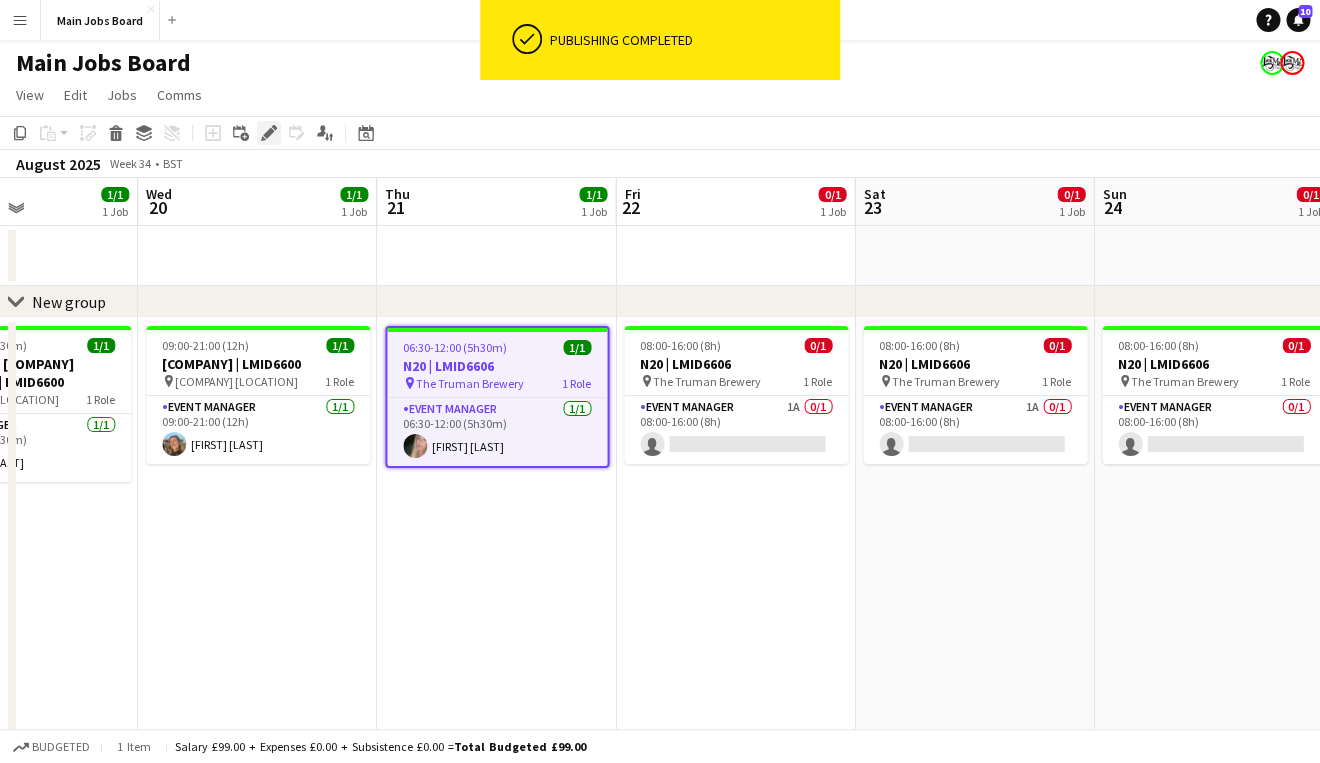 click 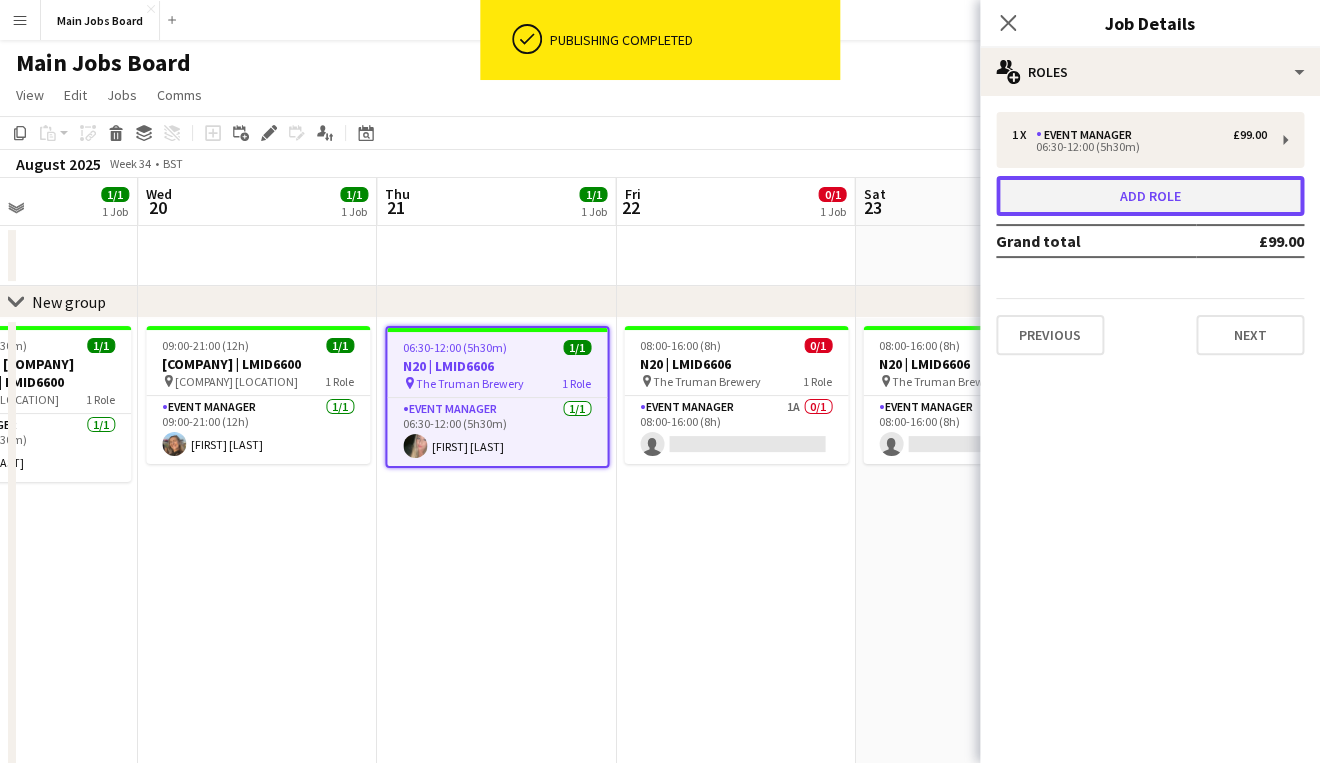 click on "Add role" at bounding box center [1150, 196] 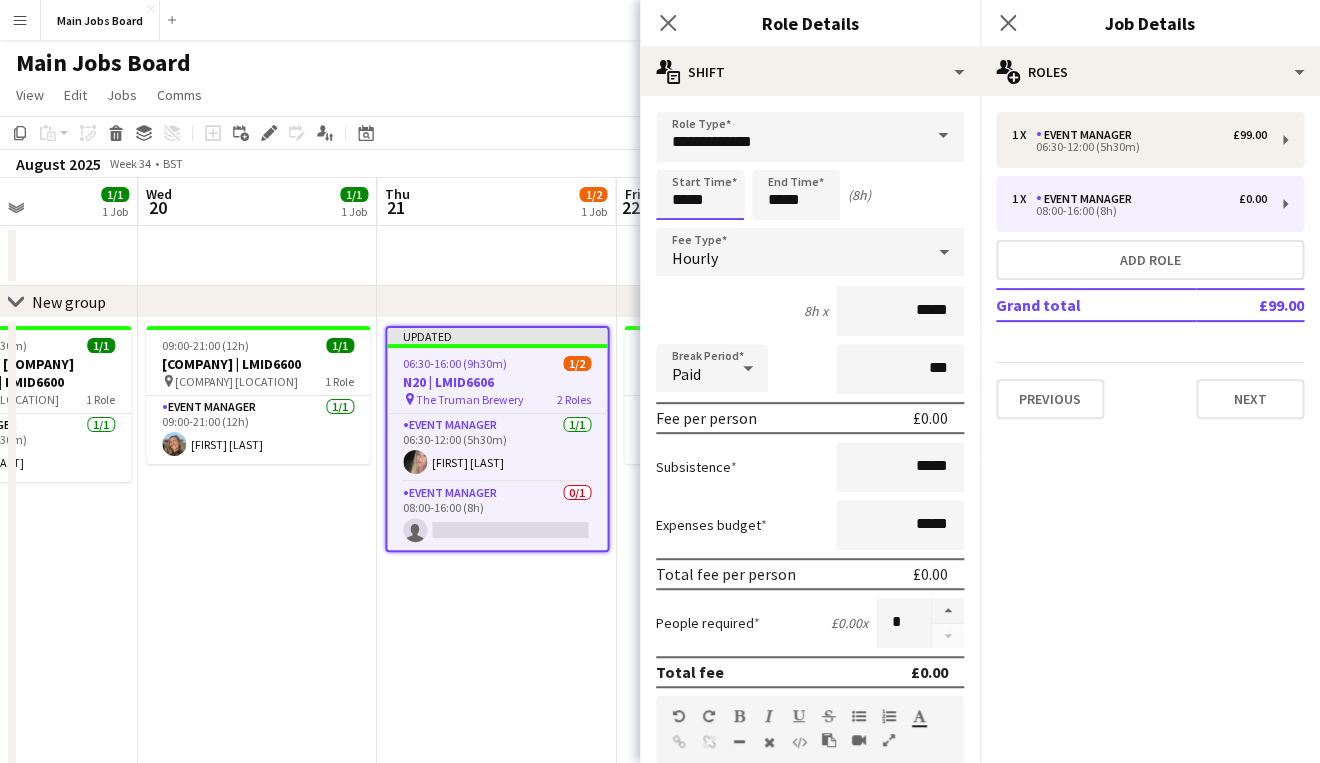 click on "*****" at bounding box center [700, 195] 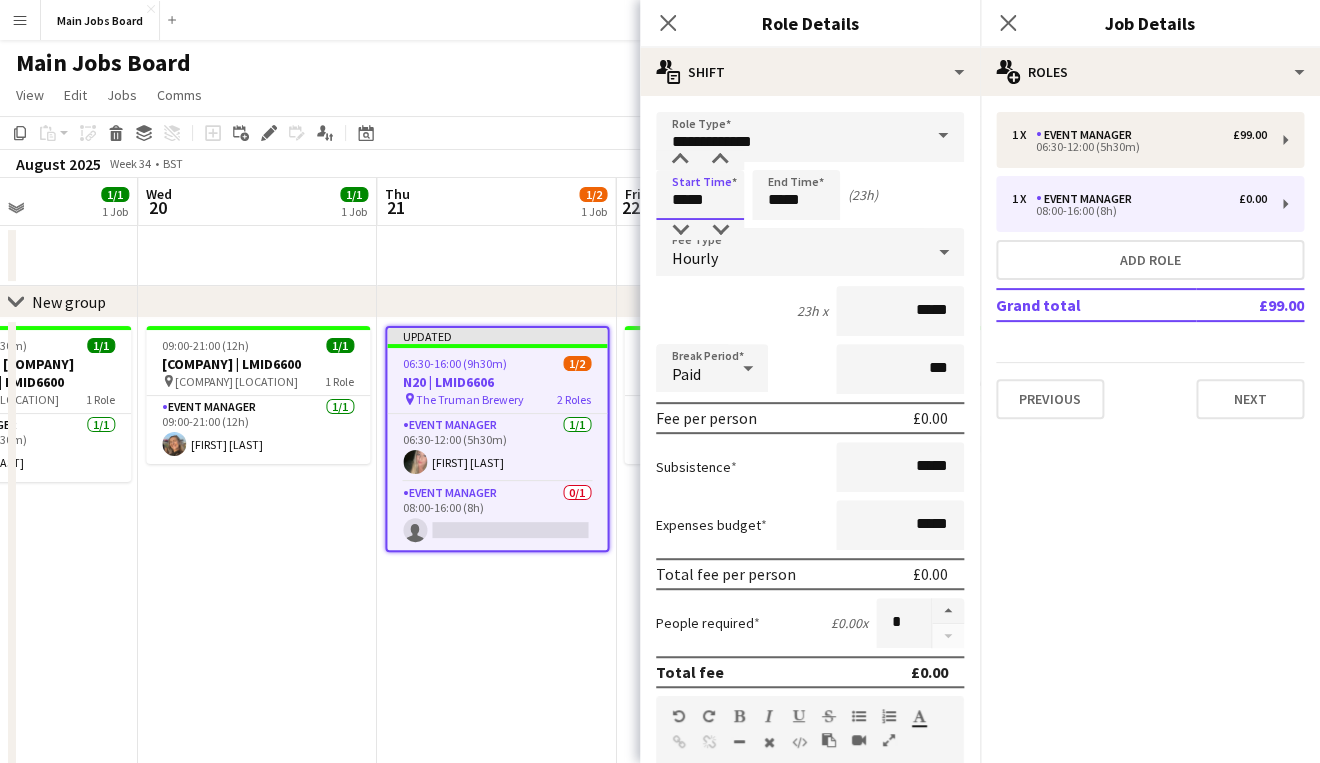 type on "*****" 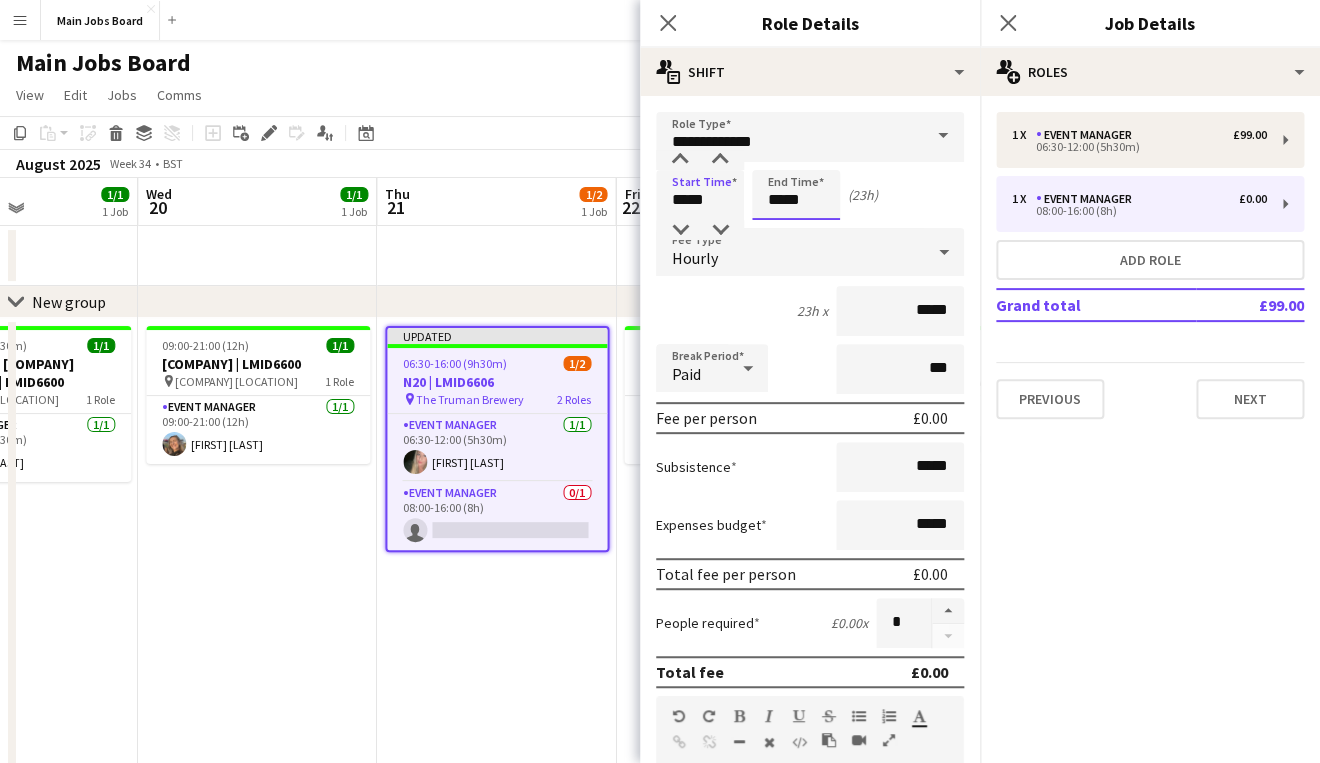 click on "*****" at bounding box center (796, 195) 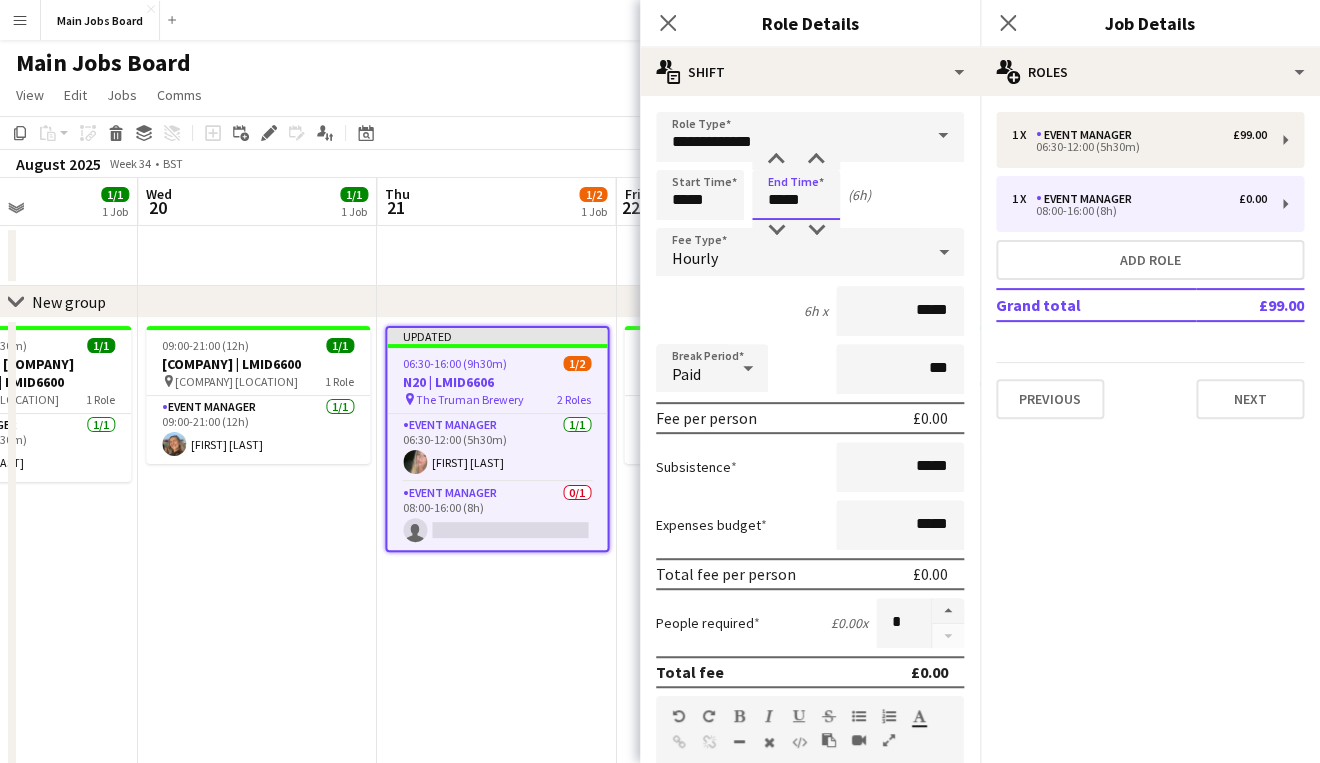 type on "*****" 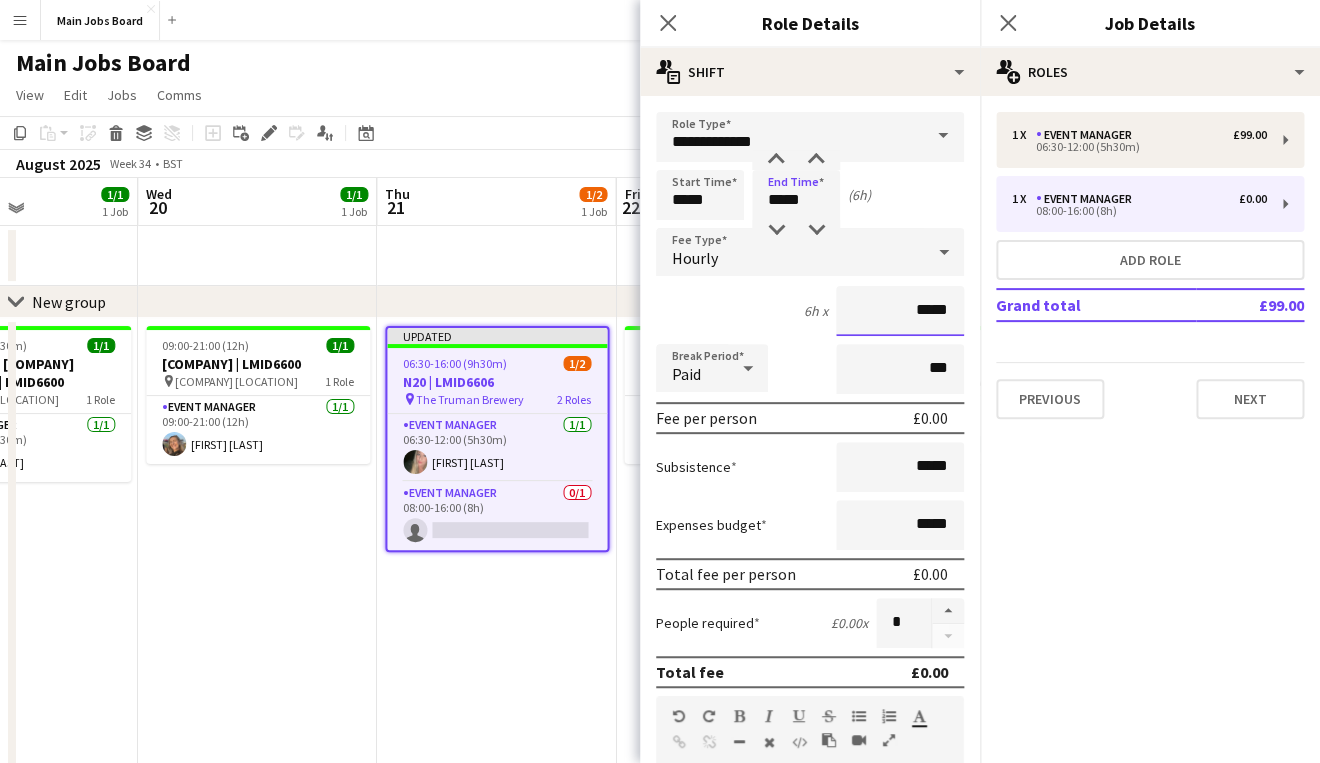 click on "*****" at bounding box center (900, 311) 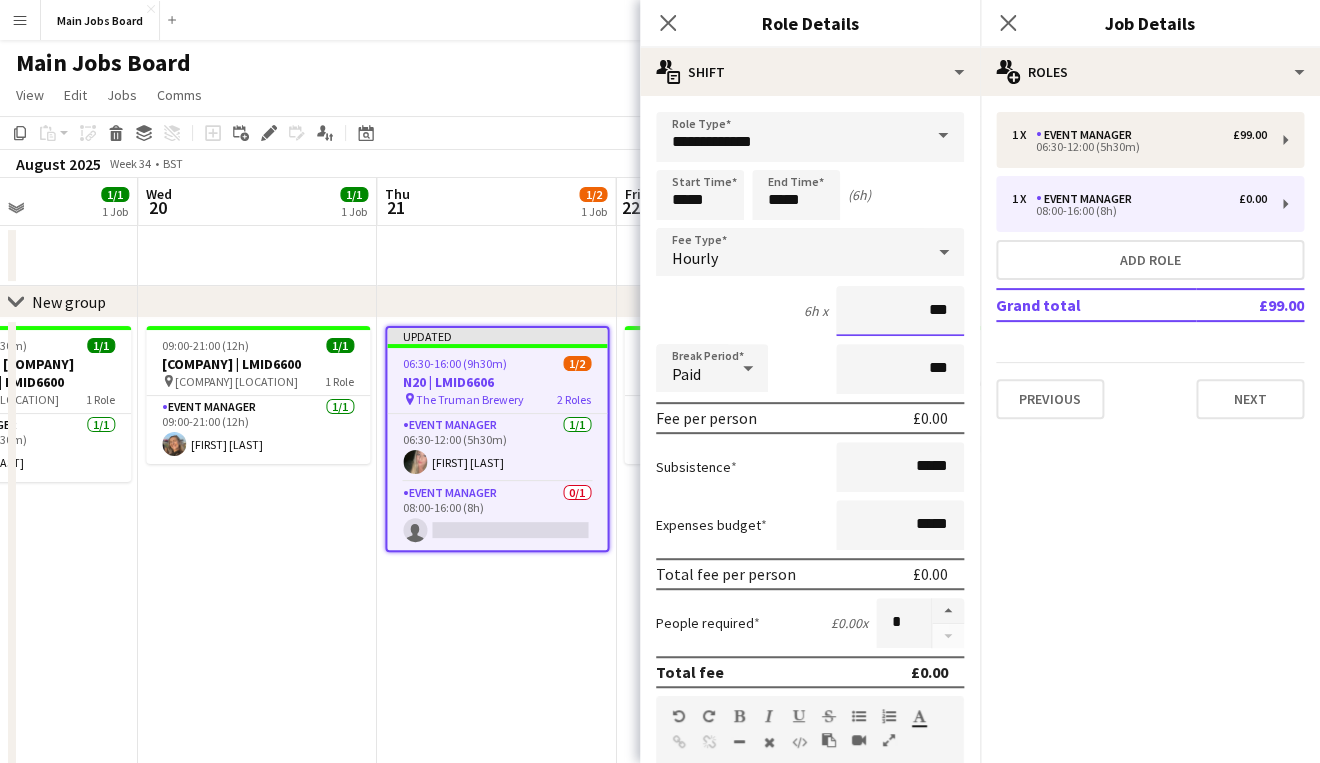 type on "**" 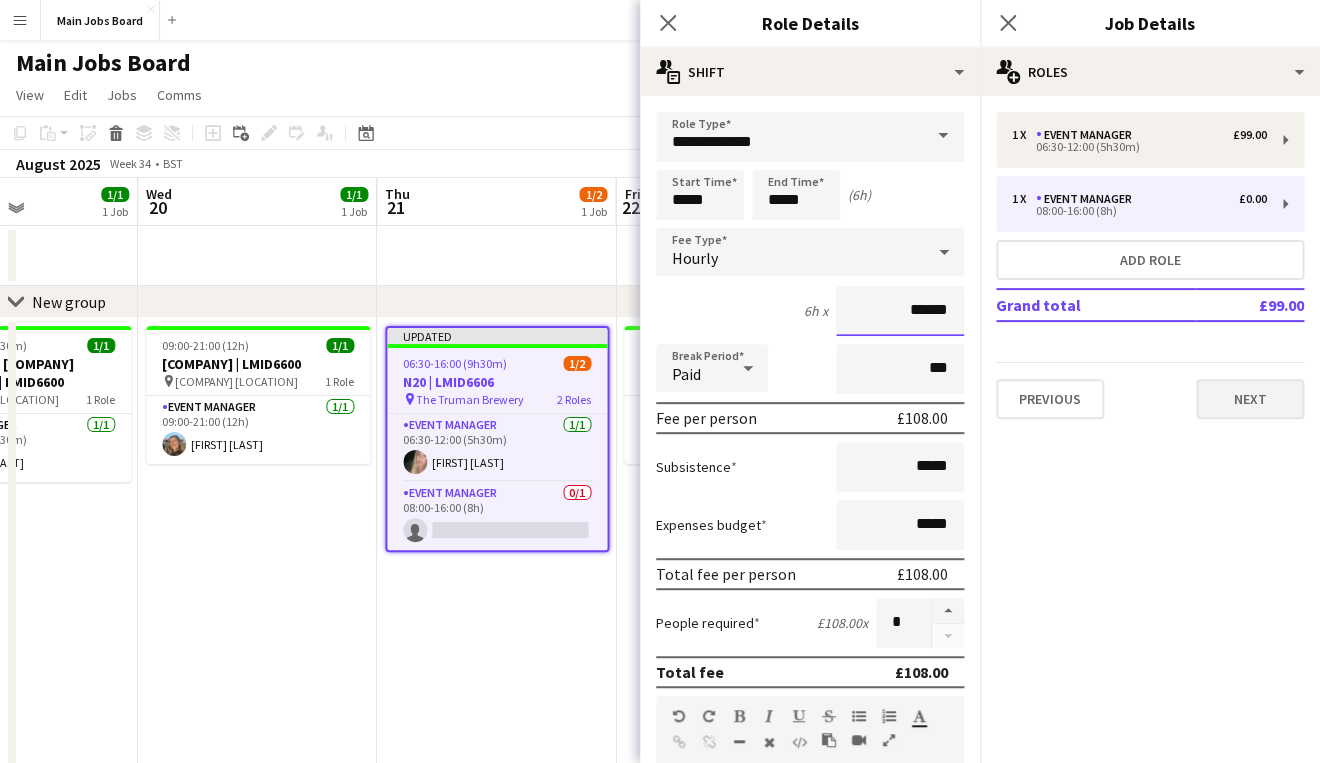 type on "******" 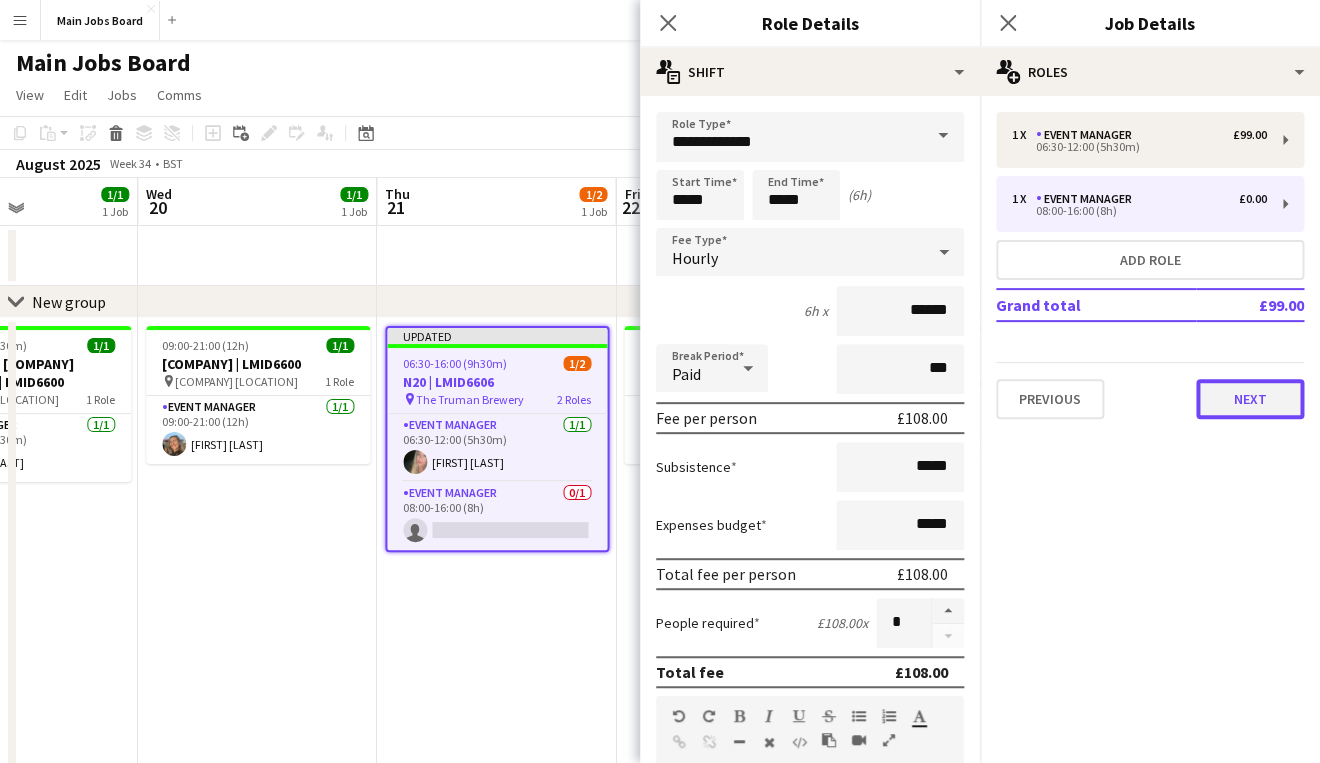 click on "Next" at bounding box center (1250, 399) 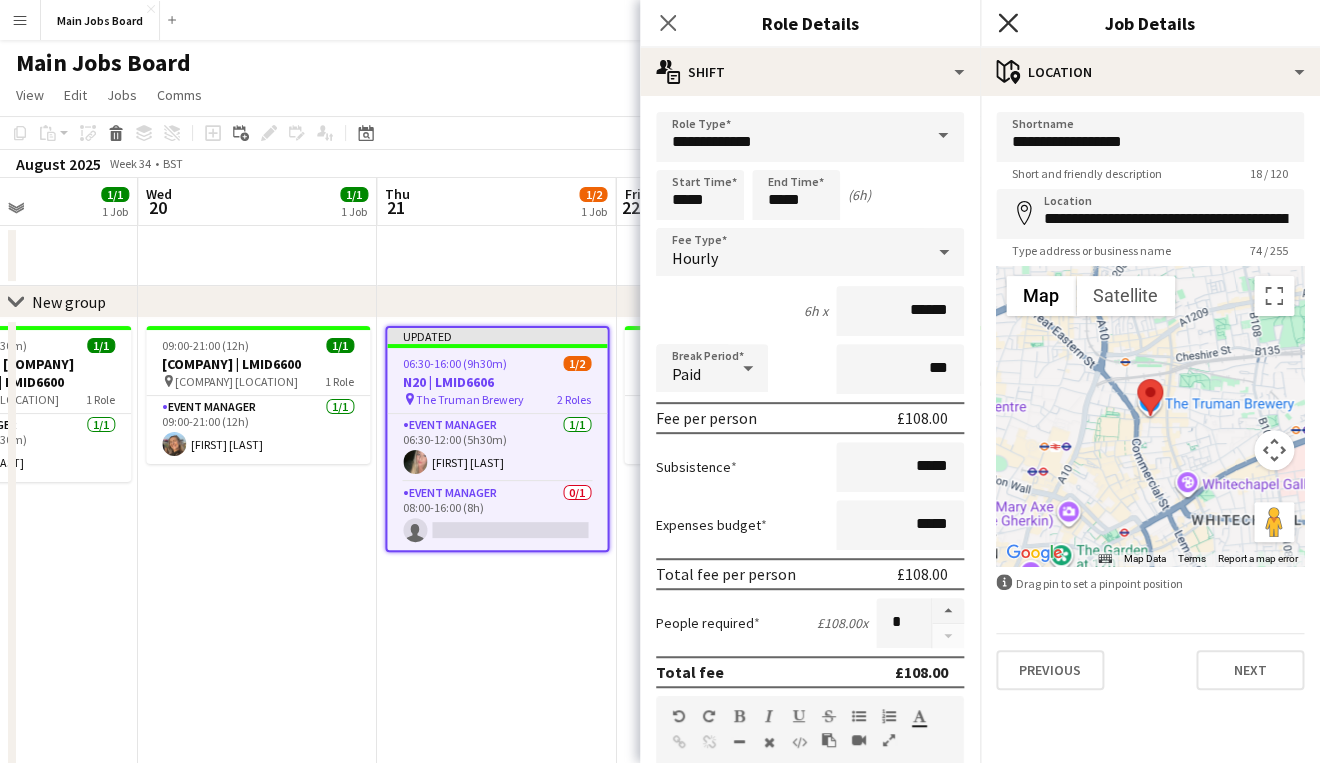 click 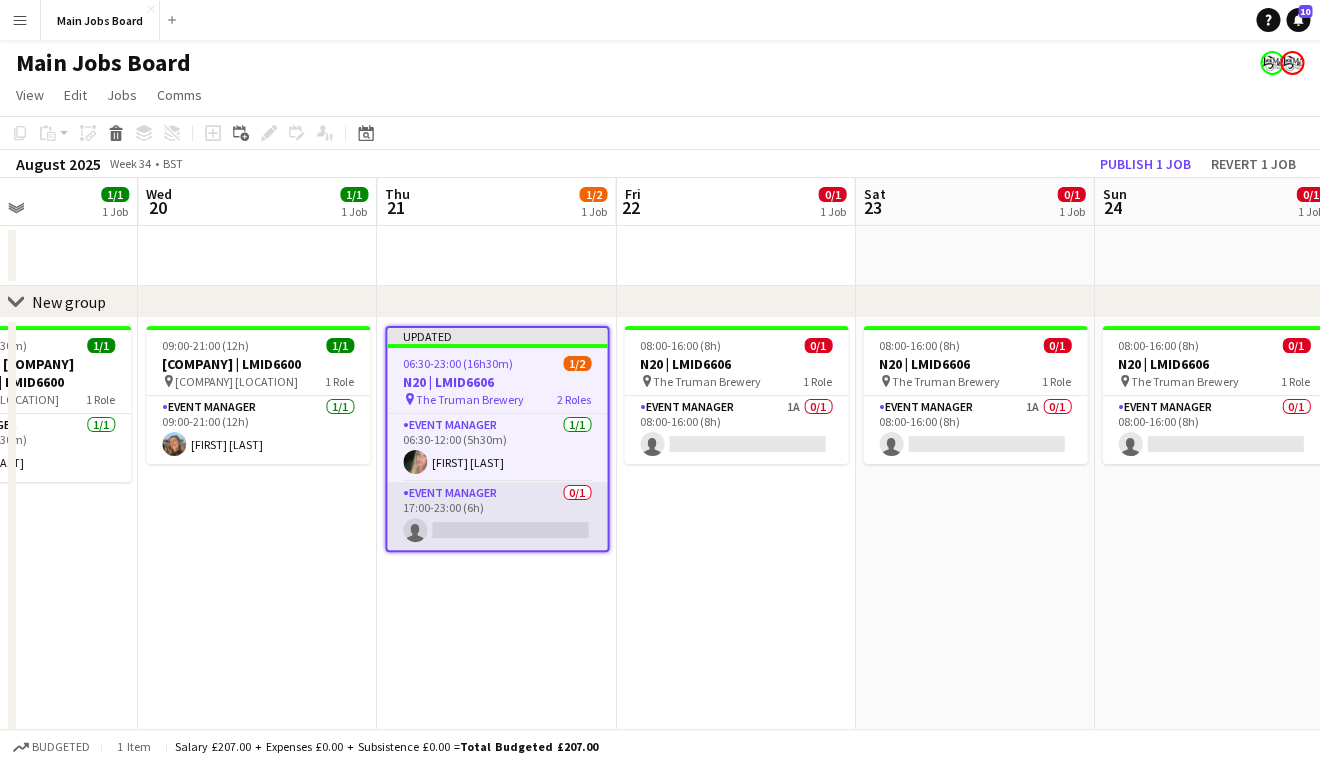 click on "Event Manager   0/1   17:00-23:00 (6h)
single-neutral-actions" at bounding box center [497, 516] 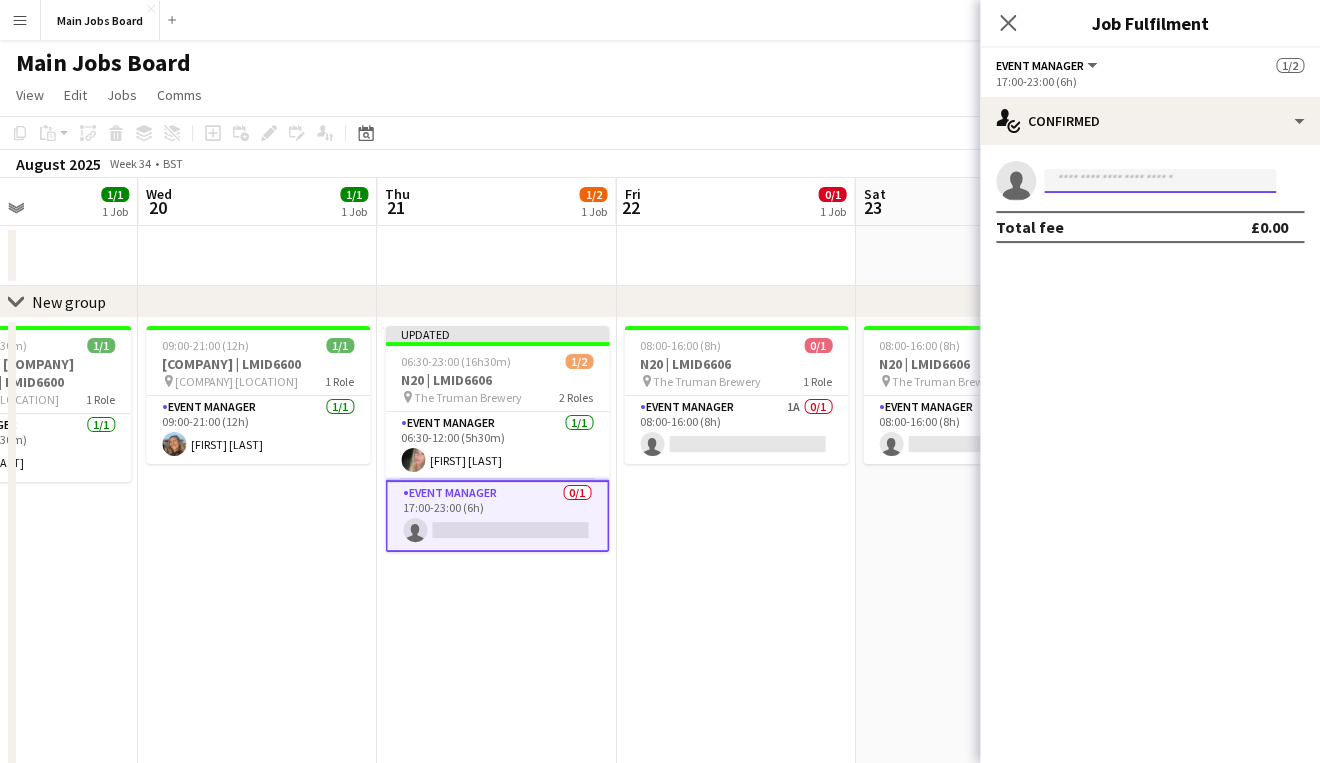 click at bounding box center [1160, 181] 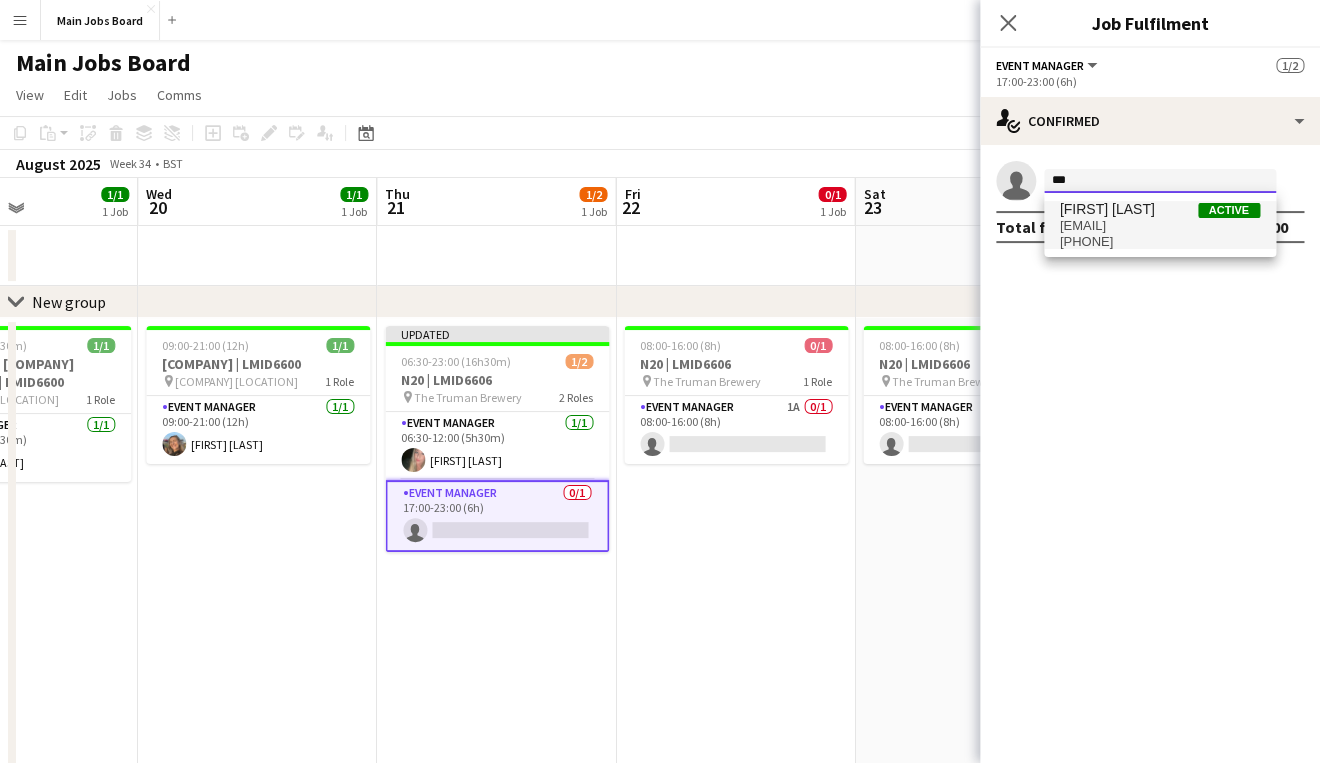 type on "***" 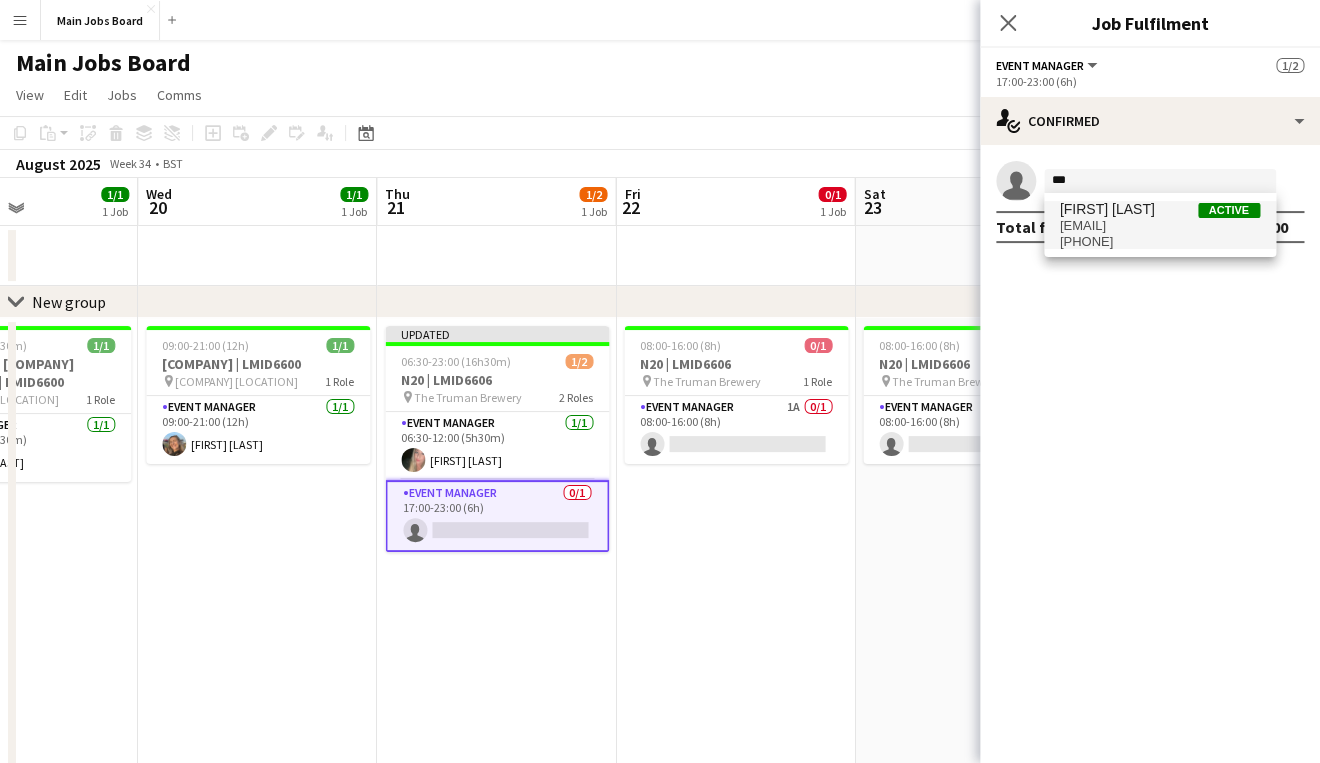 click on "[FIRST] [LAST]  Active" at bounding box center (1160, 209) 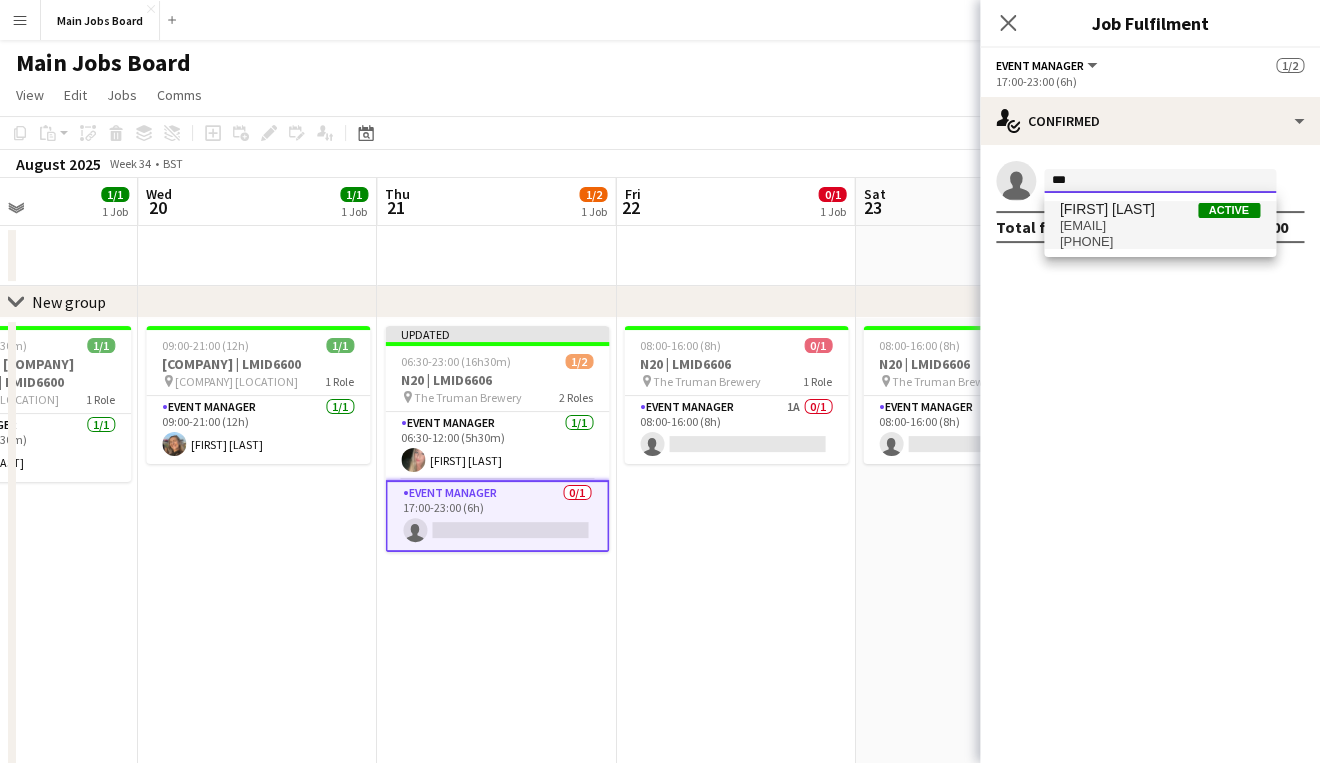type 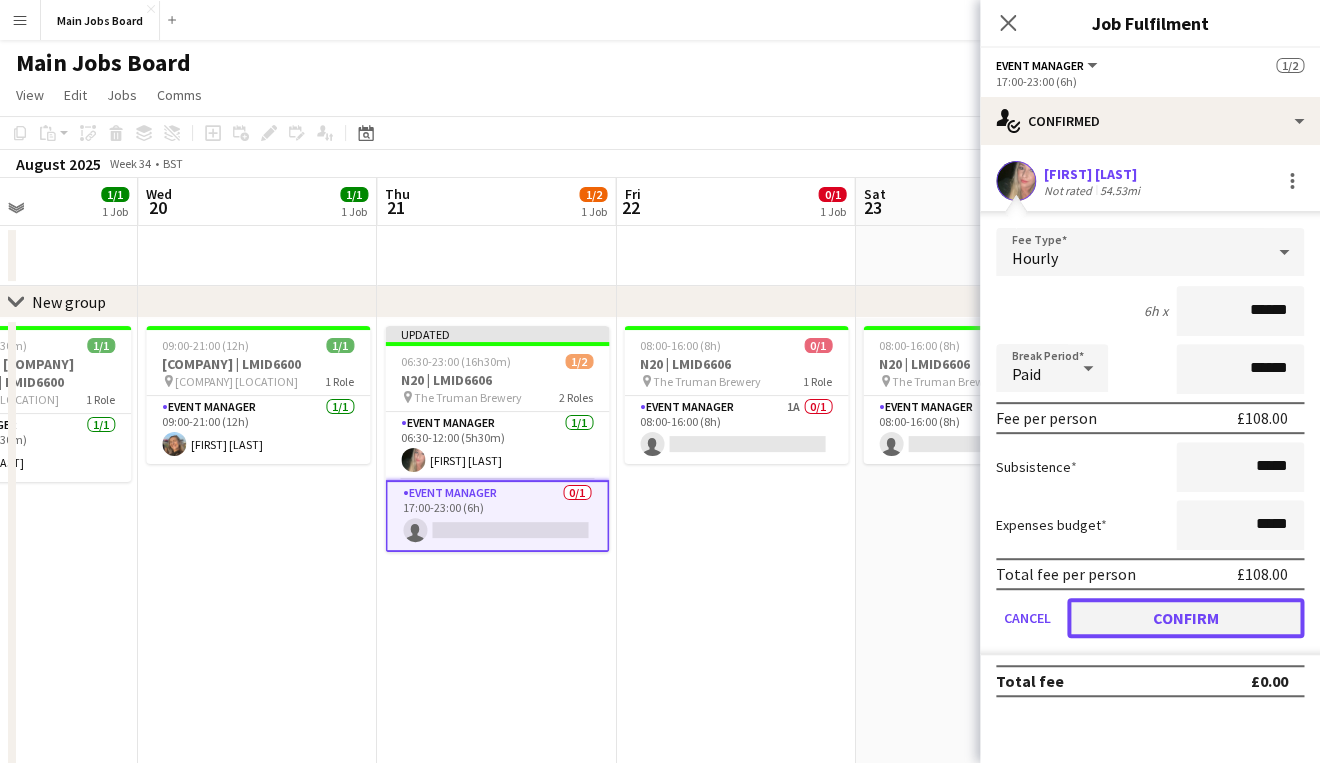 click on "Confirm" at bounding box center [1185, 618] 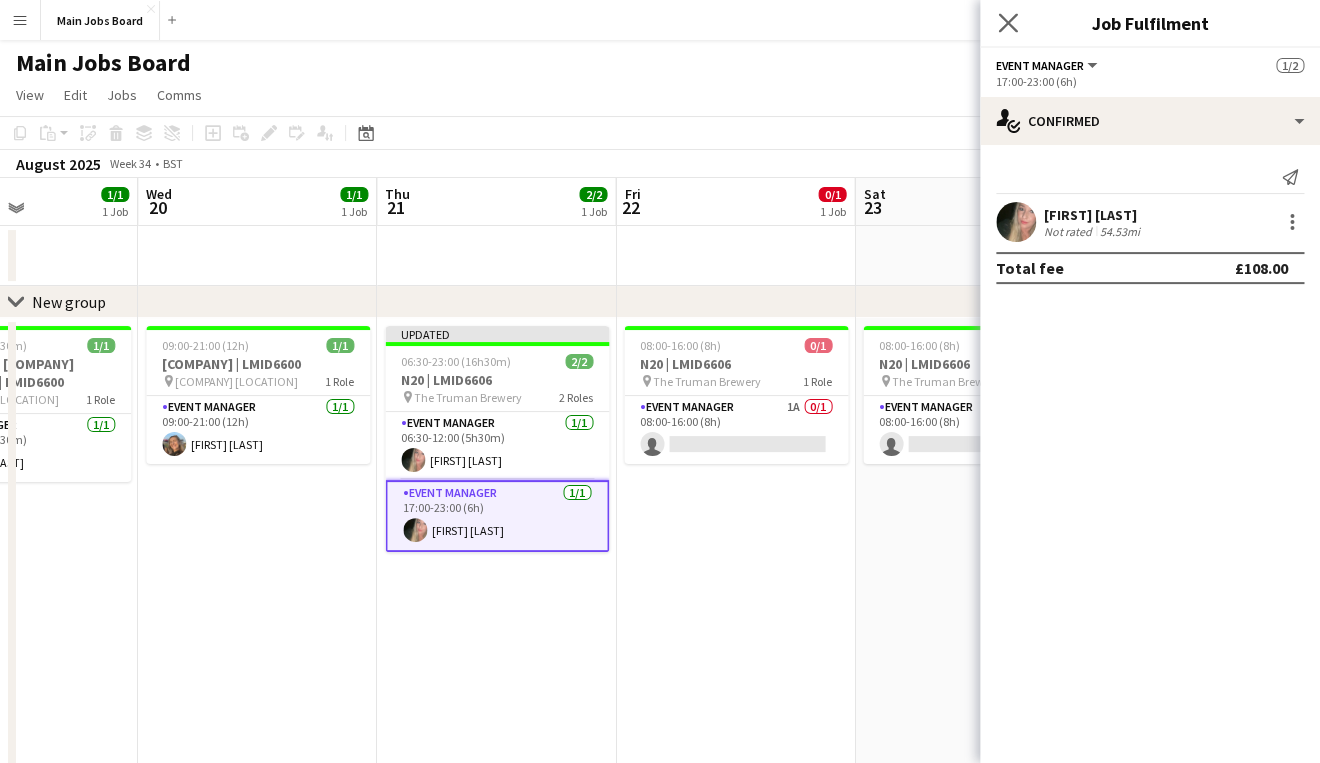 click on "Close pop-in" 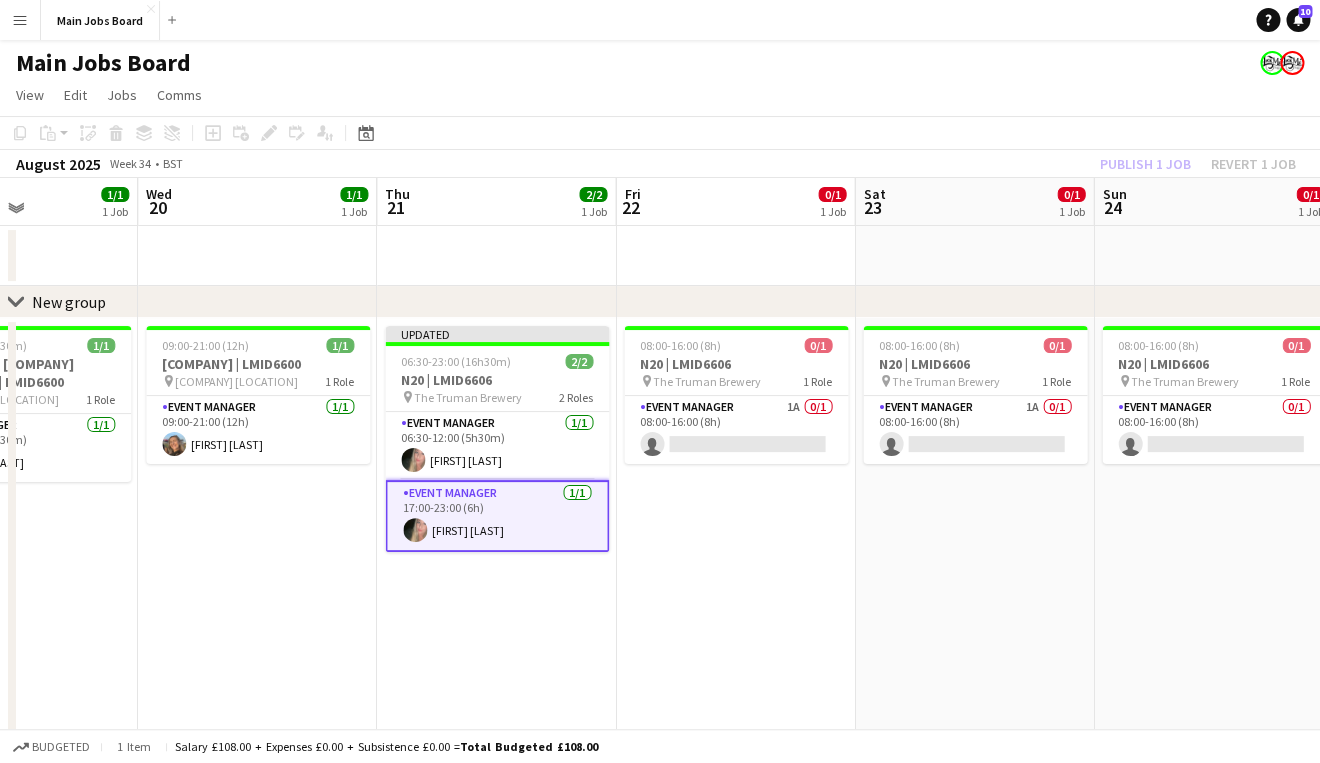 click on "Publish 1 job   Revert 1 job" 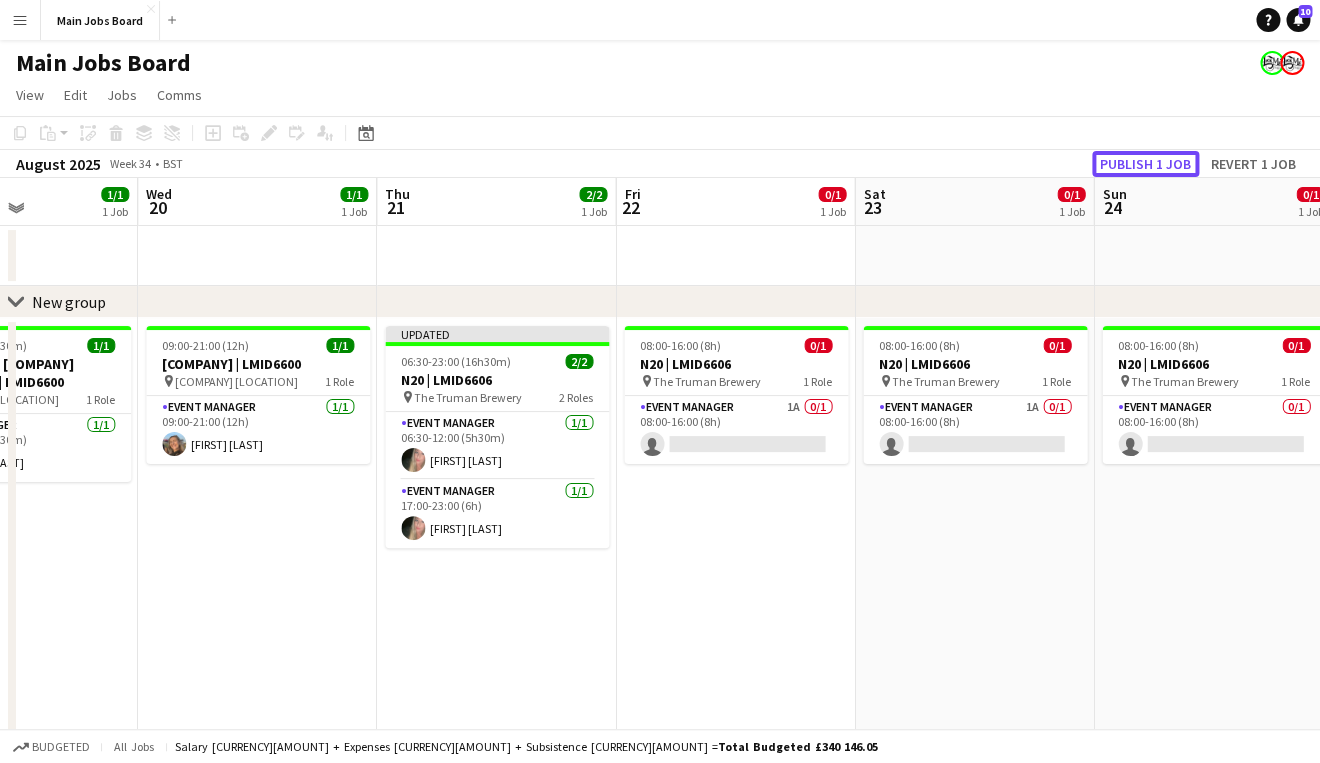 click on "Publish 1 job" 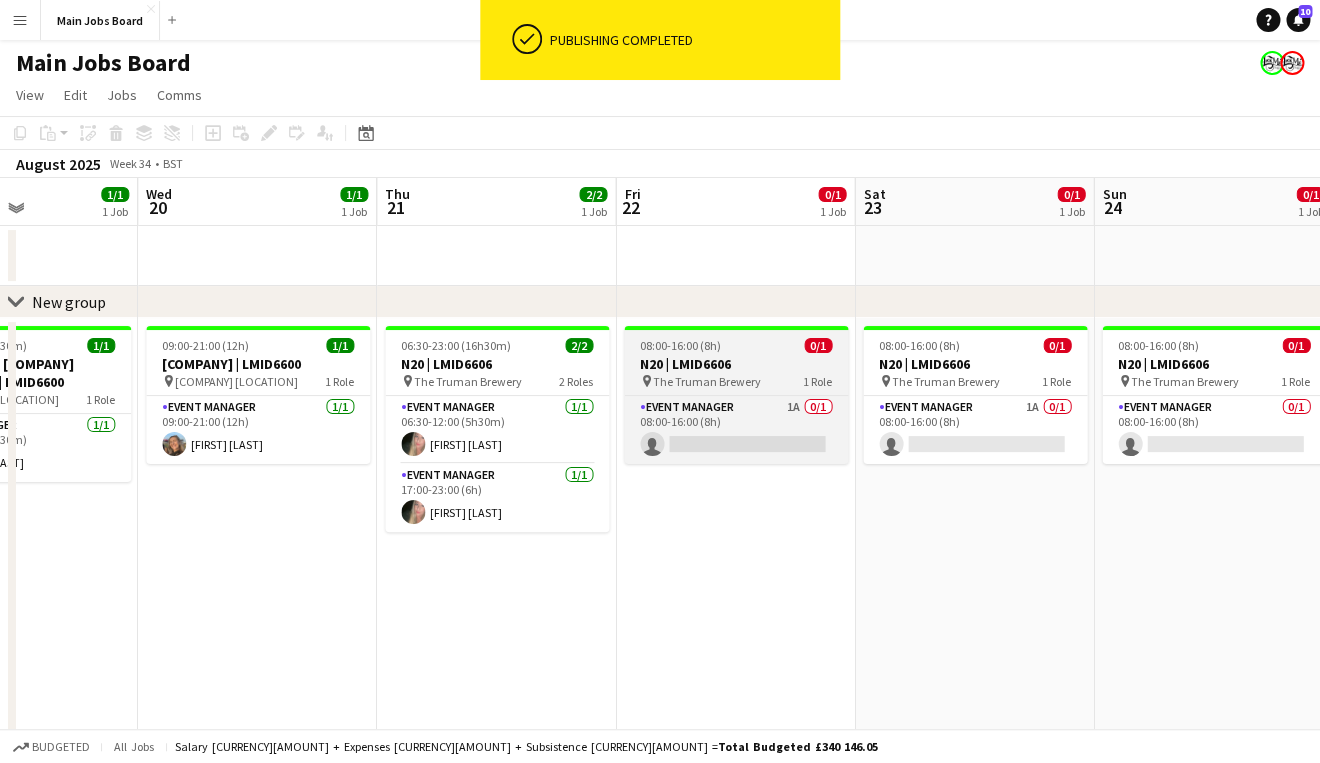 click on "N20 | LMID6606" at bounding box center (736, 364) 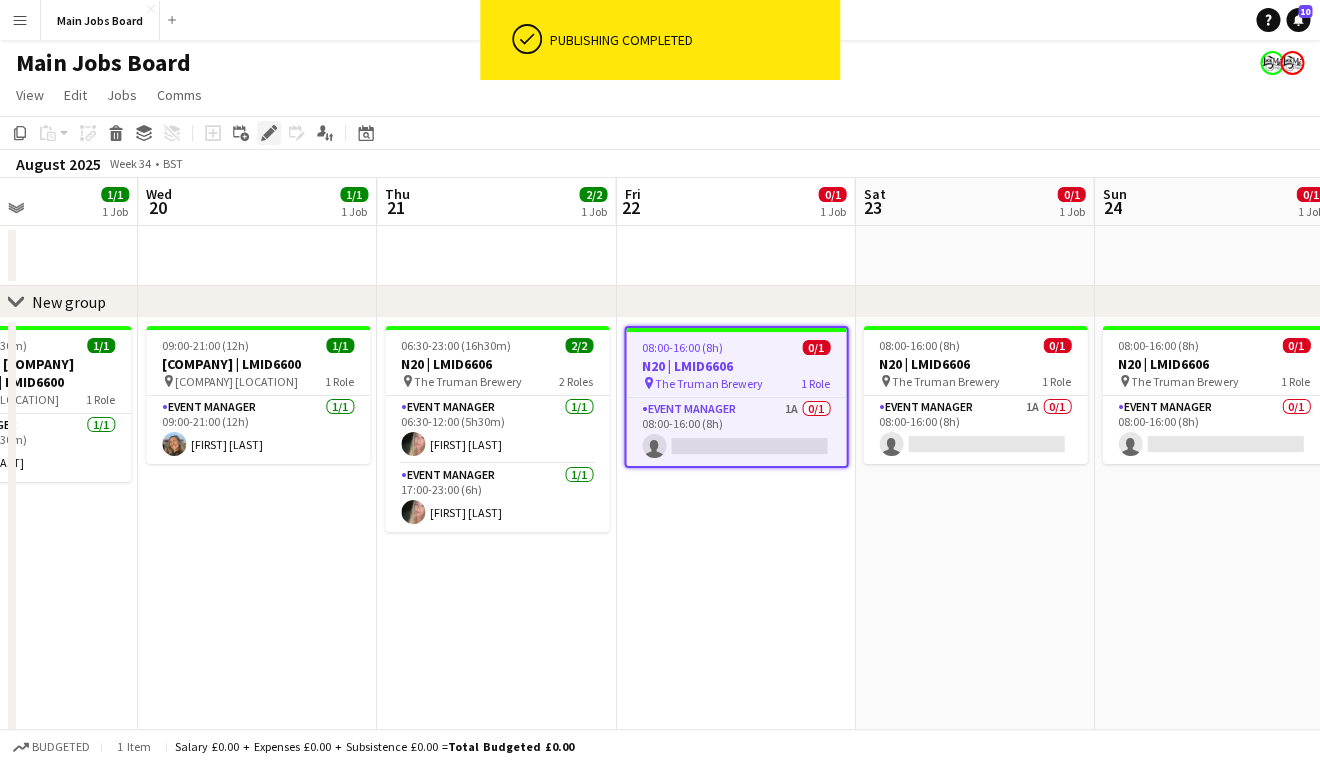 click 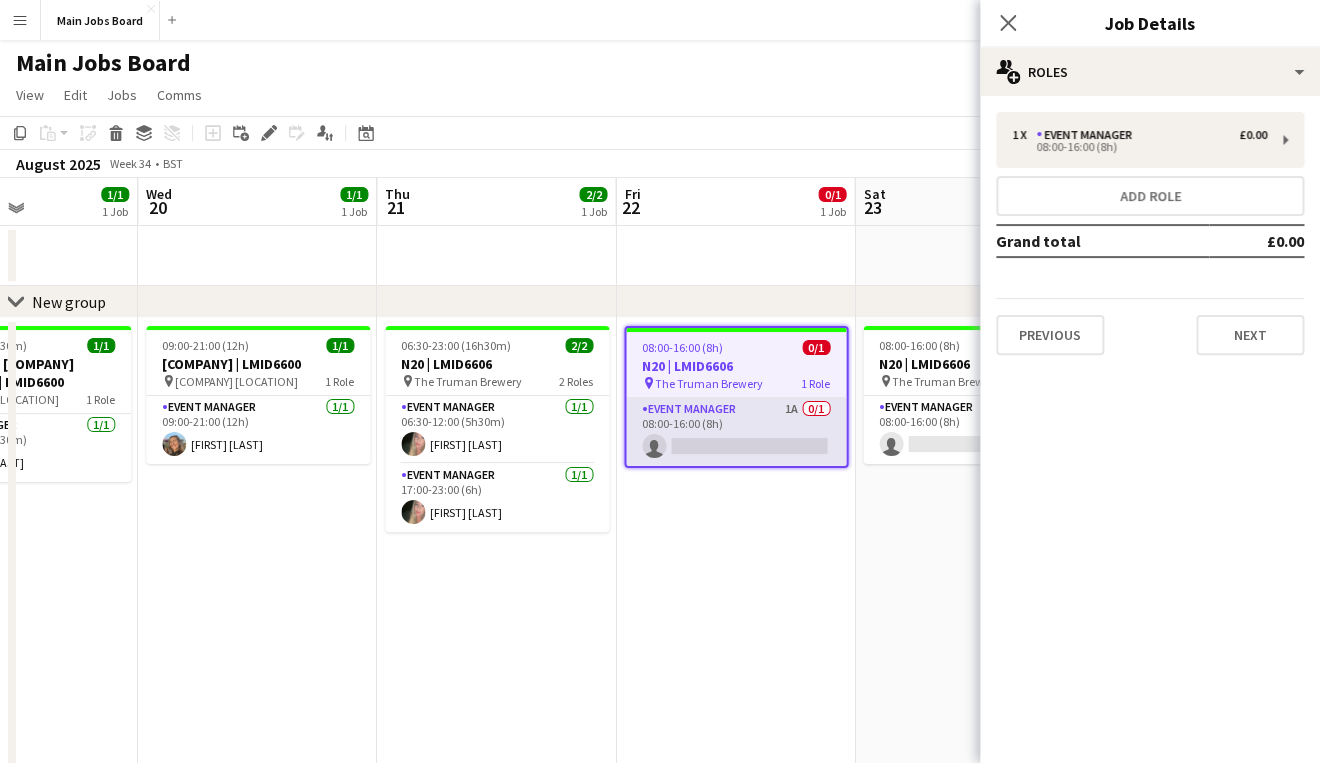 click on "Event Manager   1A   0/1   08:00-16:00 (8h)
single-neutral-actions" at bounding box center [736, 432] 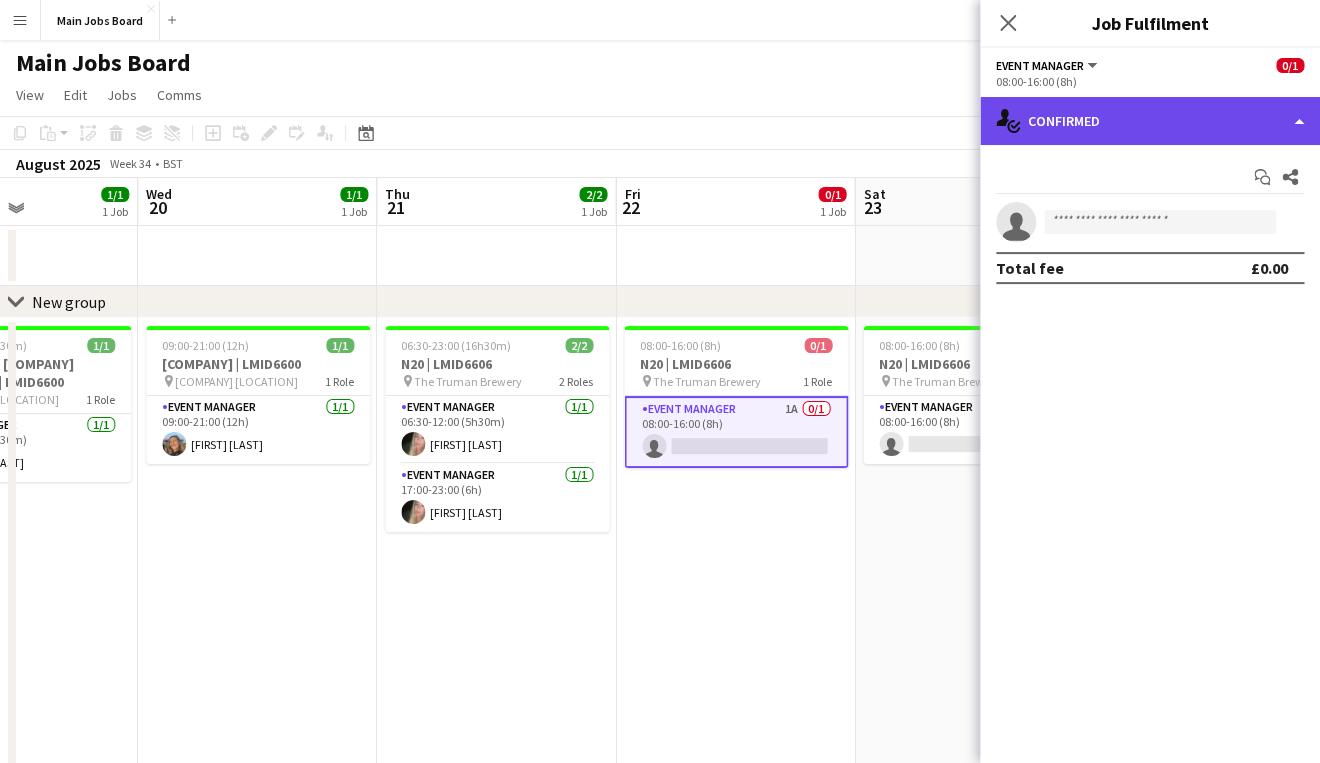 click on "single-neutral-actions-check-2
Confirmed" 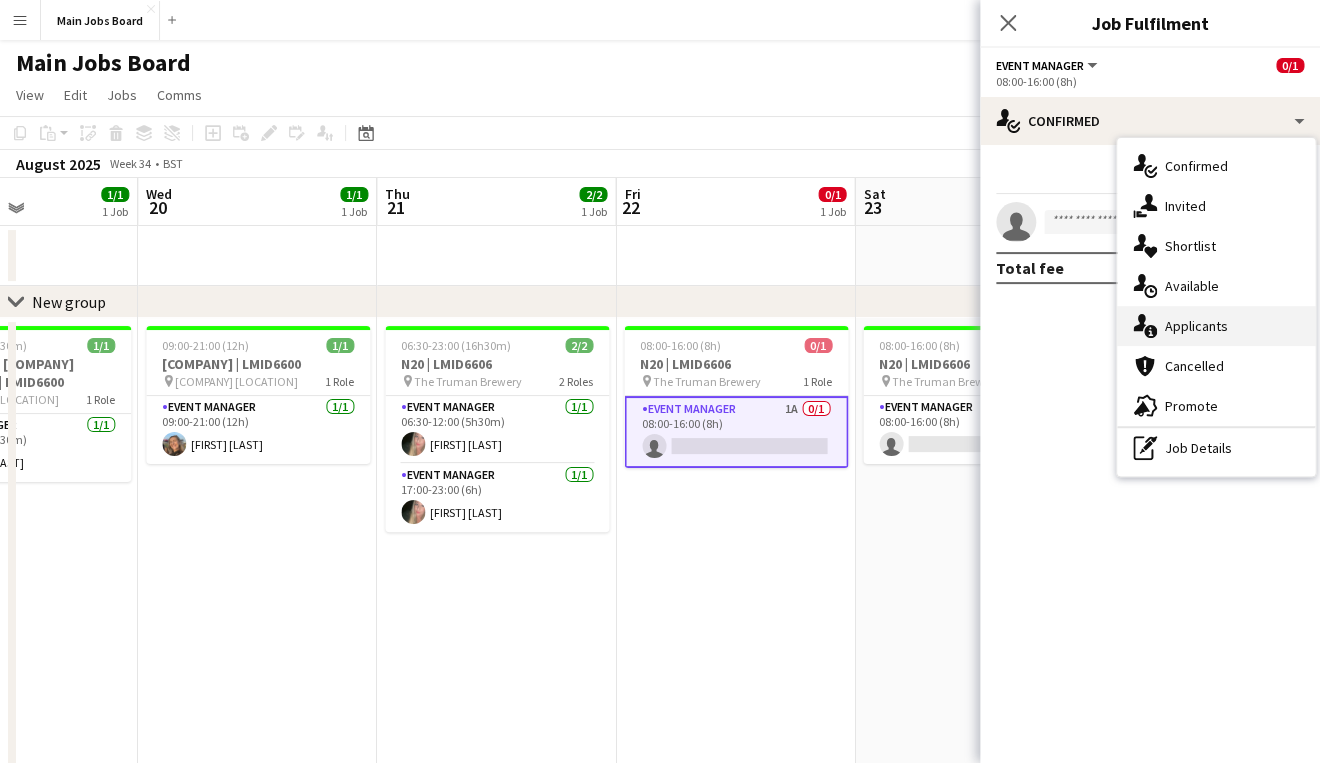 click on "single-neutral-actions-information
Applicants" at bounding box center [1216, 326] 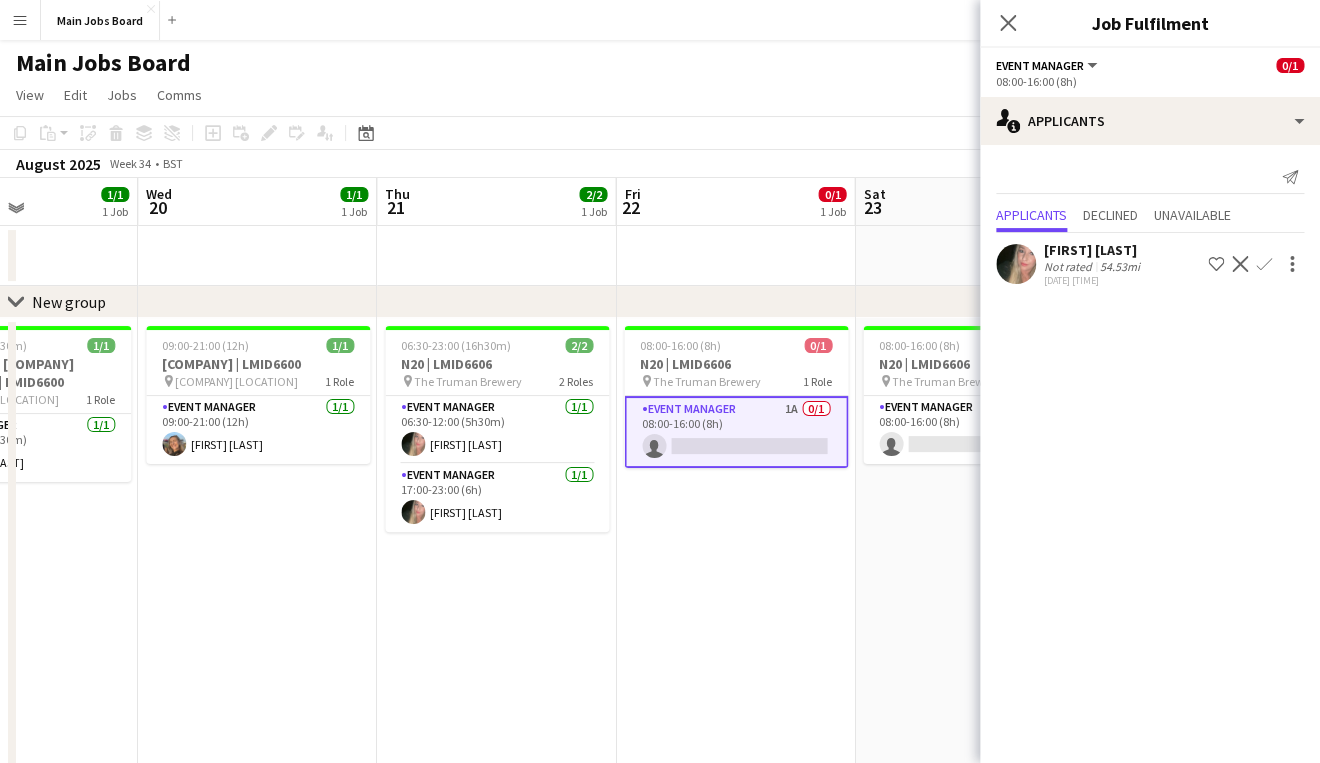 click on "Confirm" 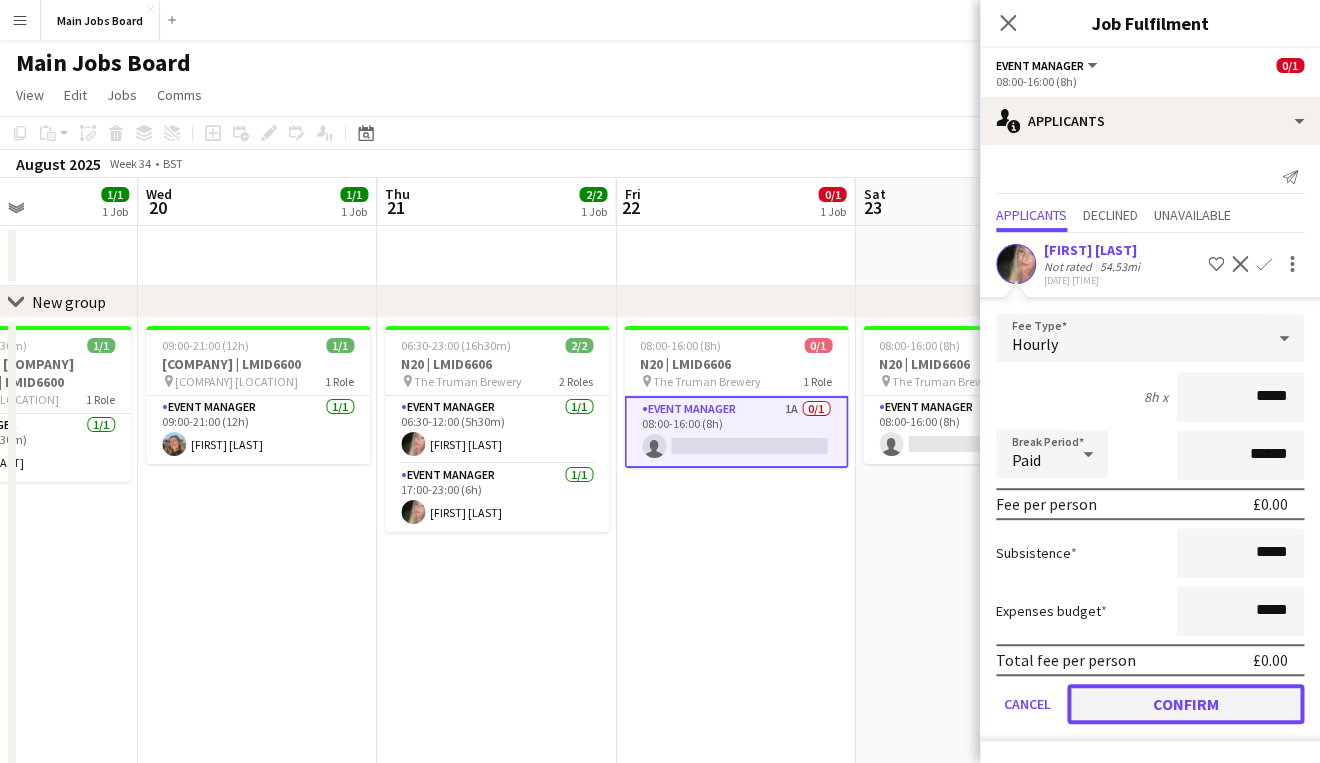 click on "Confirm" 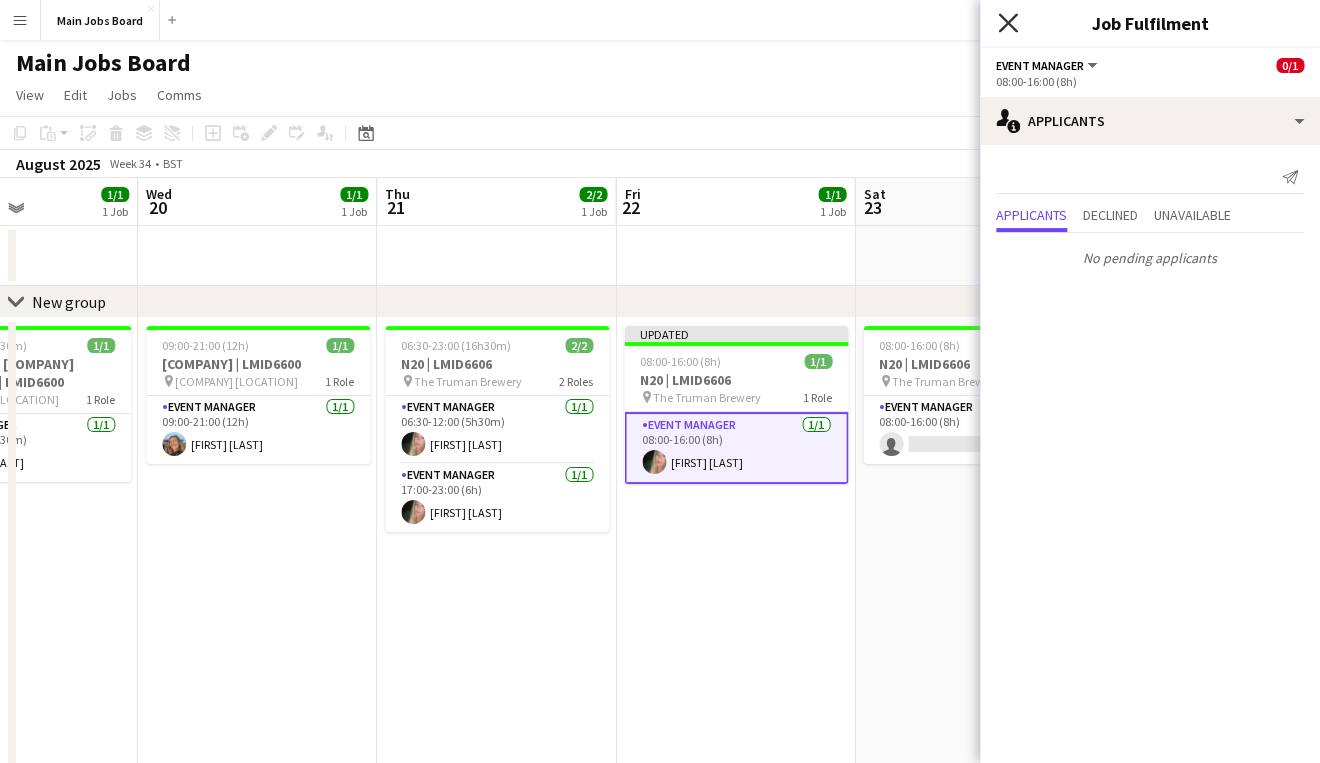 click on "Close pop-in" 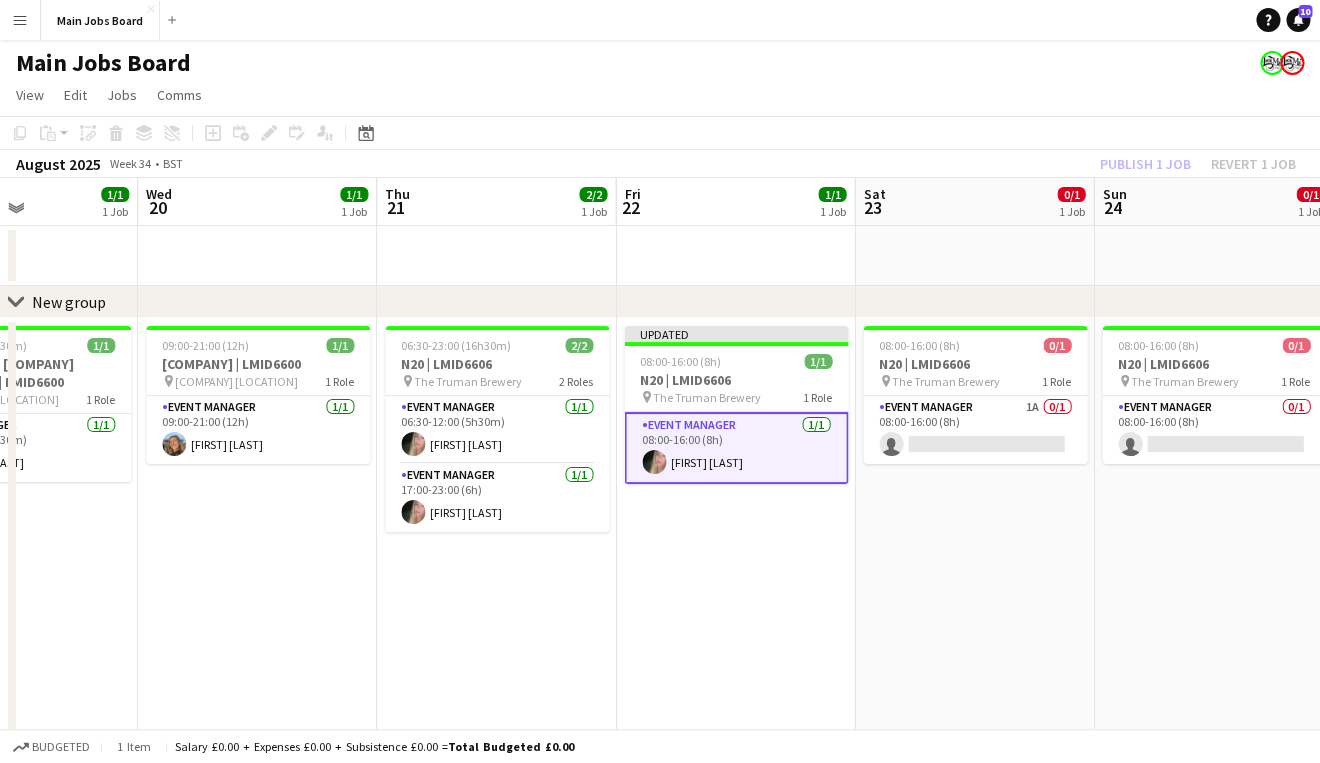 click on "Publish 1 job   Revert 1 job" 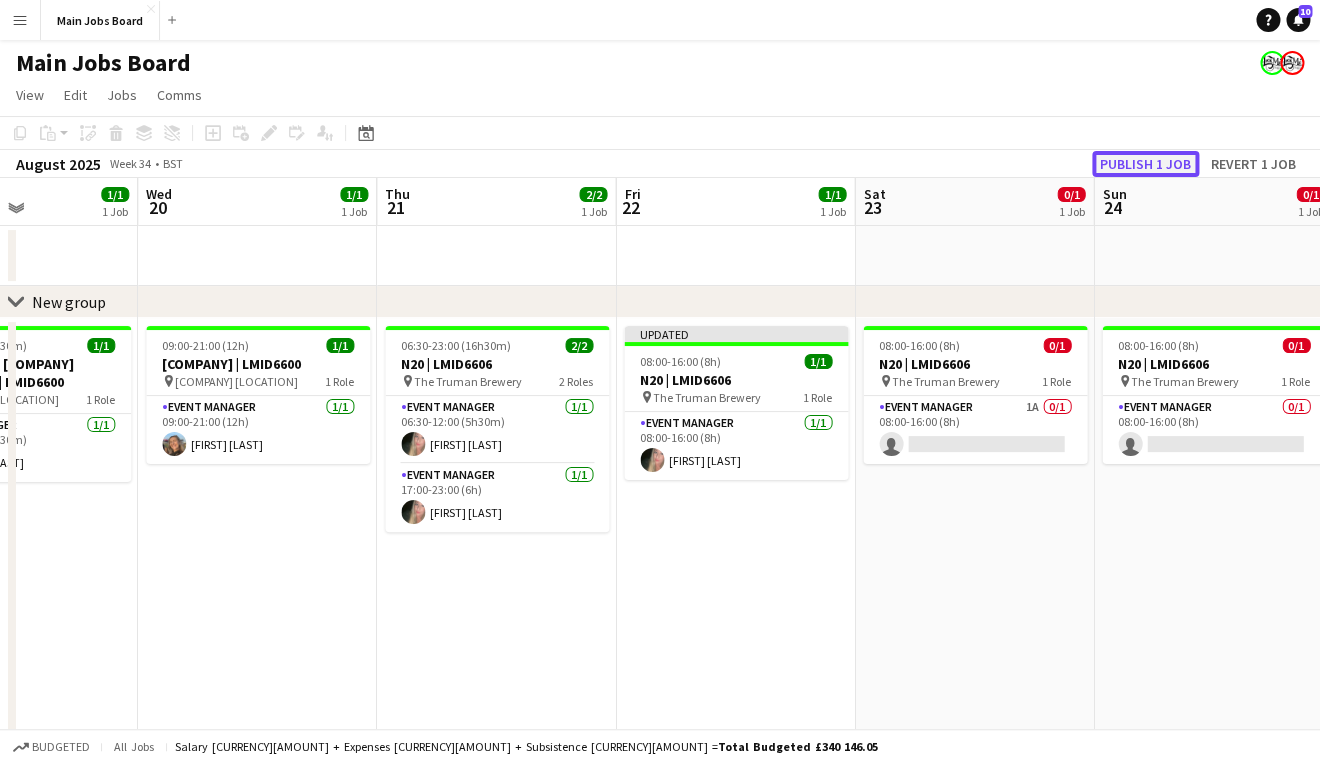 click on "Publish 1 job" 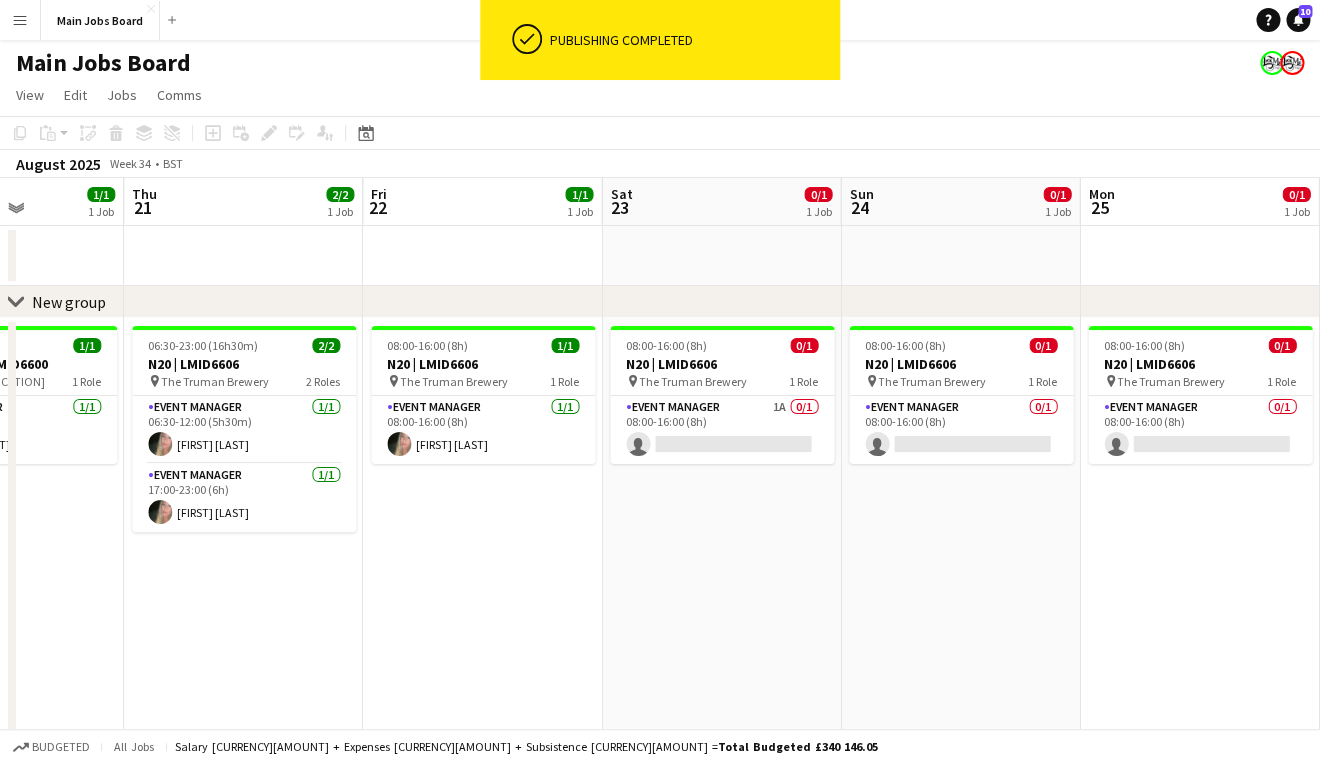 scroll, scrollTop: 0, scrollLeft: 851, axis: horizontal 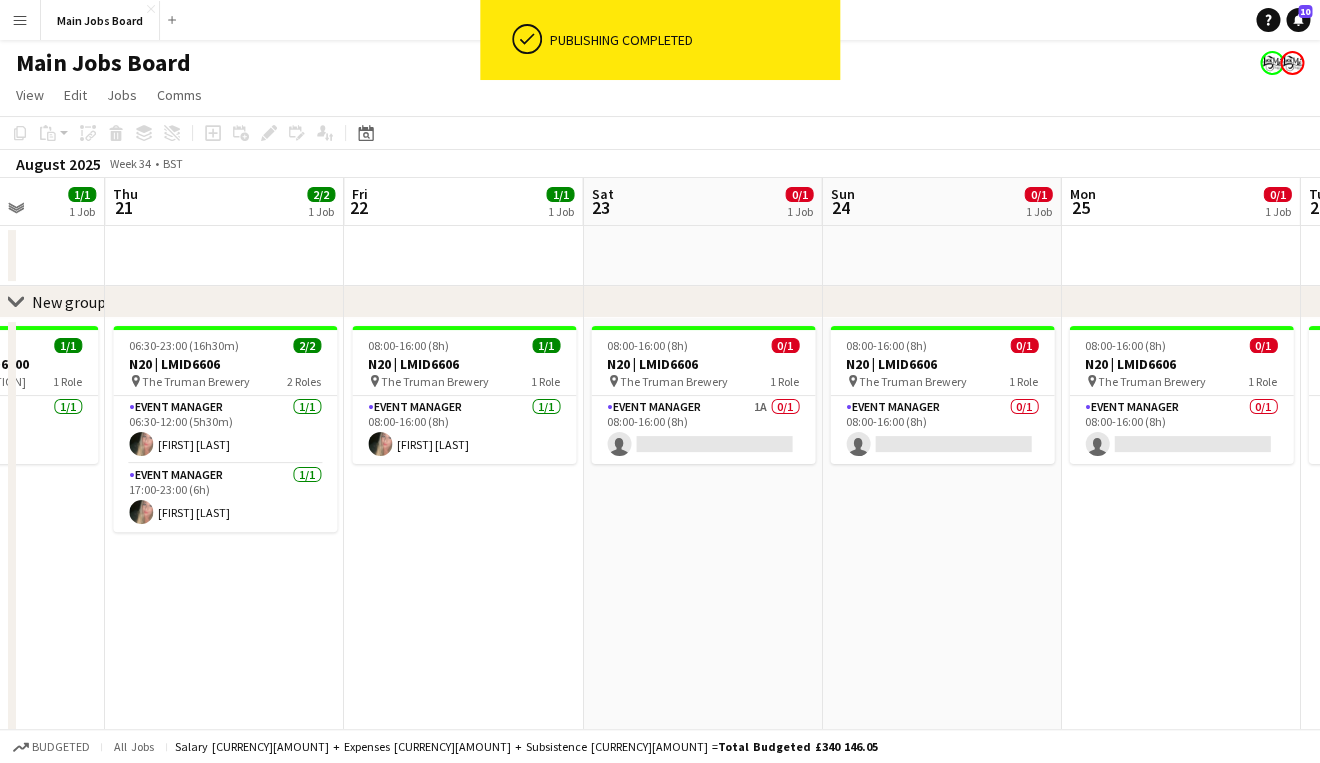 drag, startPoint x: 1013, startPoint y: 551, endPoint x: 740, endPoint y: 551, distance: 273 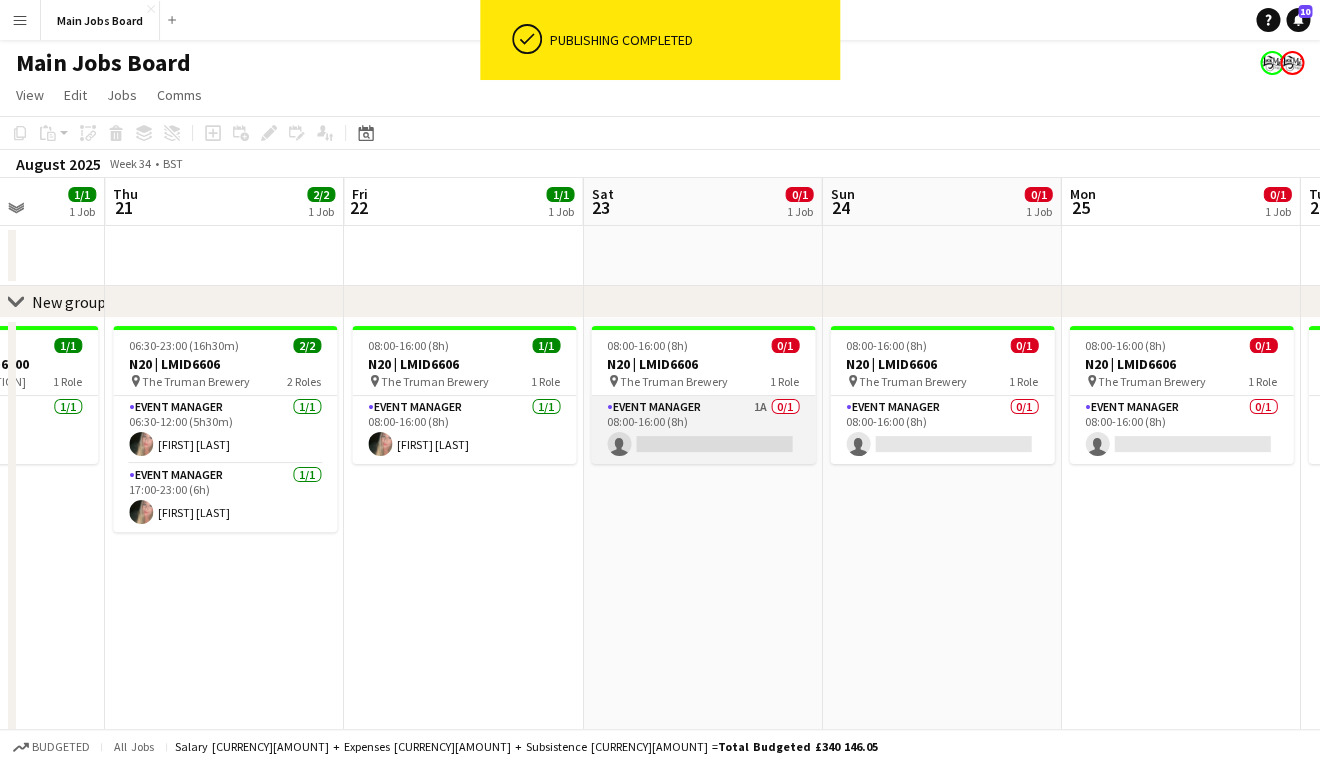 click on "Event Manager   1A   0/1   08:00-16:00 (8h)
single-neutral-actions" at bounding box center (703, 430) 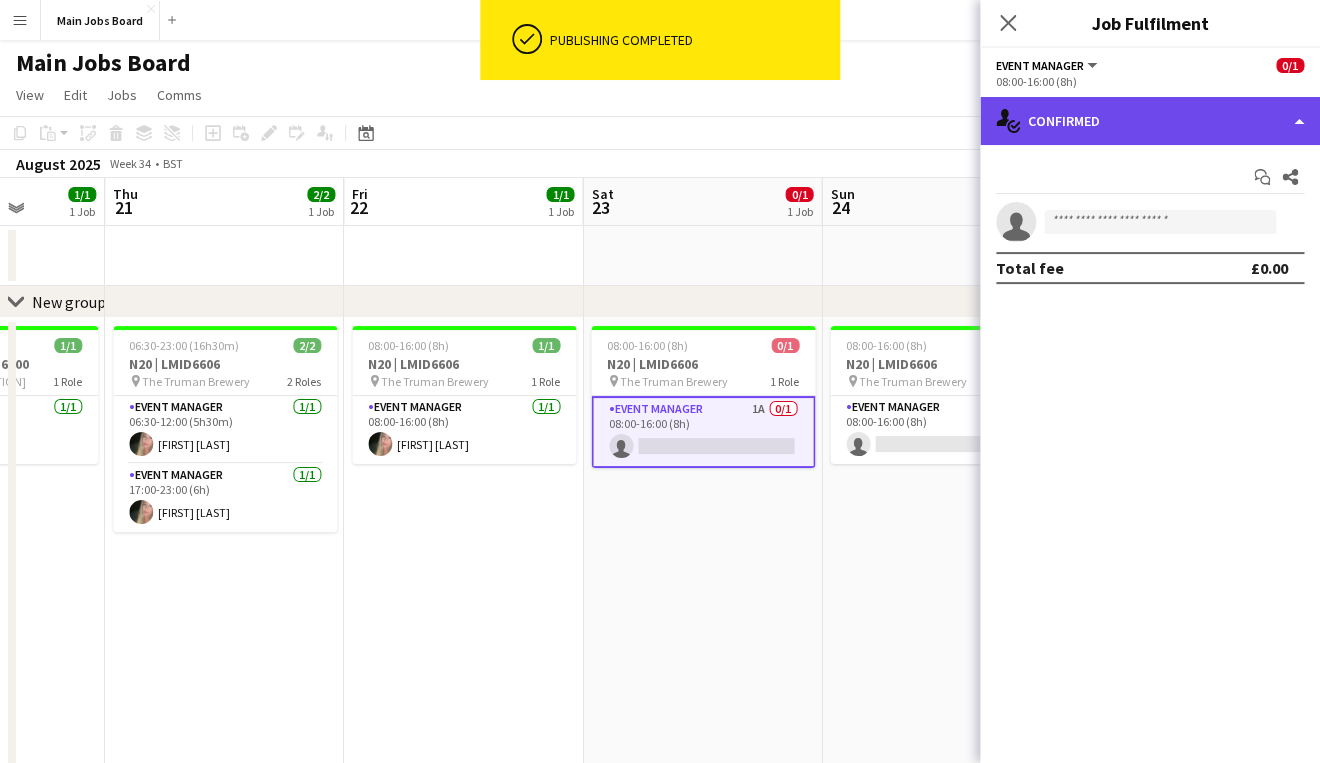 click on "single-neutral-actions-check-2
Confirmed" 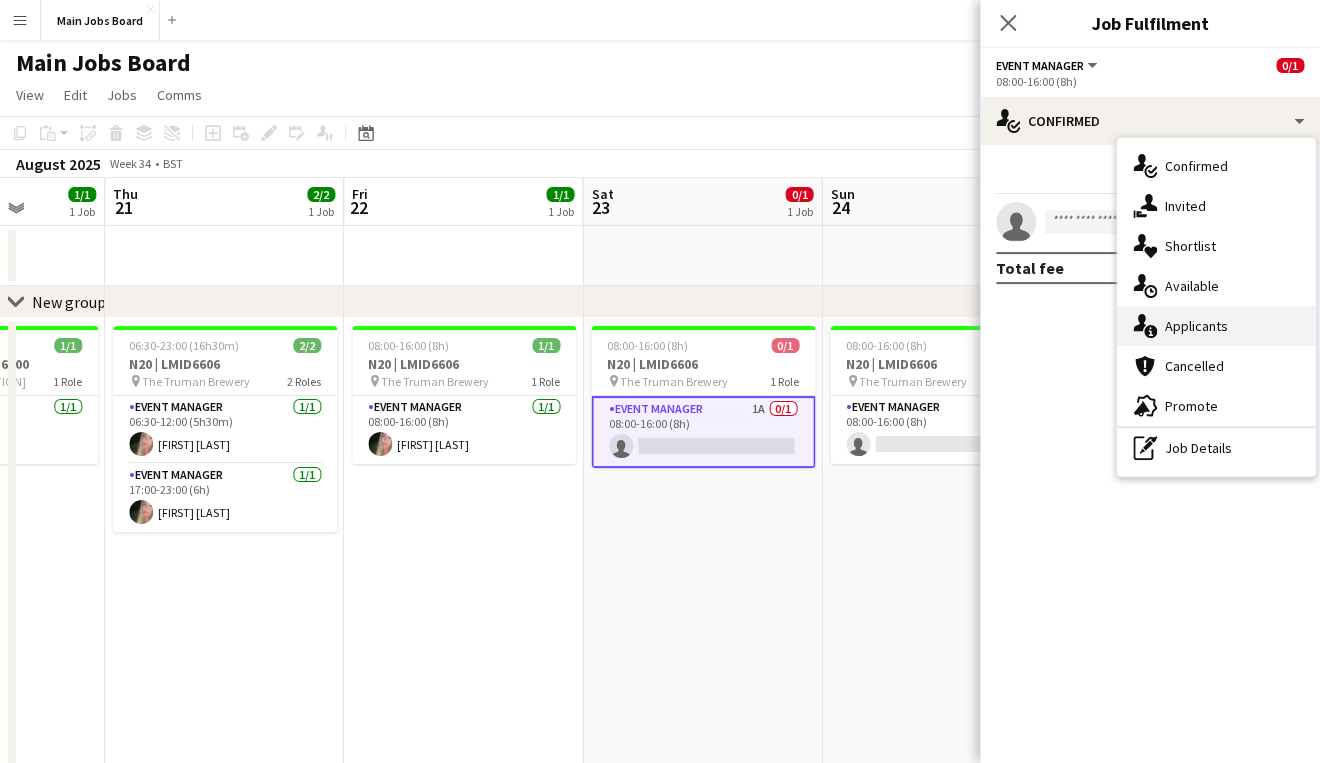 click on "single-neutral-actions-information
Applicants" at bounding box center [1216, 326] 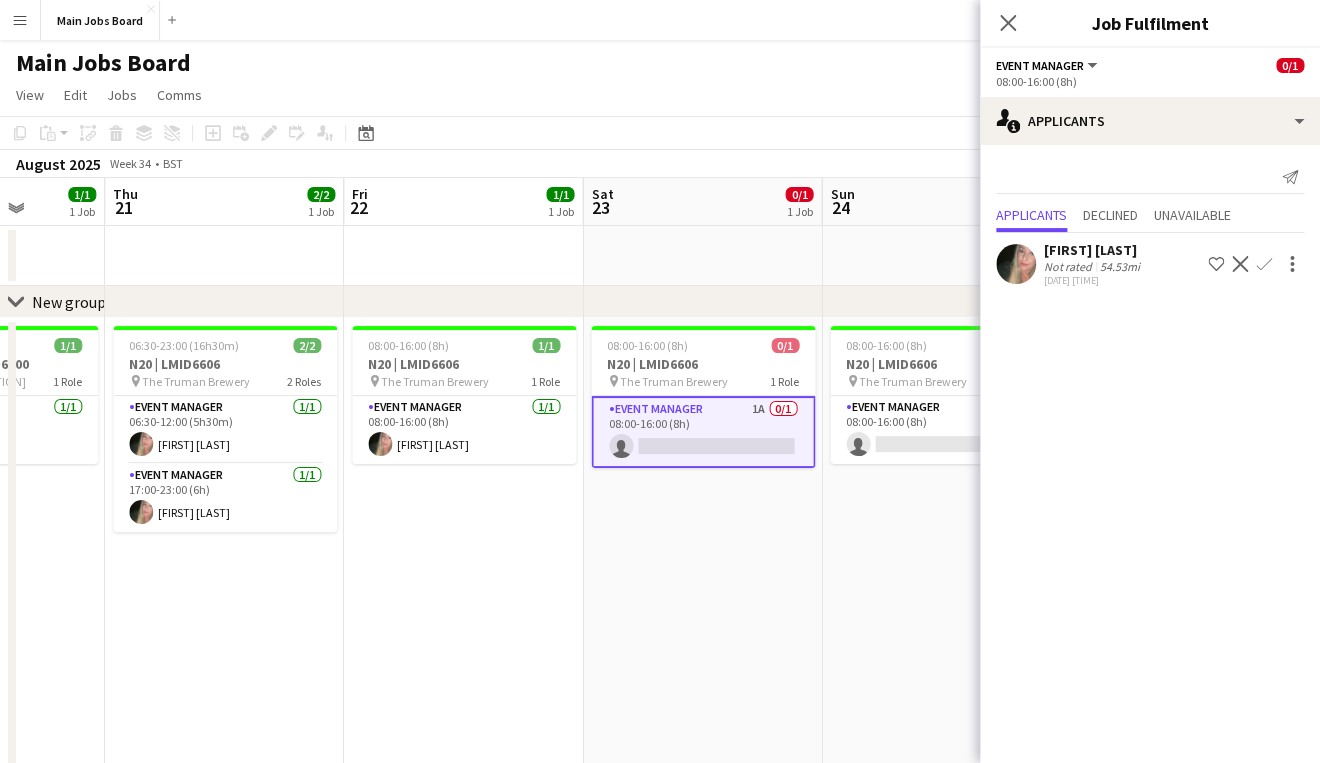 click on "Confirm" 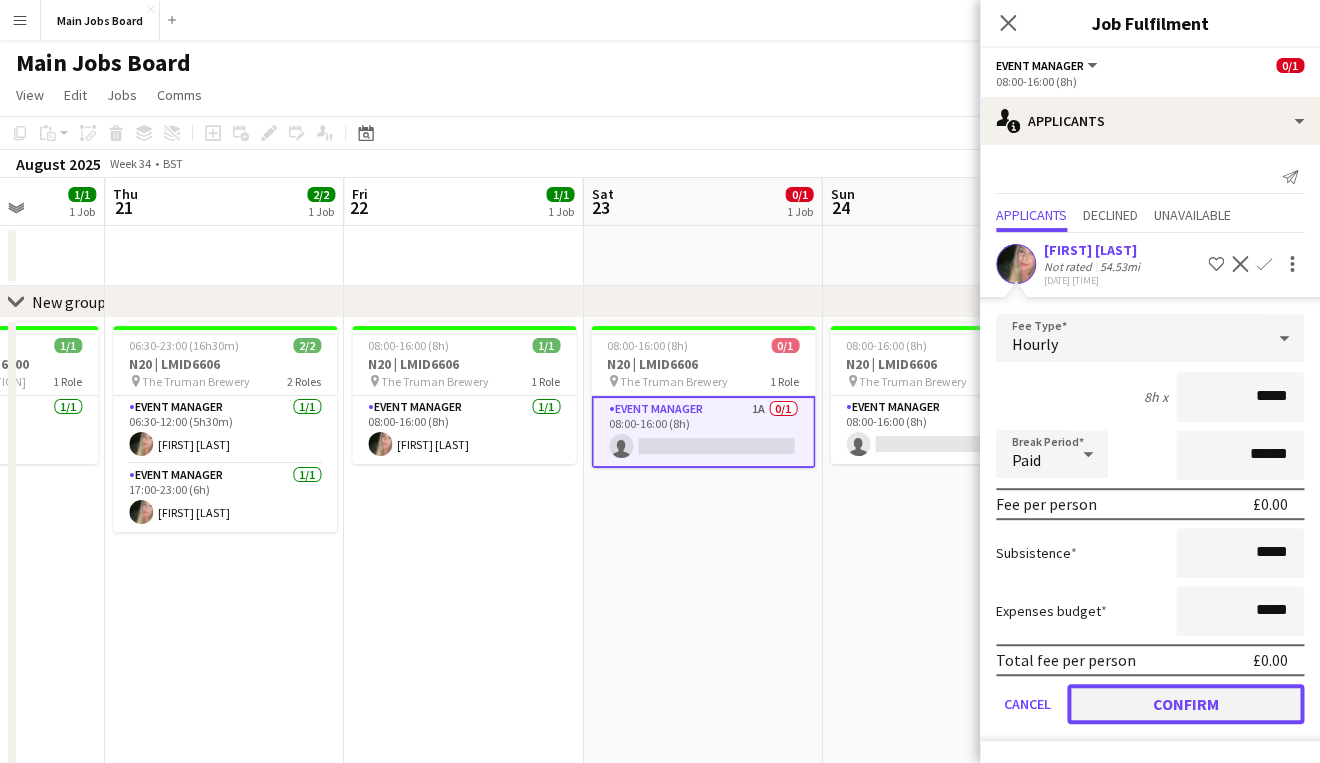 click on "Confirm" 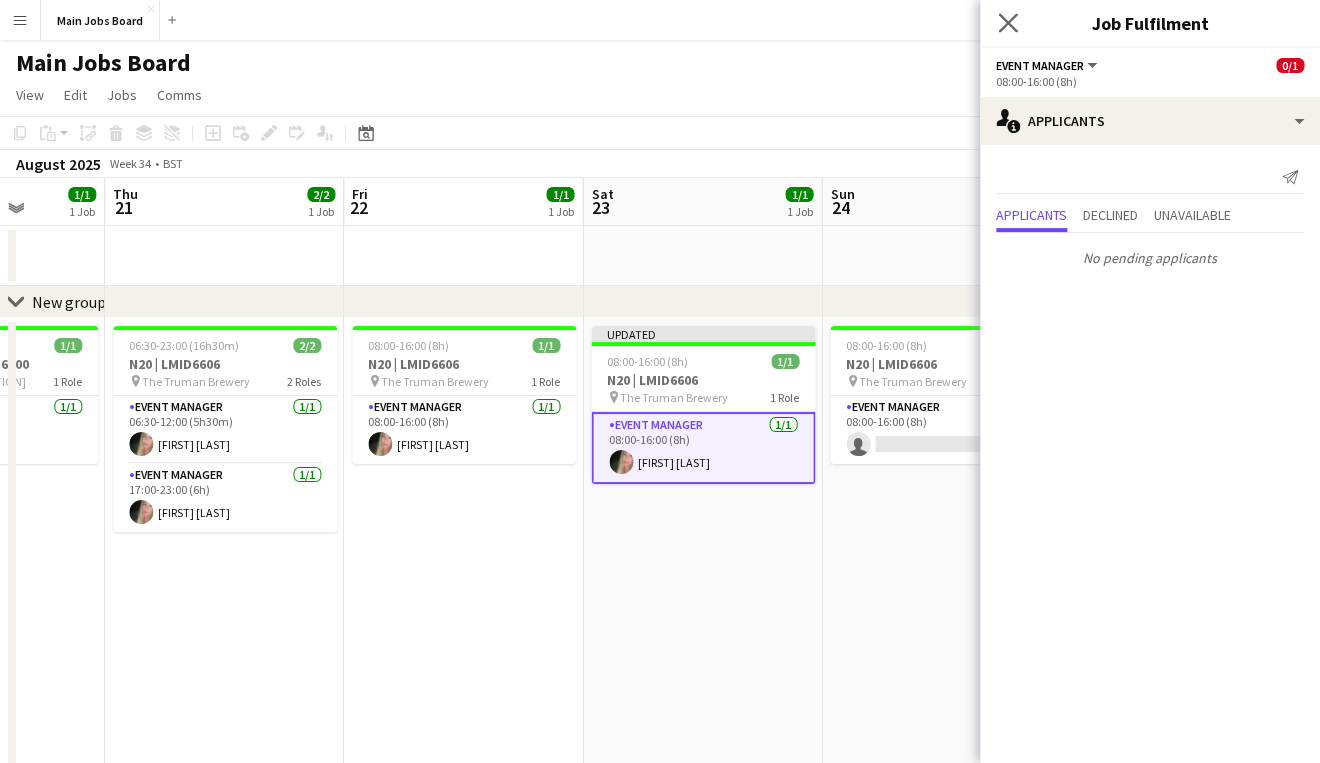 click on "Close pop-in" 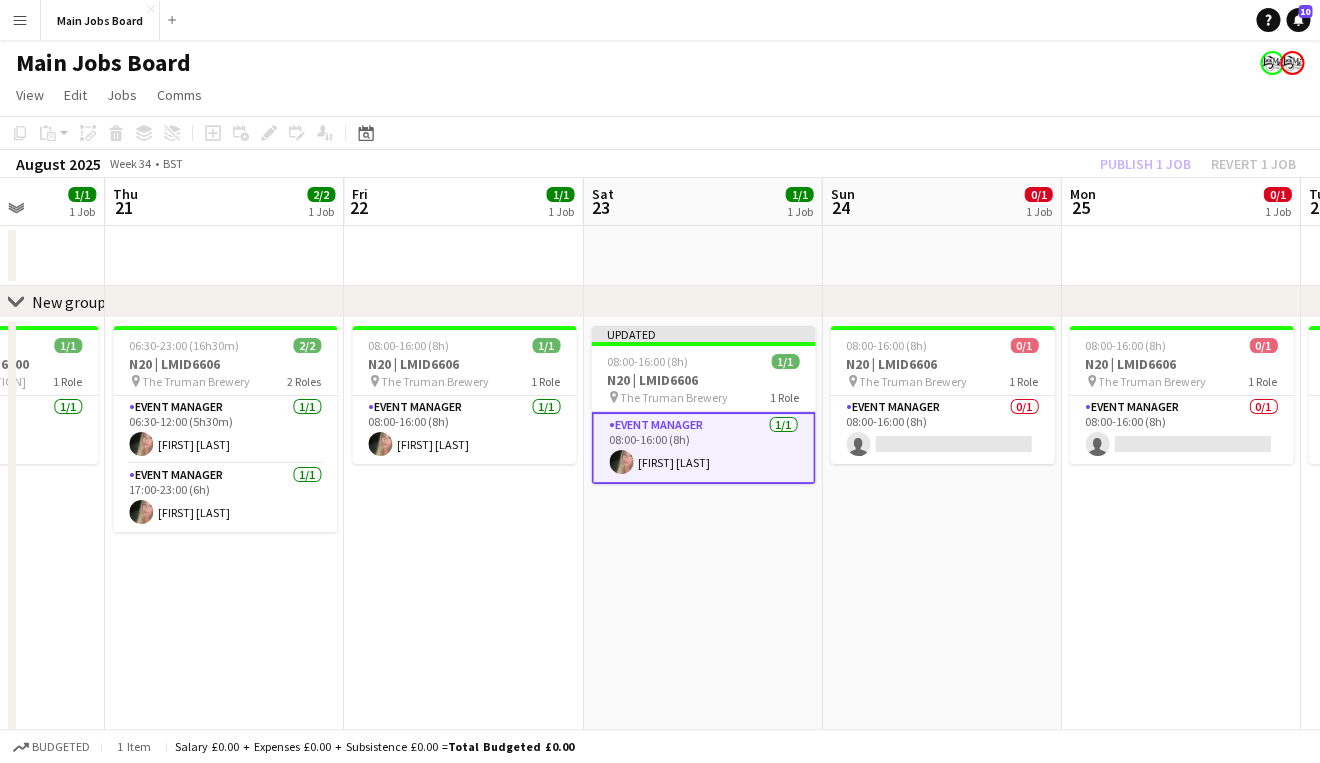 click on "Publish 1 job   Revert 1 job" 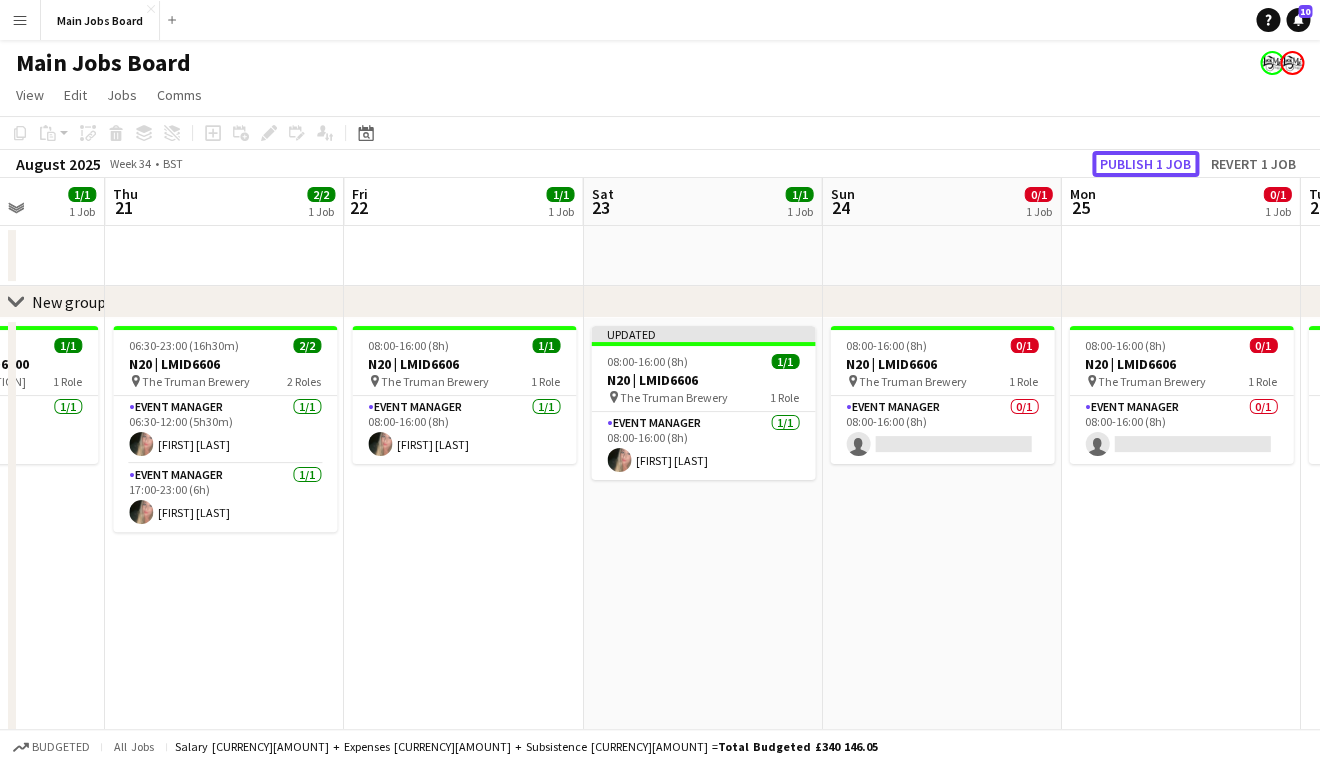 click on "Publish 1 job" 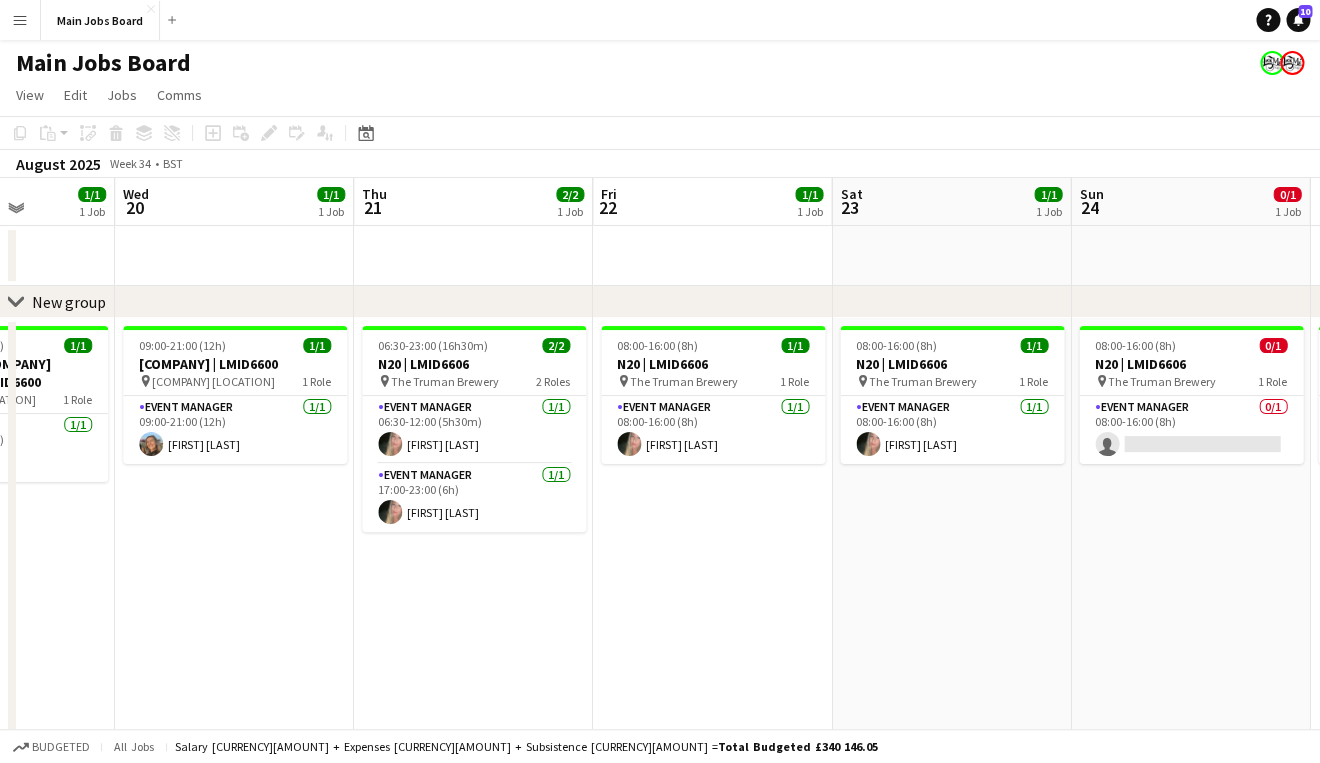 drag, startPoint x: 1015, startPoint y: 600, endPoint x: 776, endPoint y: 600, distance: 239 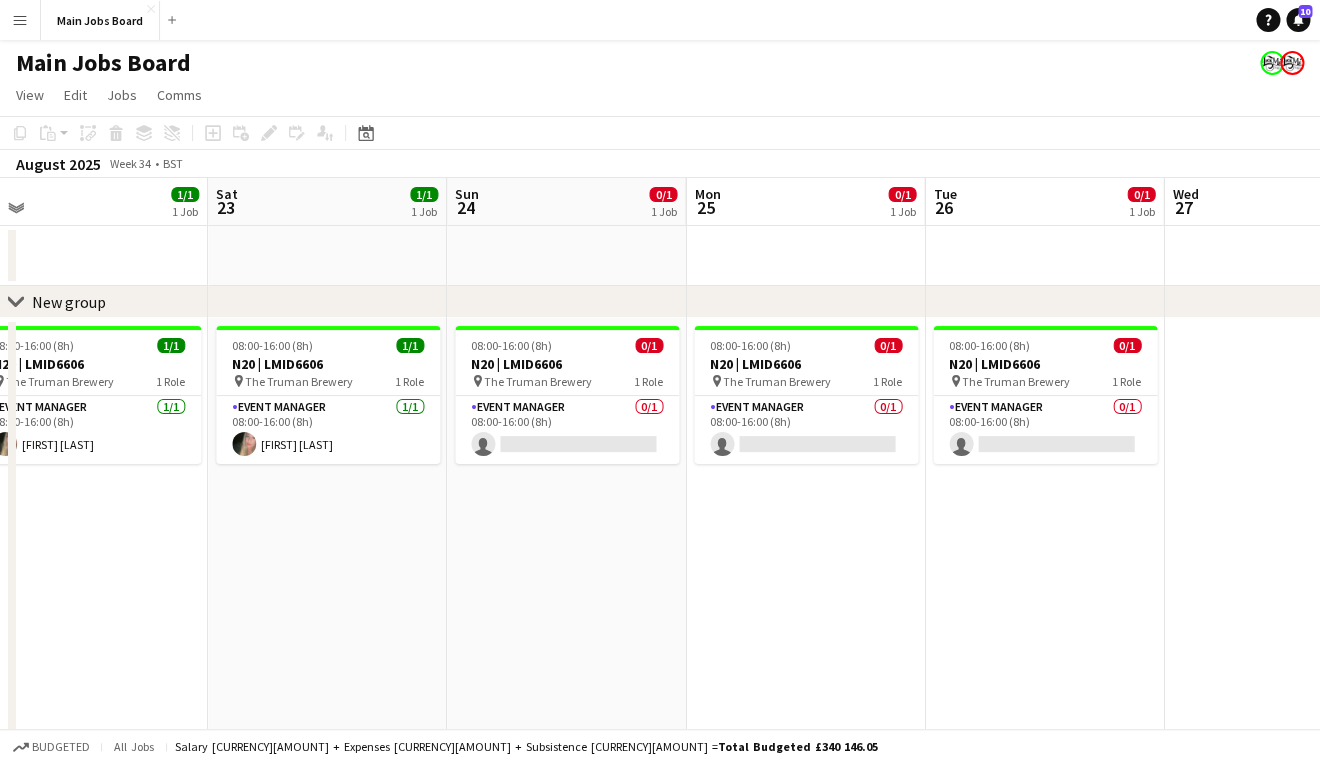 drag, startPoint x: 889, startPoint y: 573, endPoint x: 745, endPoint y: 573, distance: 144 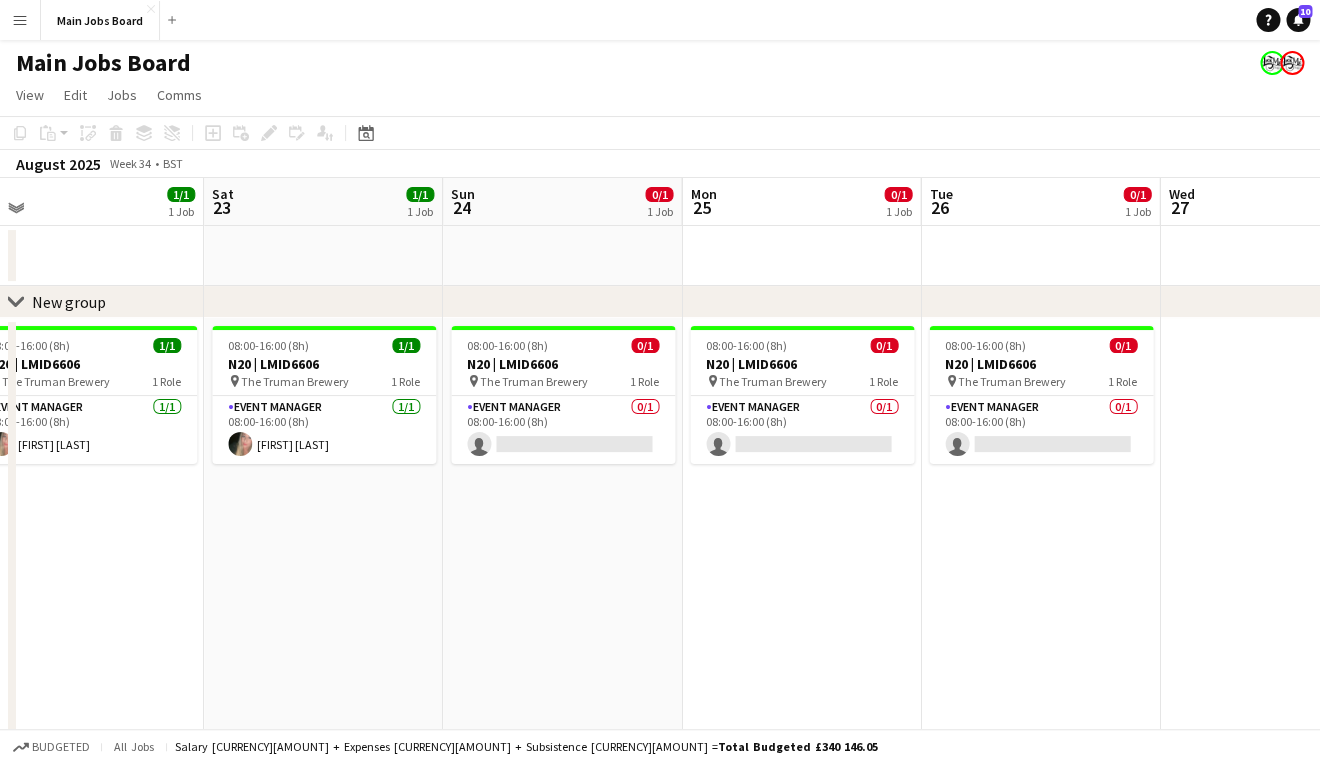 drag, startPoint x: 979, startPoint y: 539, endPoint x: 967, endPoint y: 539, distance: 12 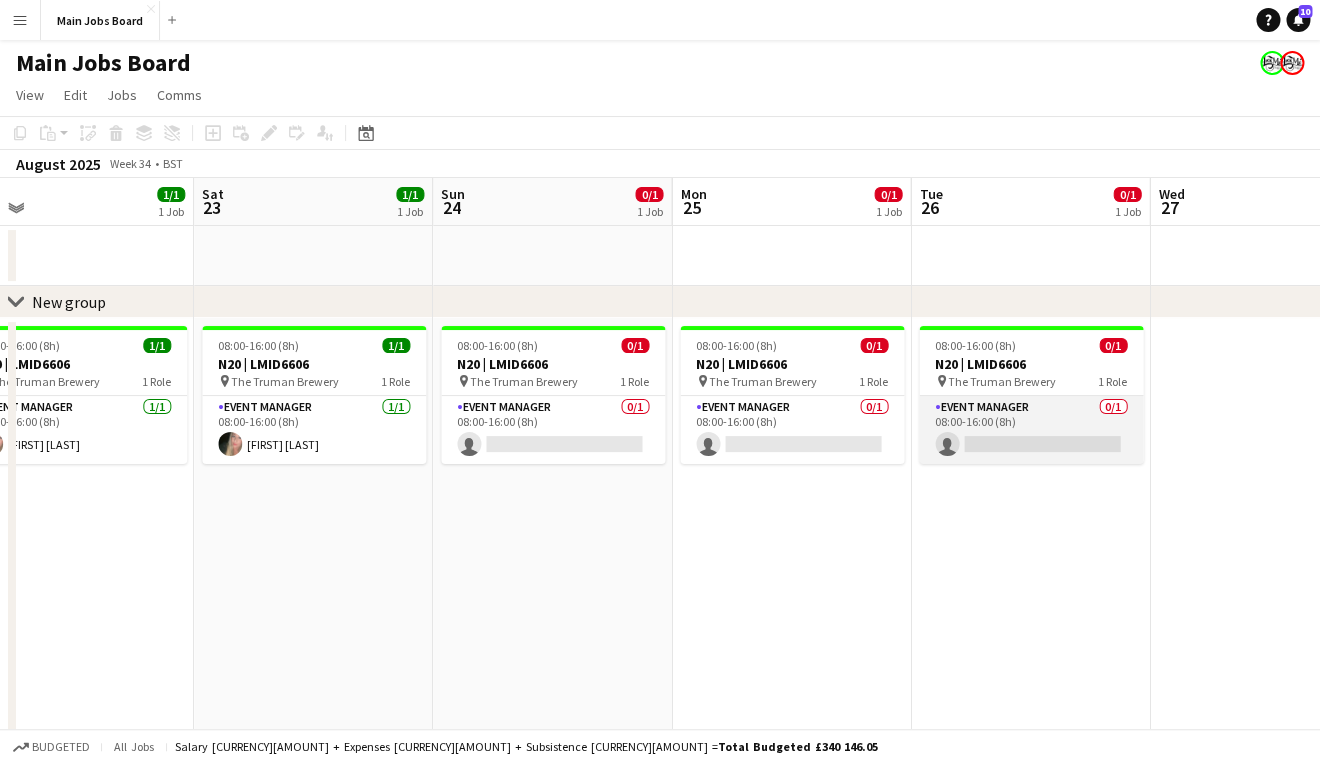 click on "Event Manager   0/1   08:00-16:00 (8h)
single-neutral-actions" at bounding box center (1031, 430) 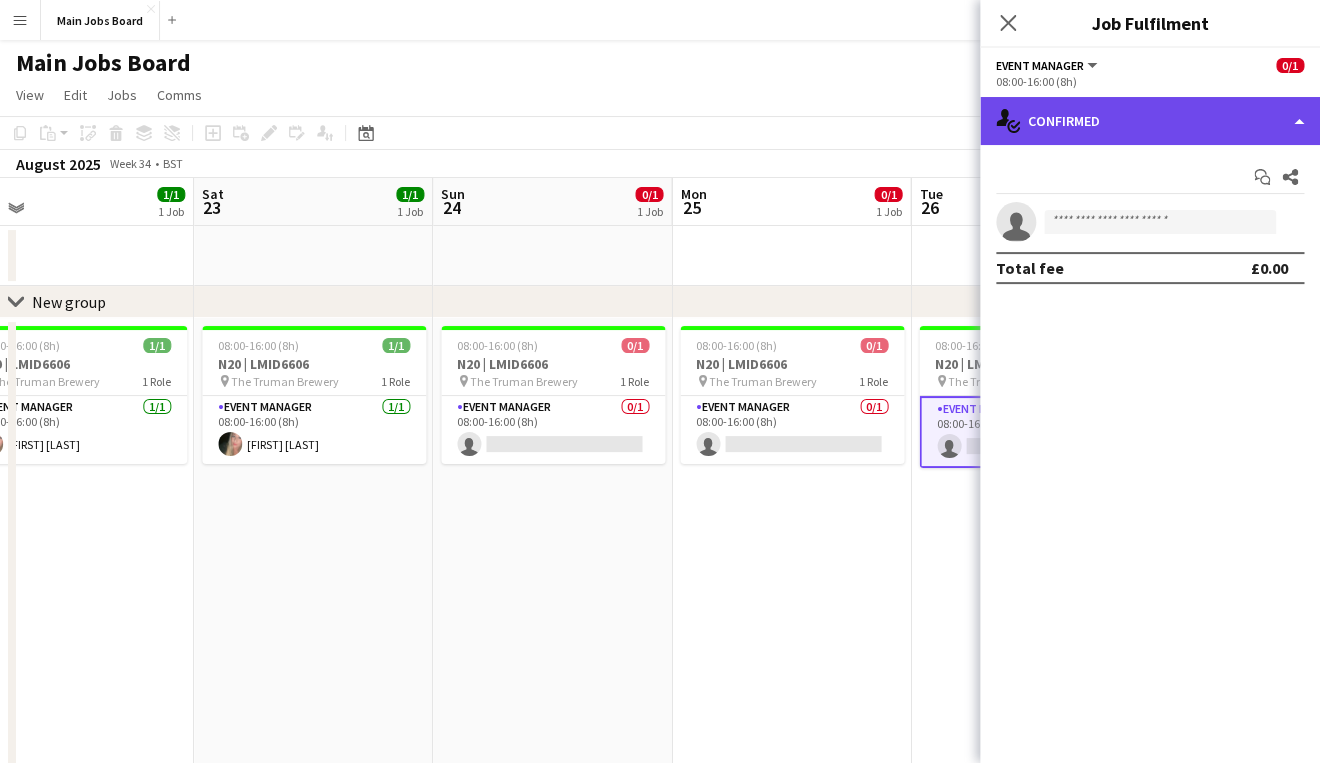 click on "single-neutral-actions-check-2
Confirmed" 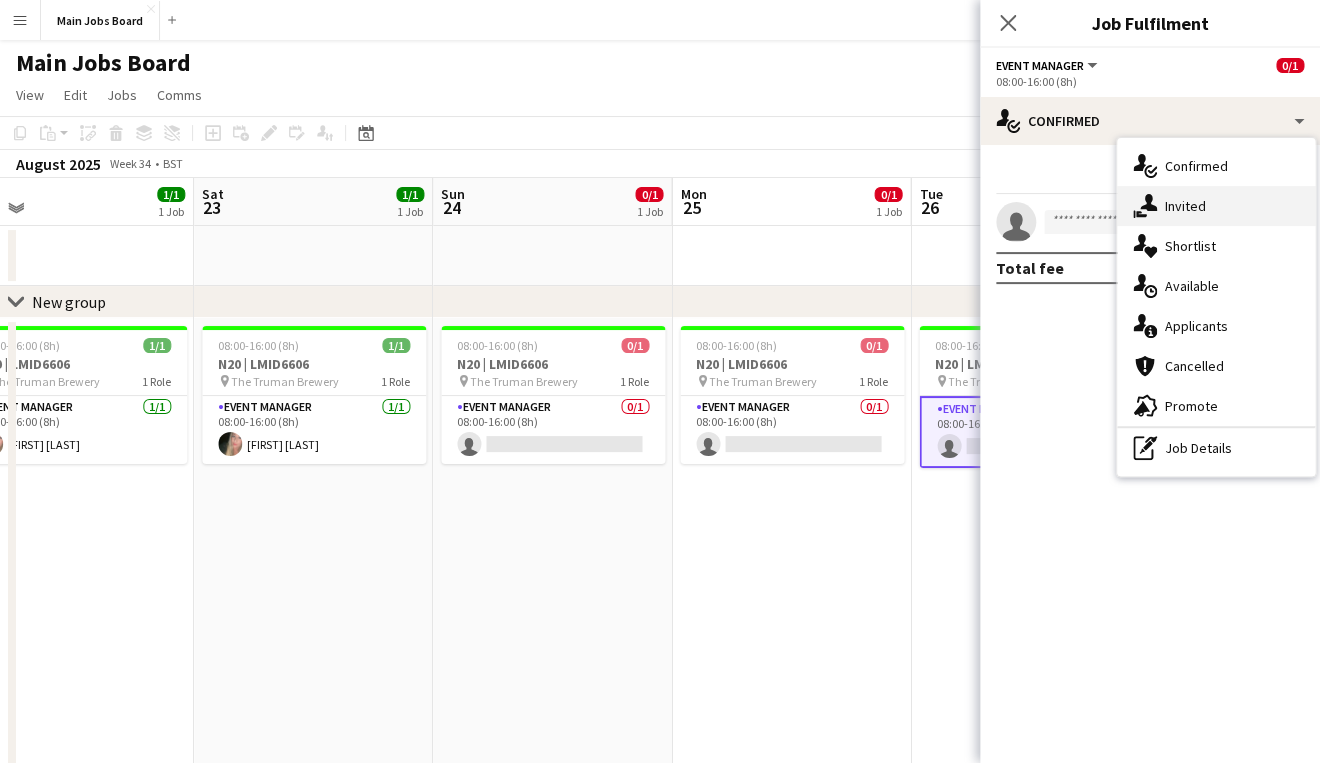 click on "single-neutral-actions-share-1
Invited" at bounding box center (1216, 206) 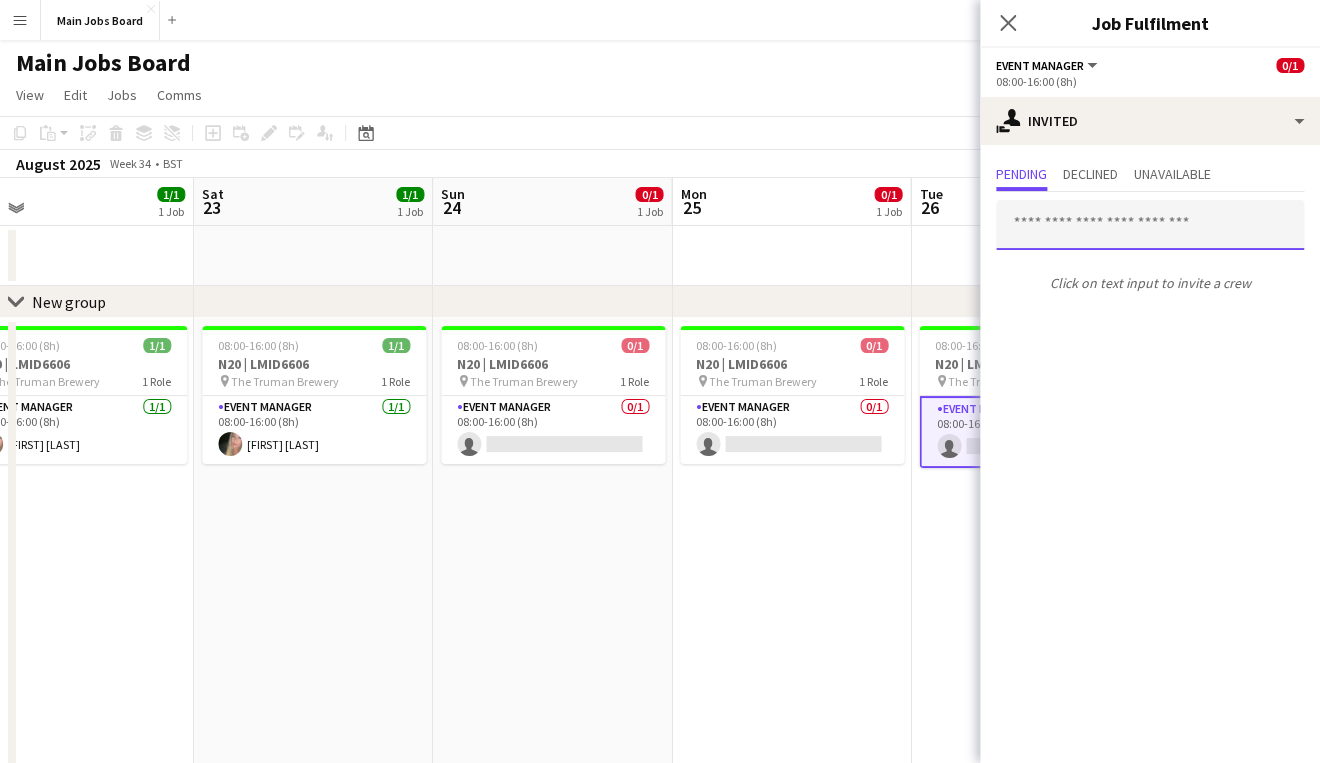 click at bounding box center [1150, 225] 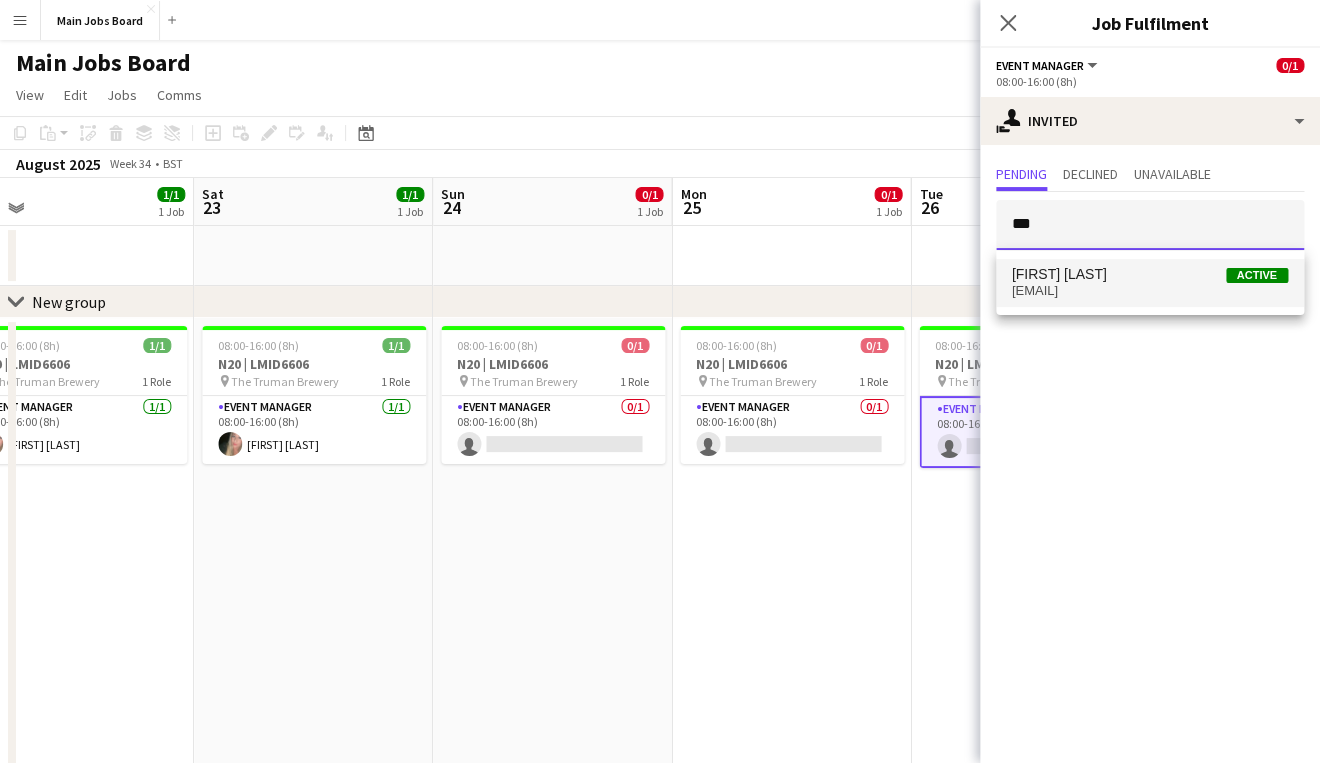 type on "***" 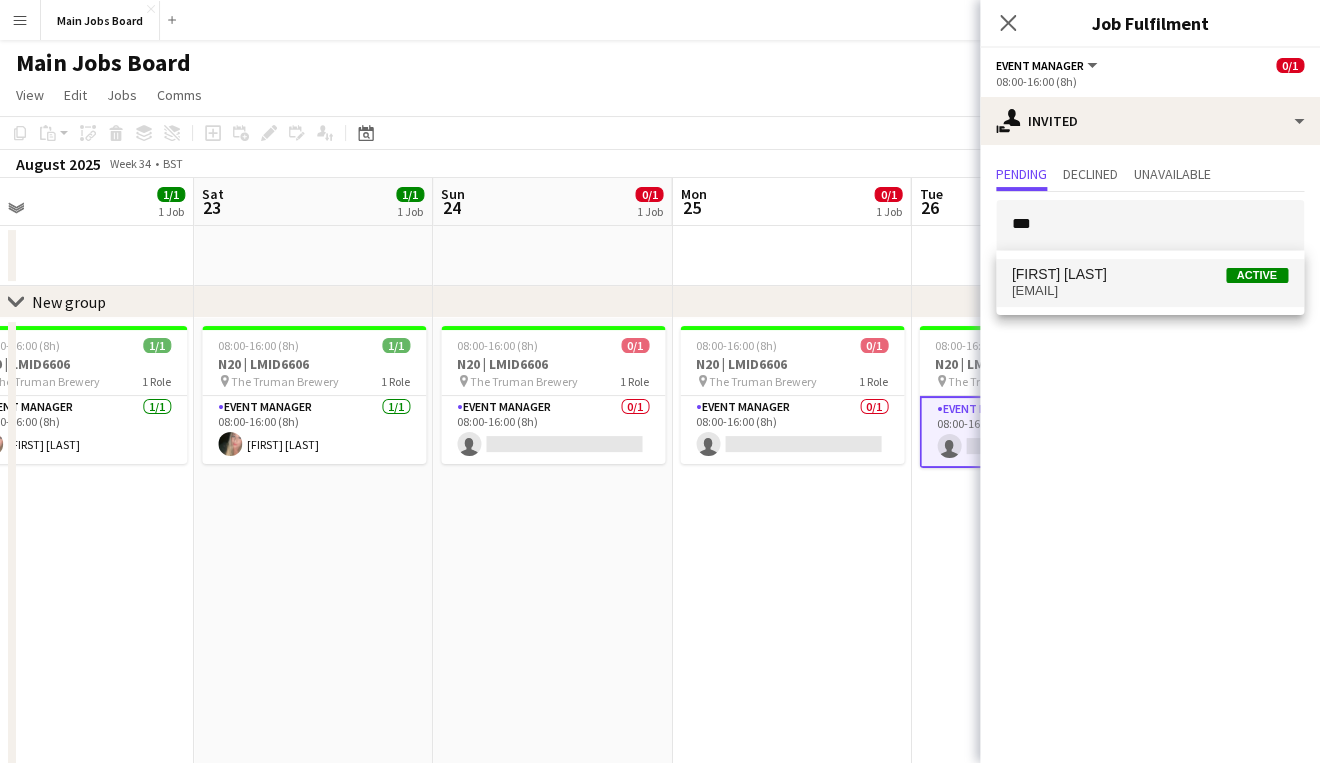 click on "[FIRST] [LAST]  Active" at bounding box center [1150, 274] 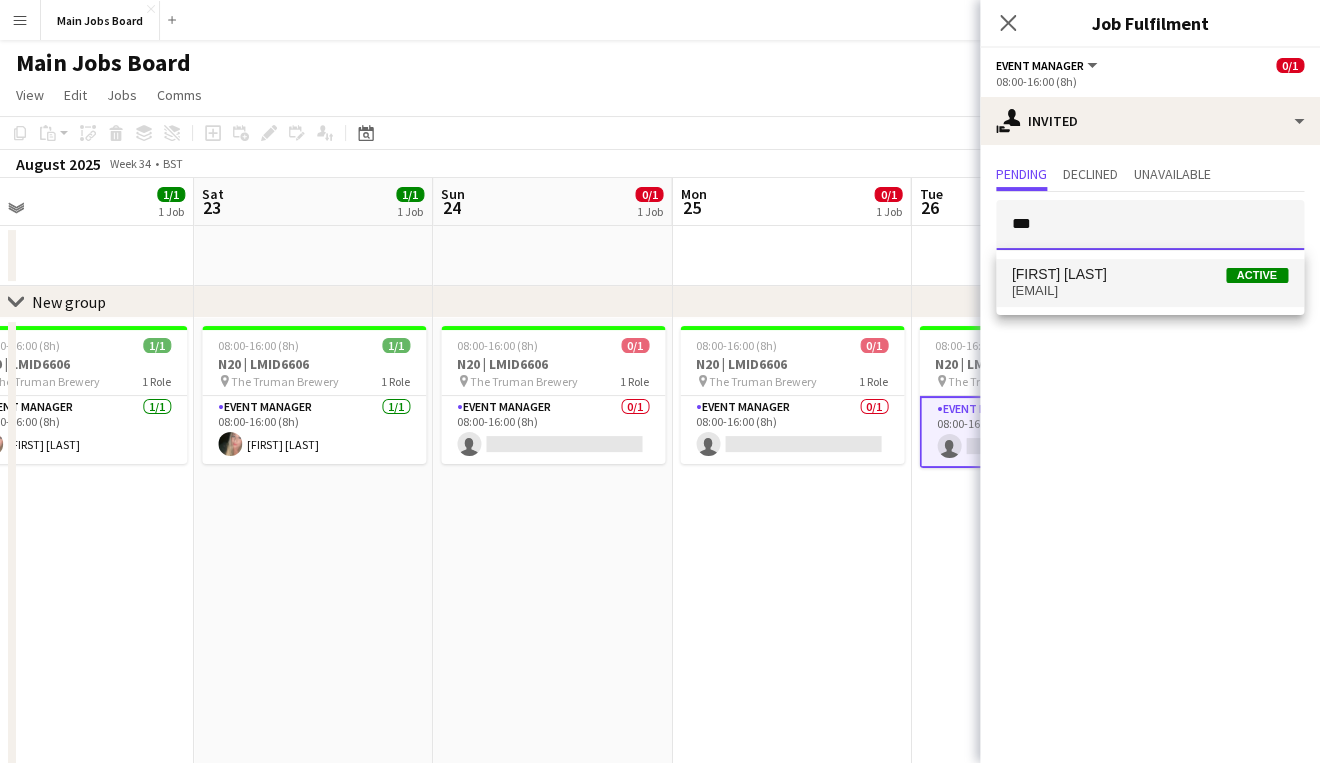 type 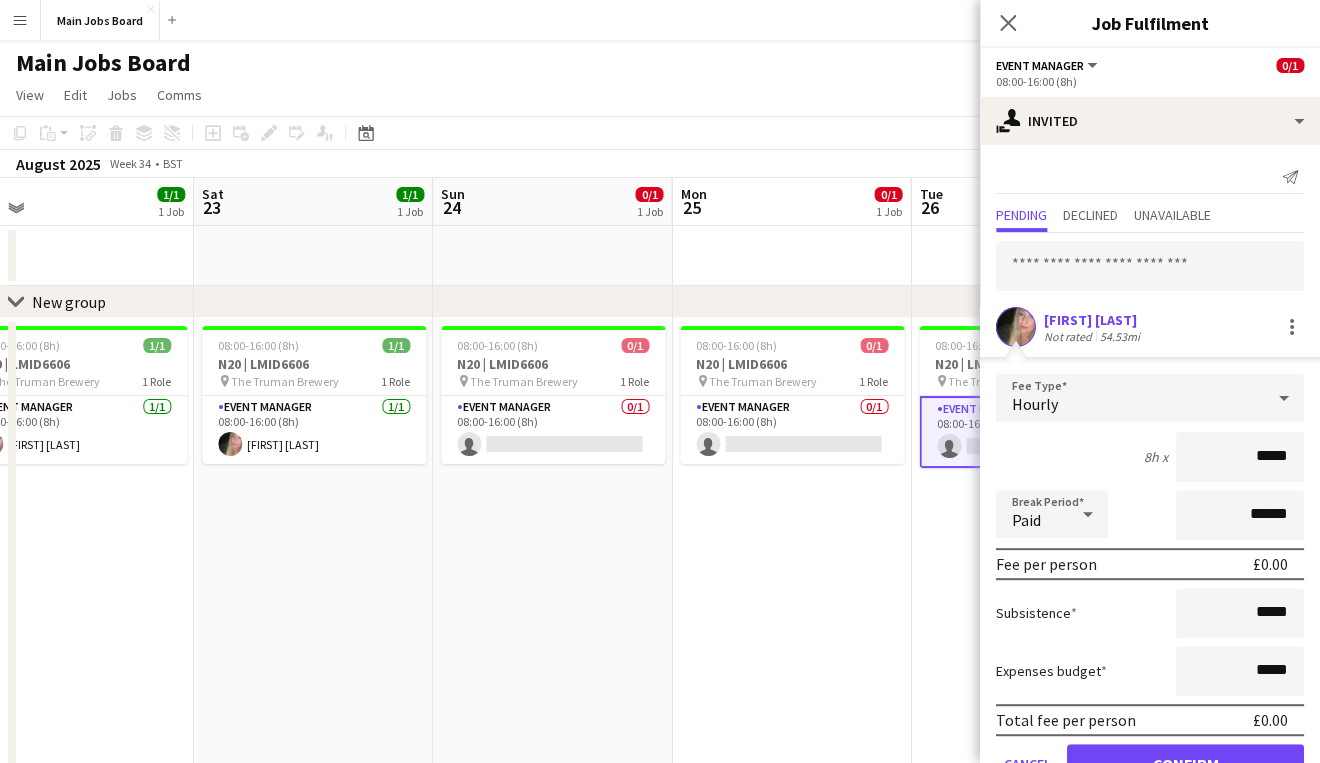 scroll, scrollTop: 61, scrollLeft: 0, axis: vertical 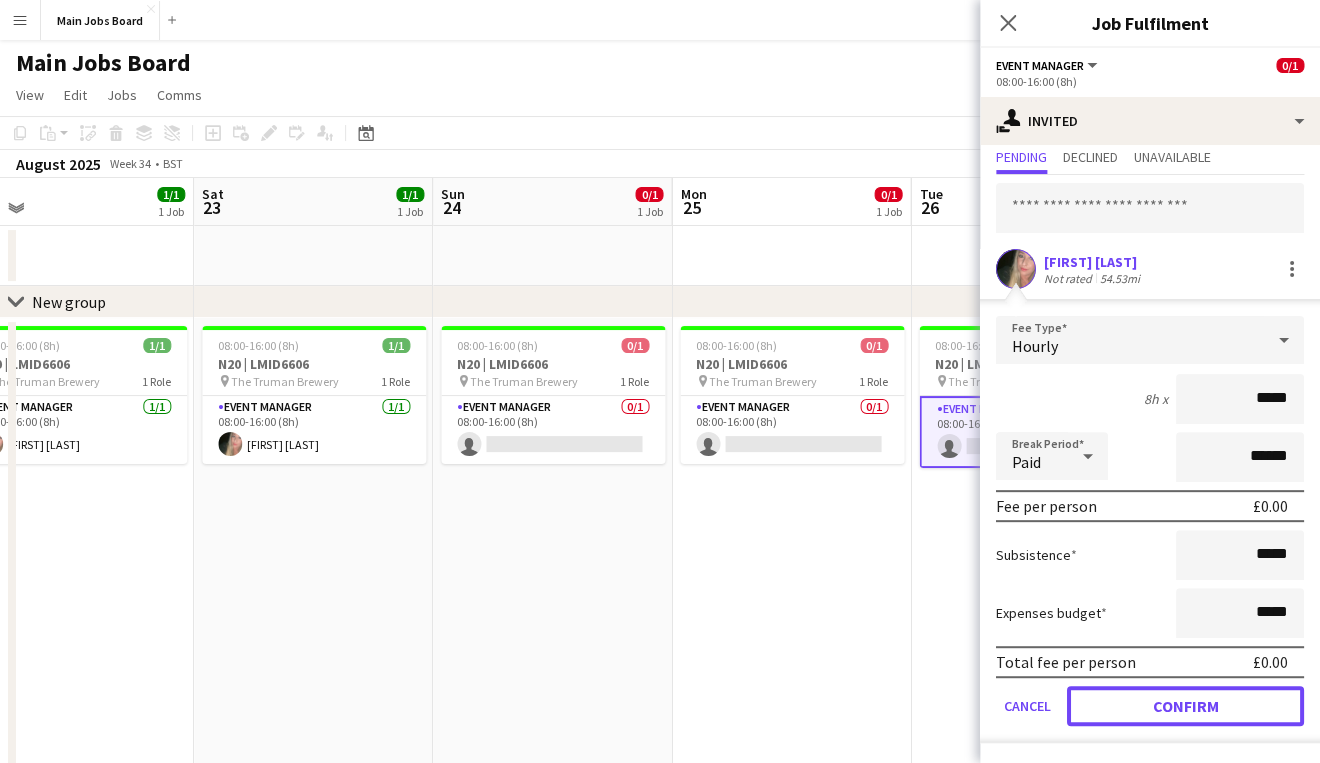 click on "Confirm" 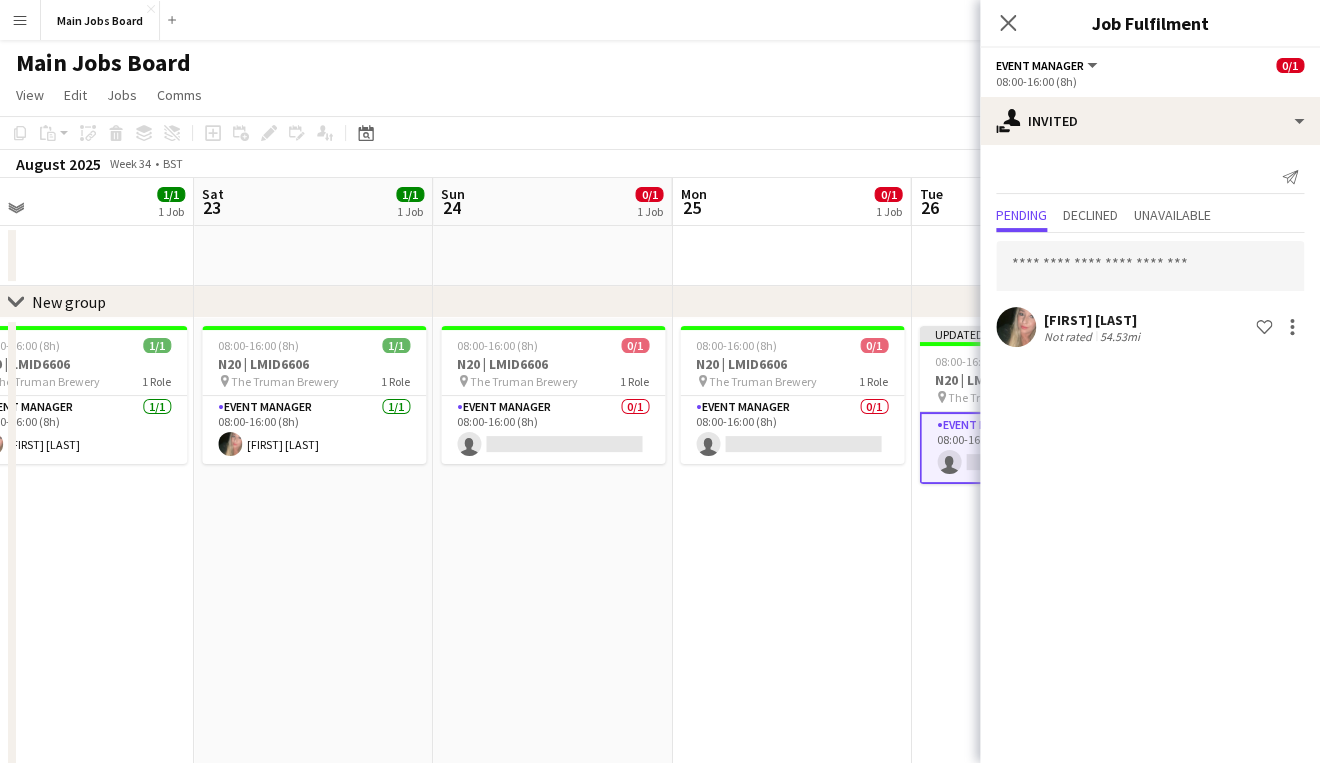 scroll, scrollTop: 0, scrollLeft: 0, axis: both 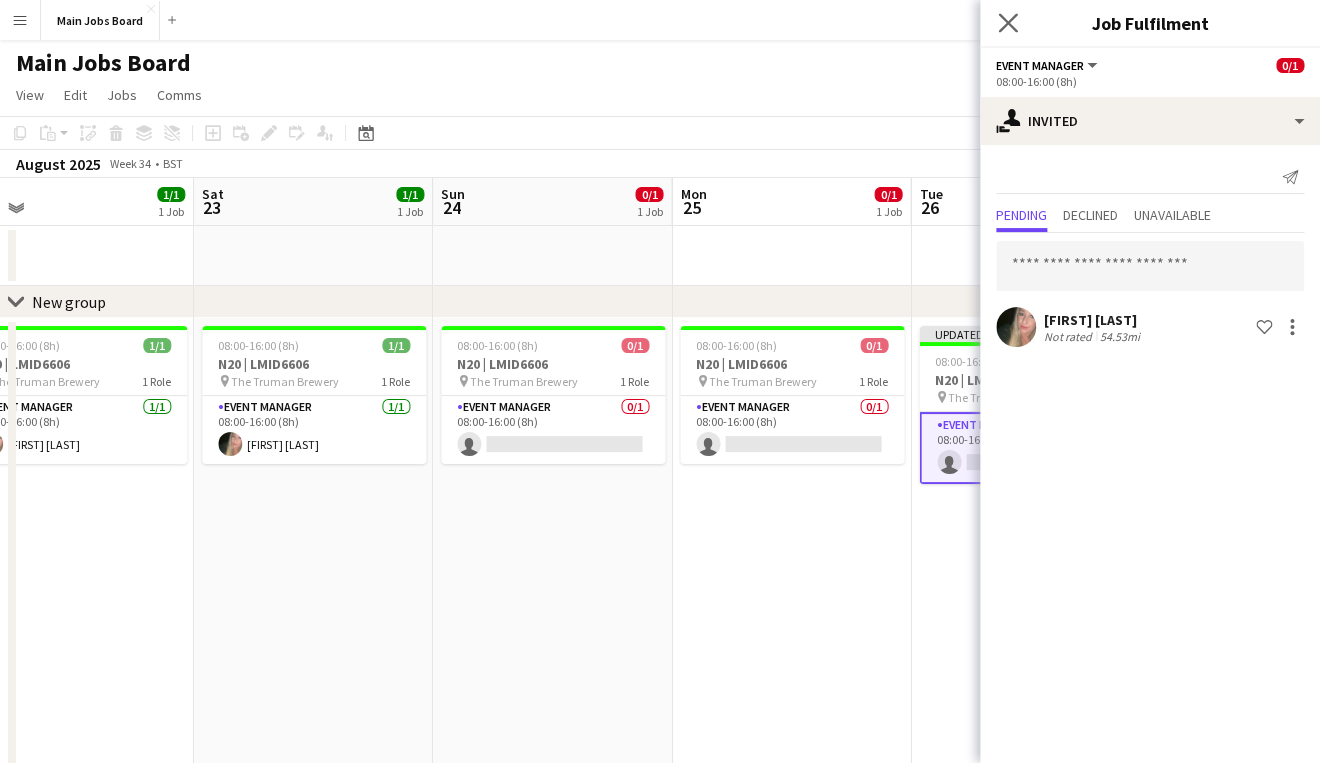 click on "Close pop-in" 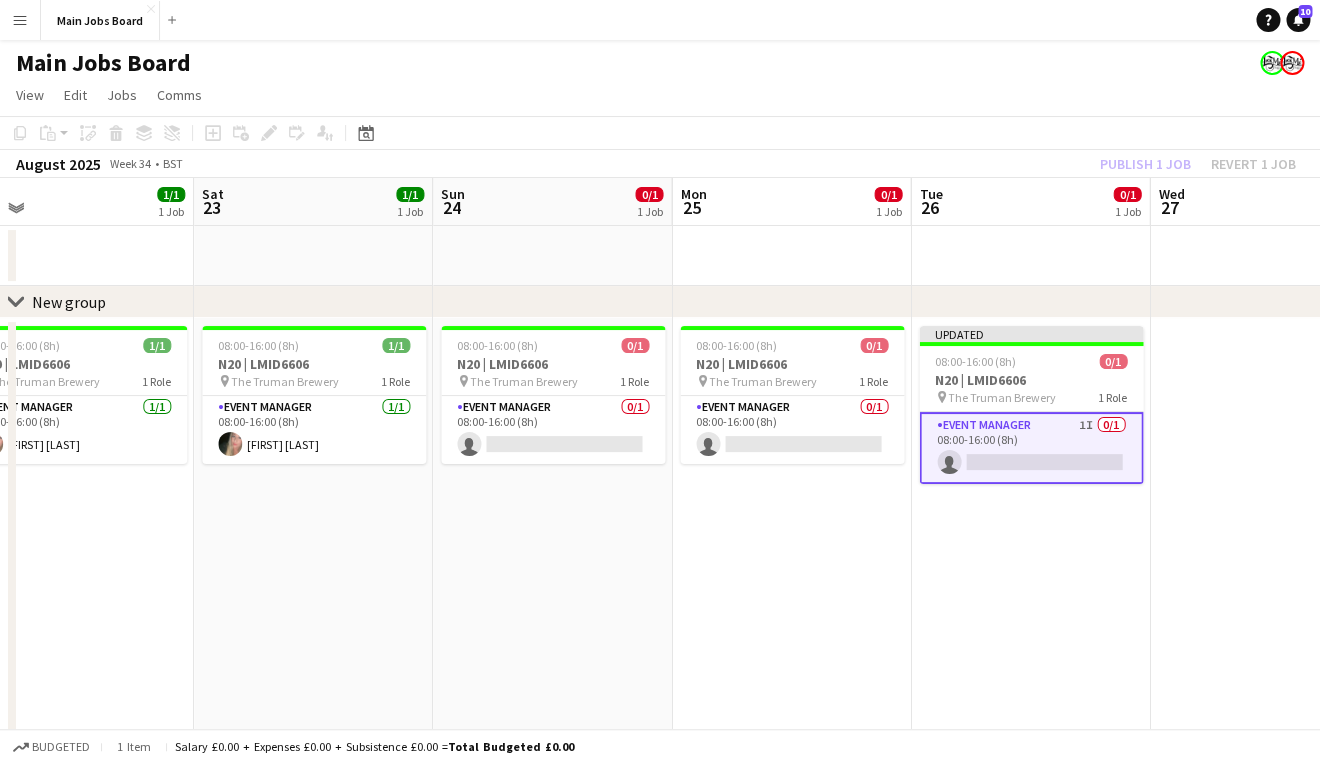 click on "Publish 1 job   Revert 1 job" 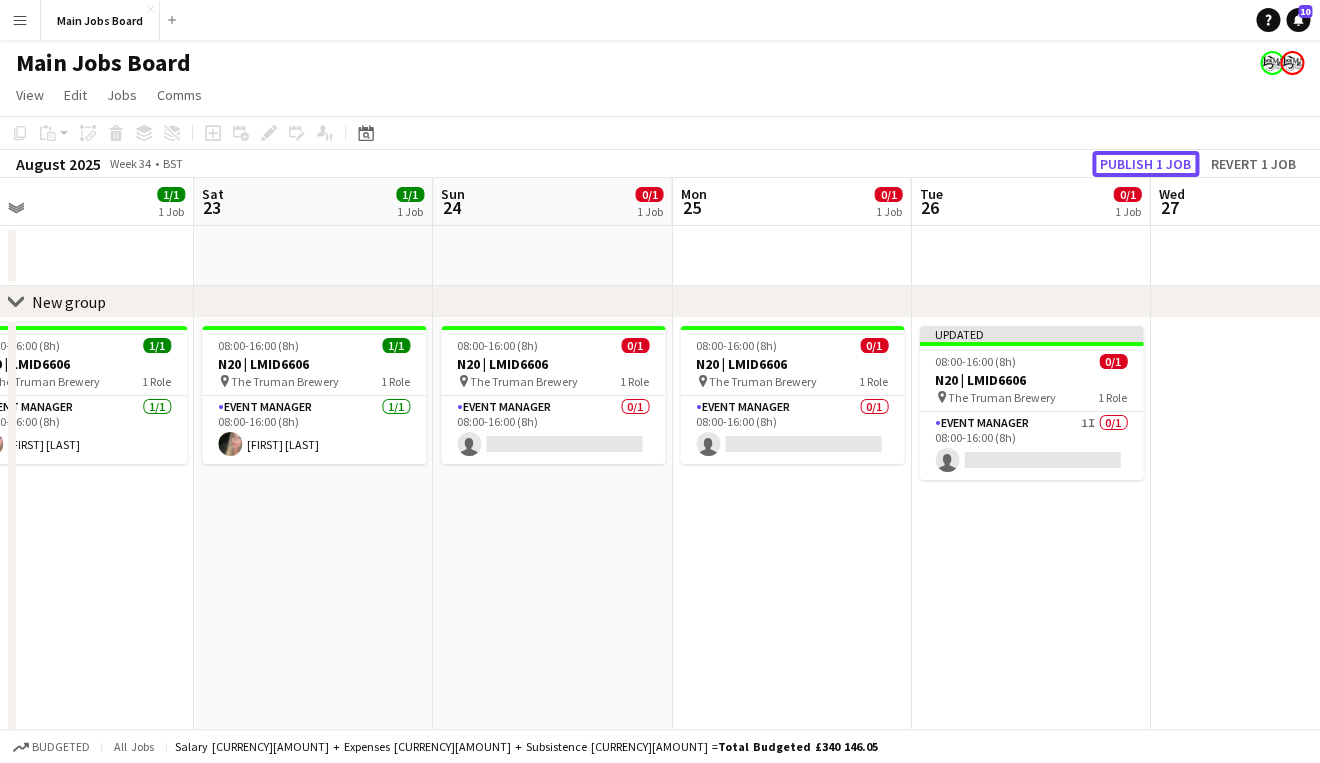 click on "Publish 1 job" 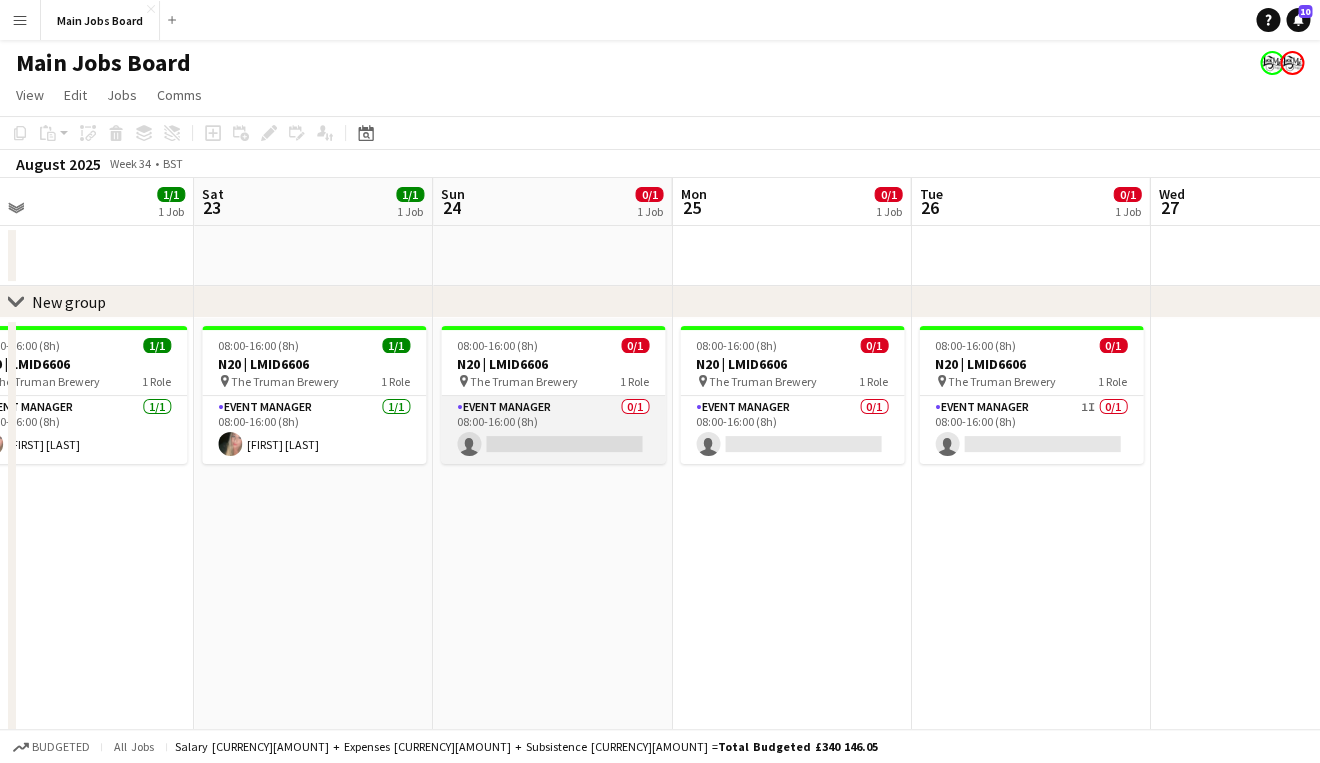 click on "Event Manager   0/1   08:00-16:00 (8h)
single-neutral-actions" at bounding box center (553, 430) 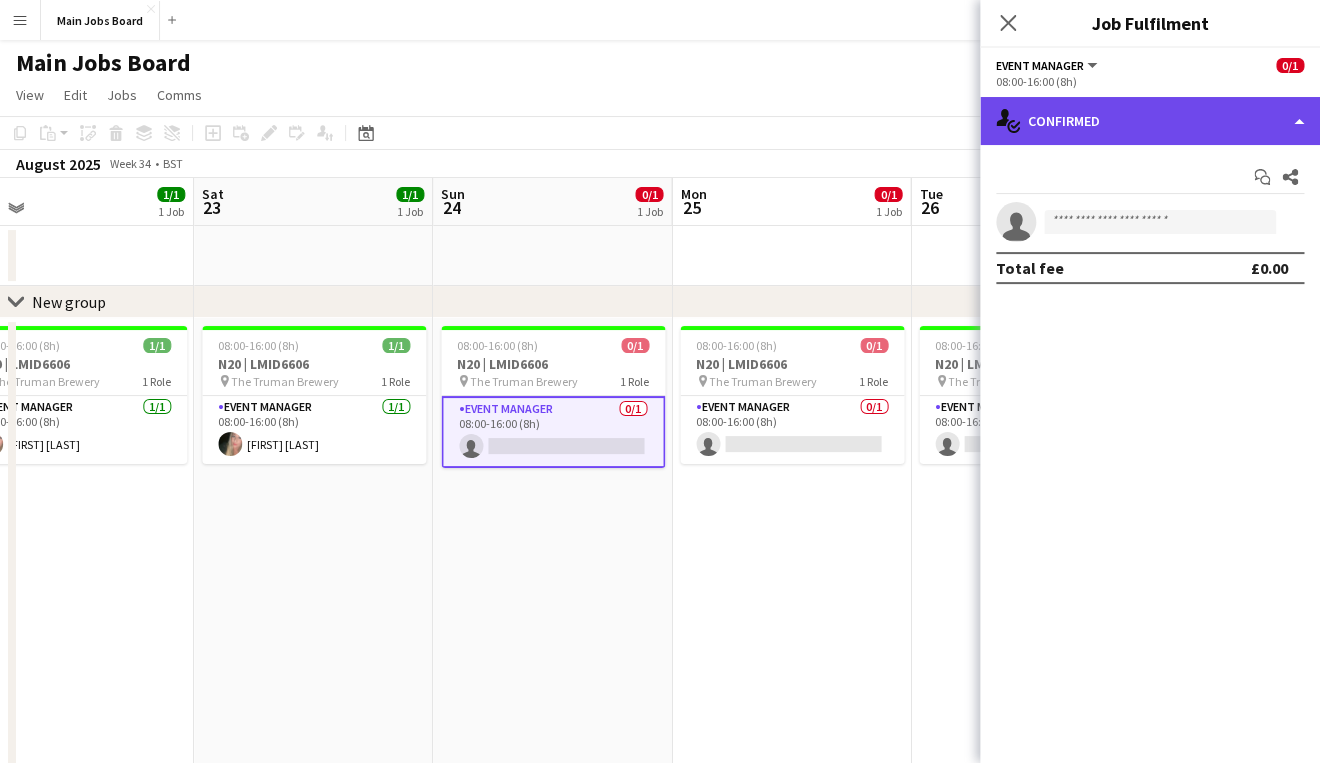 click on "single-neutral-actions-check-2
Confirmed" 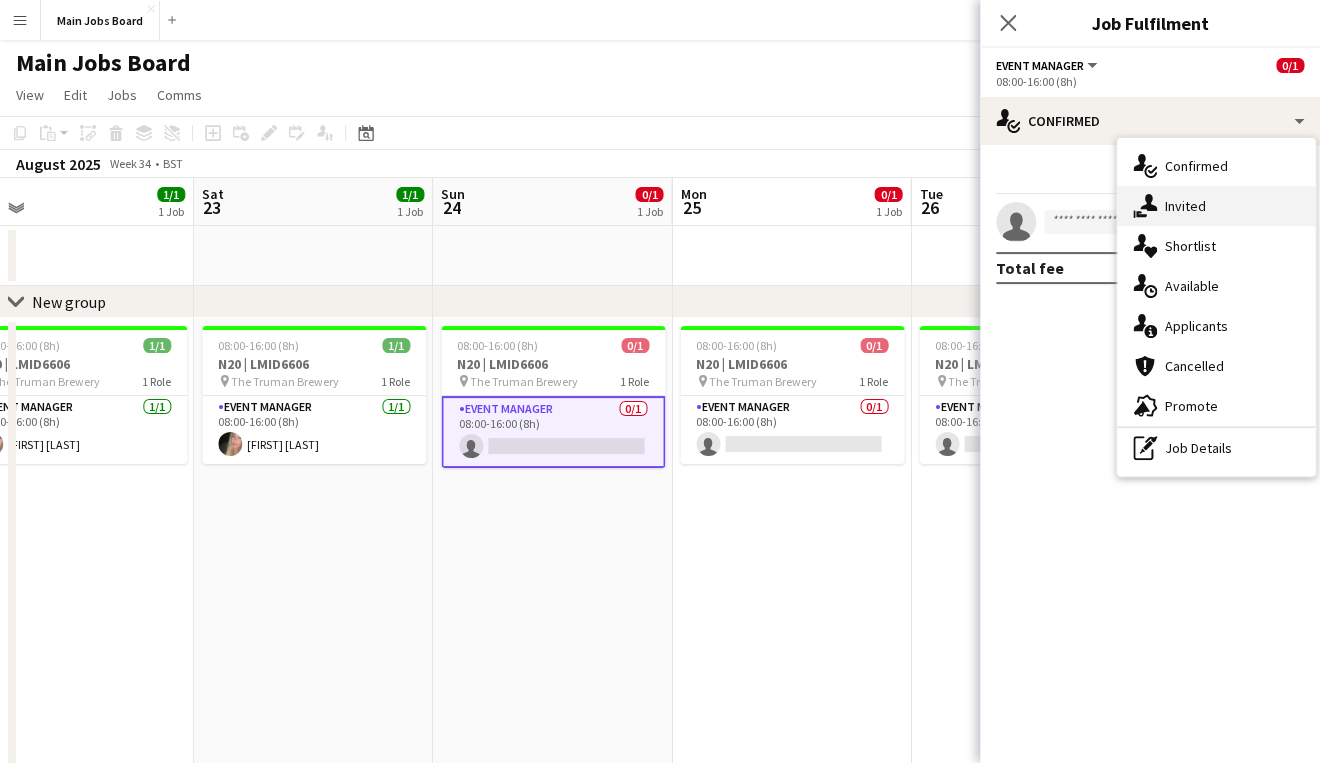 click on "single-neutral-actions-share-1
Invited" at bounding box center [1216, 206] 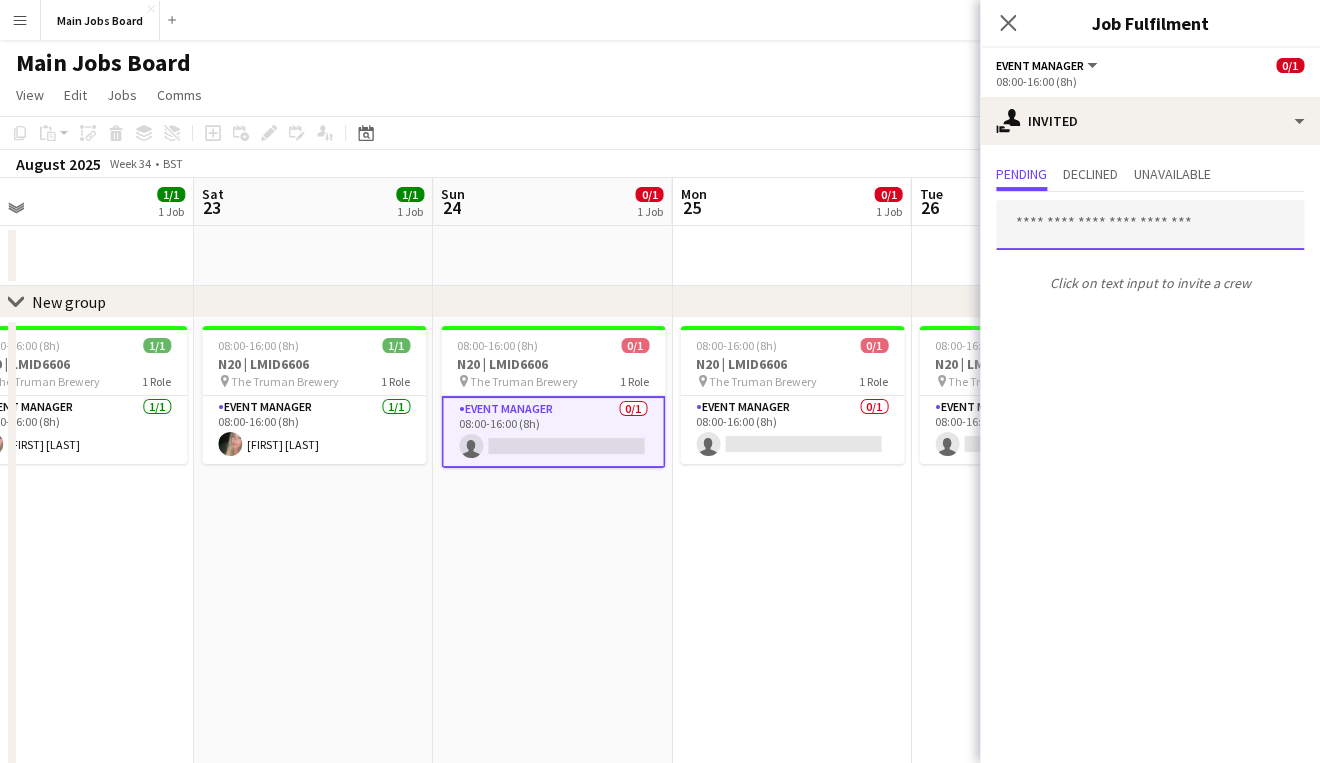 click at bounding box center (1150, 225) 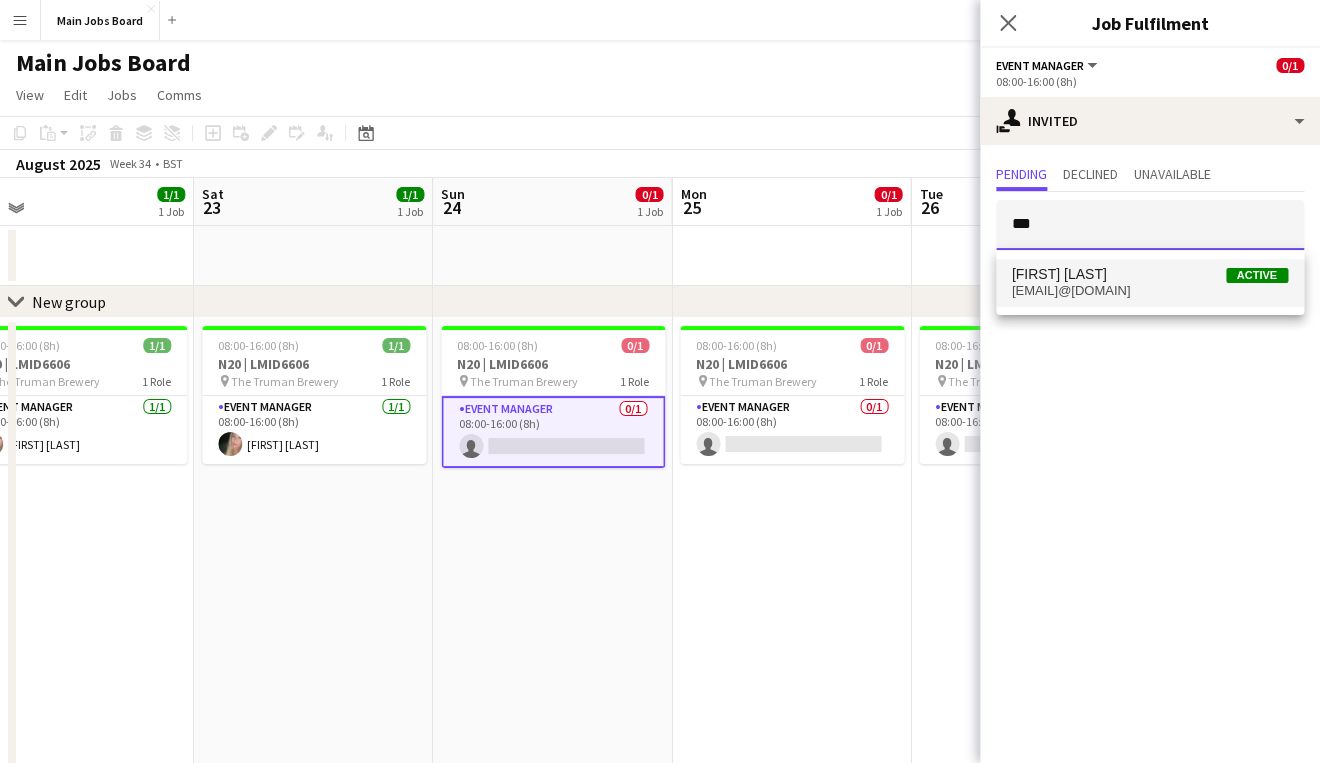 type on "***" 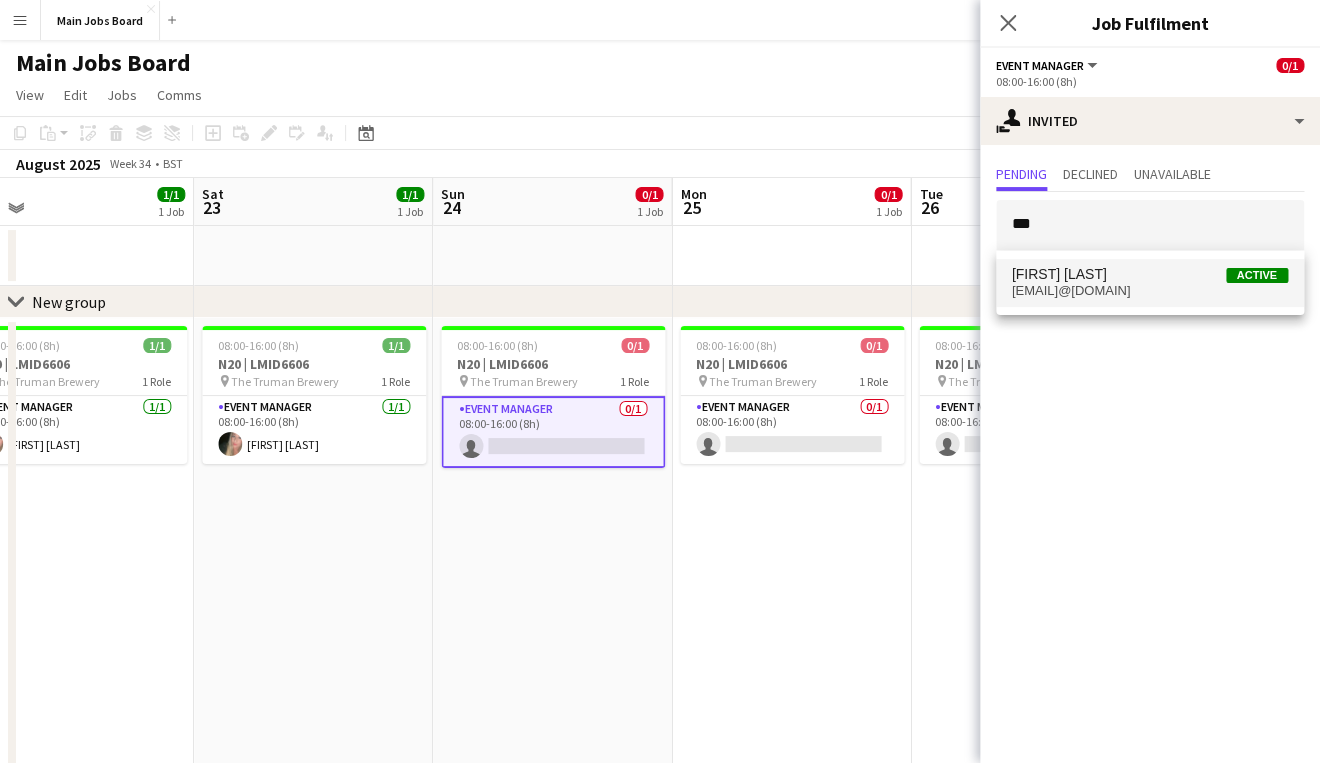 click on "[FIRST] [LAST]  Active" at bounding box center (1150, 274) 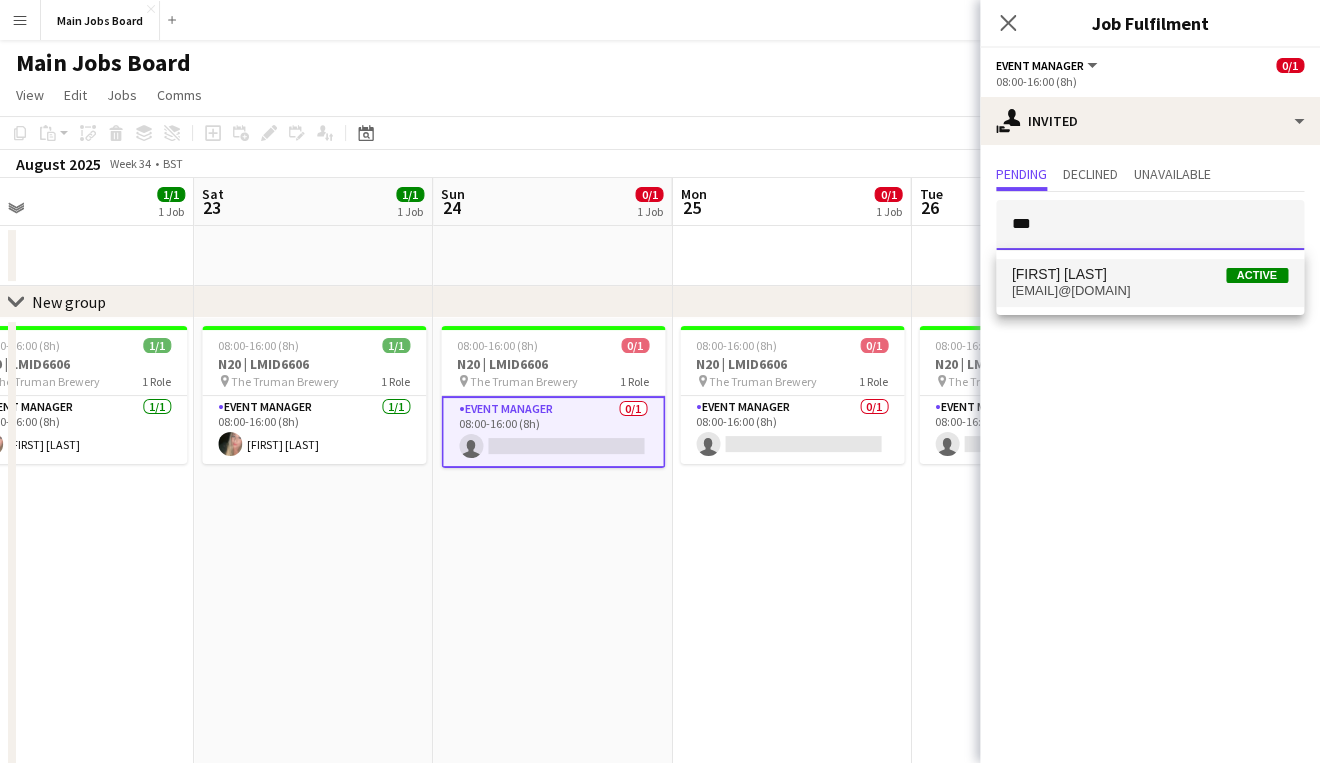 type 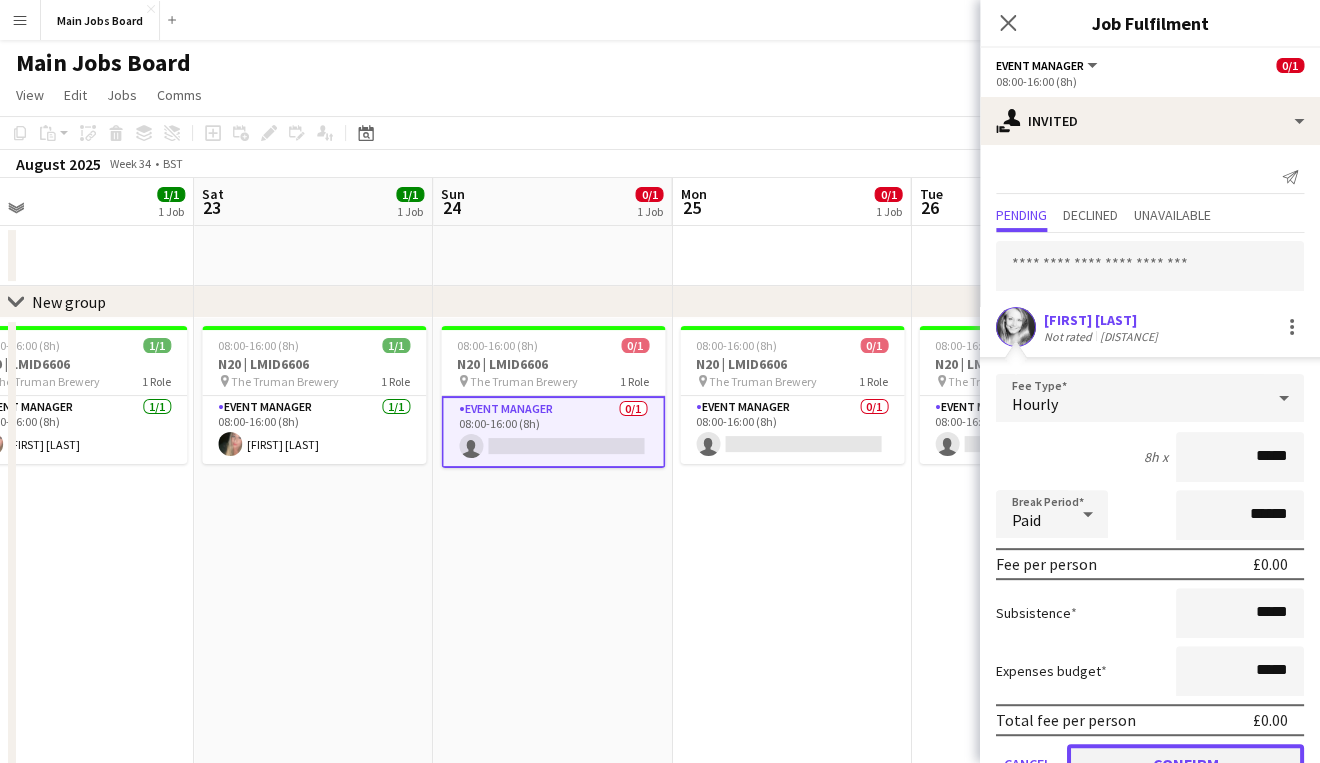 click on "Confirm" 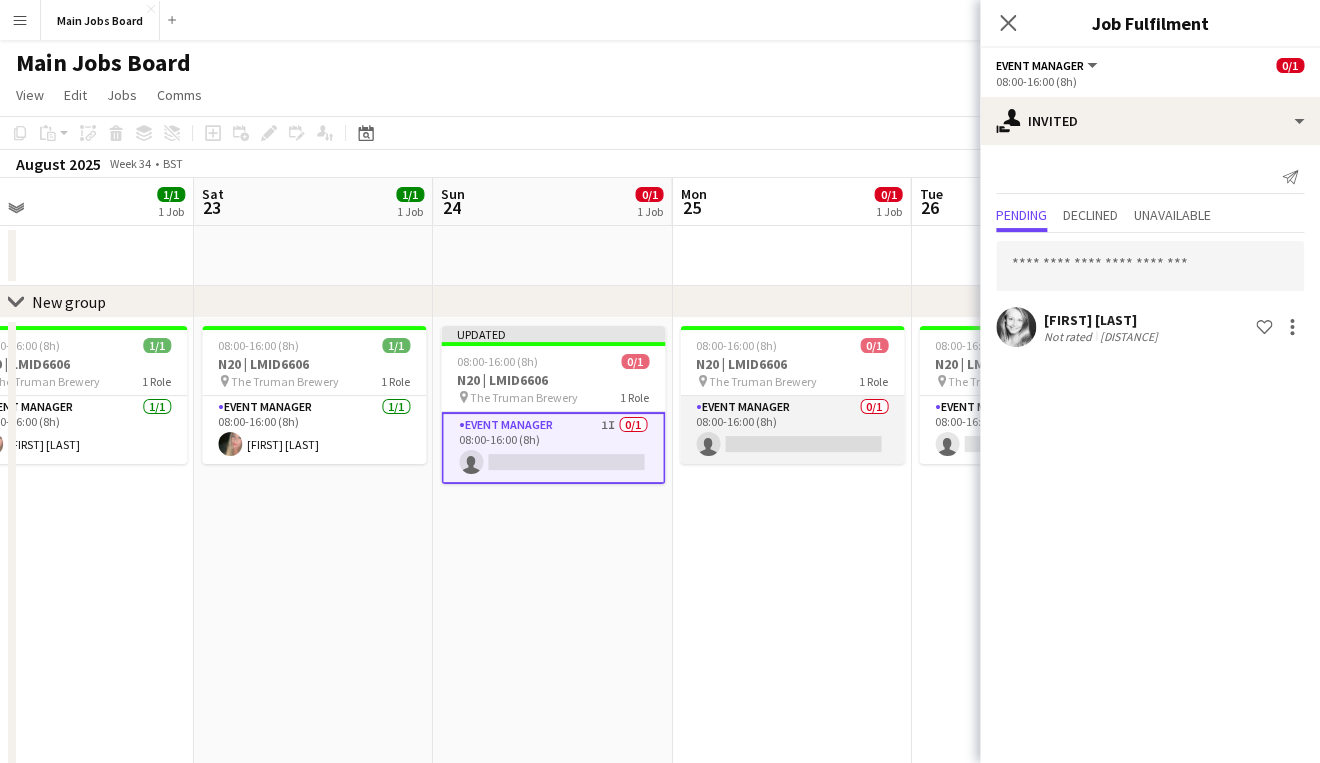 click on "Event Manager   0/1   08:00-16:00 (8h)
single-neutral-actions" at bounding box center (792, 430) 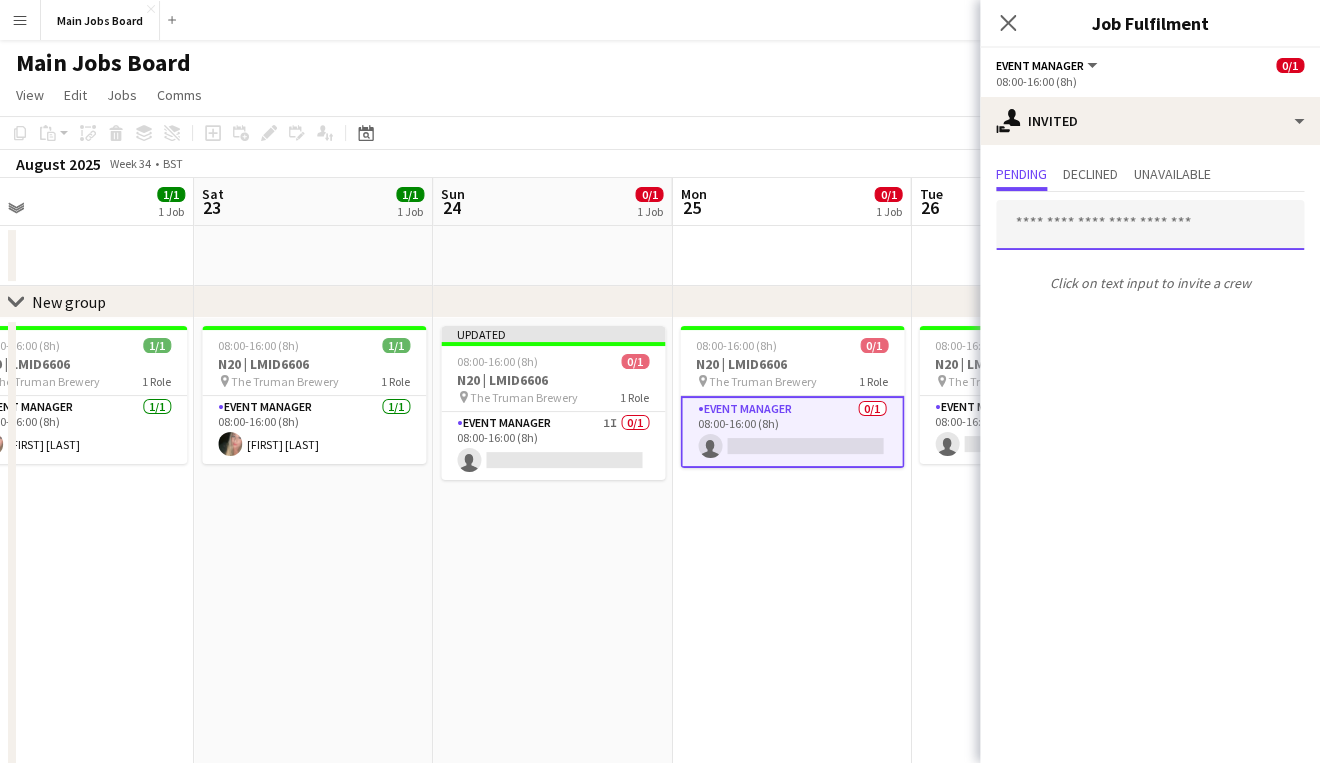 click at bounding box center (1150, 225) 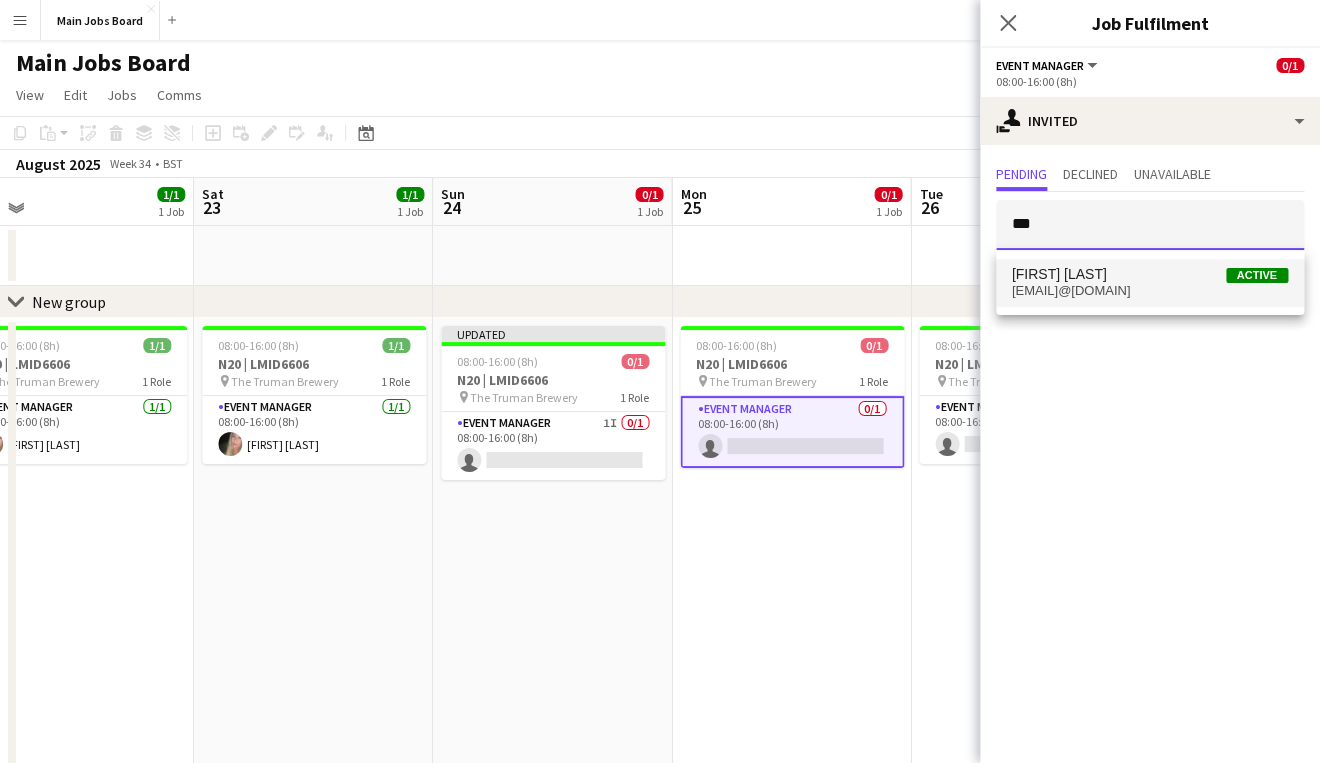 type on "***" 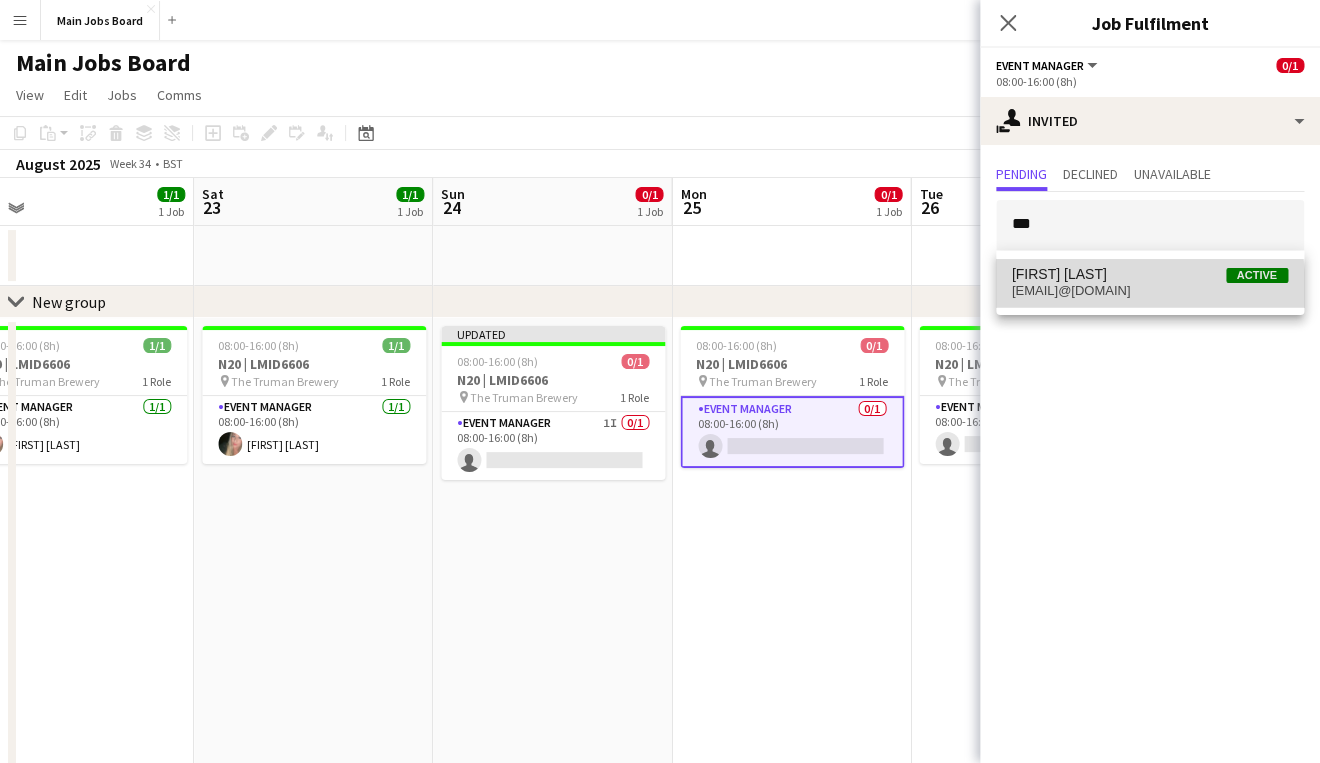 click on "[EMAIL]@[DOMAIN]" at bounding box center [1150, 291] 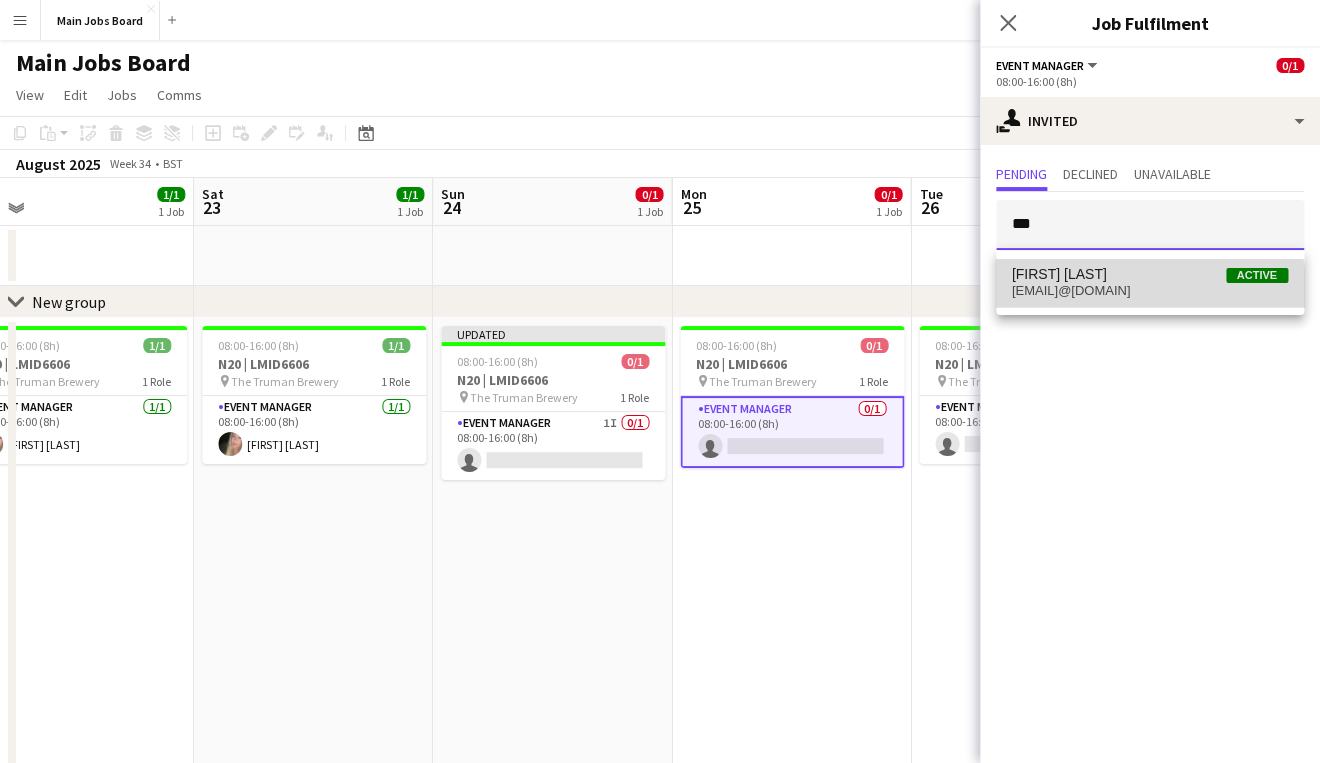 type 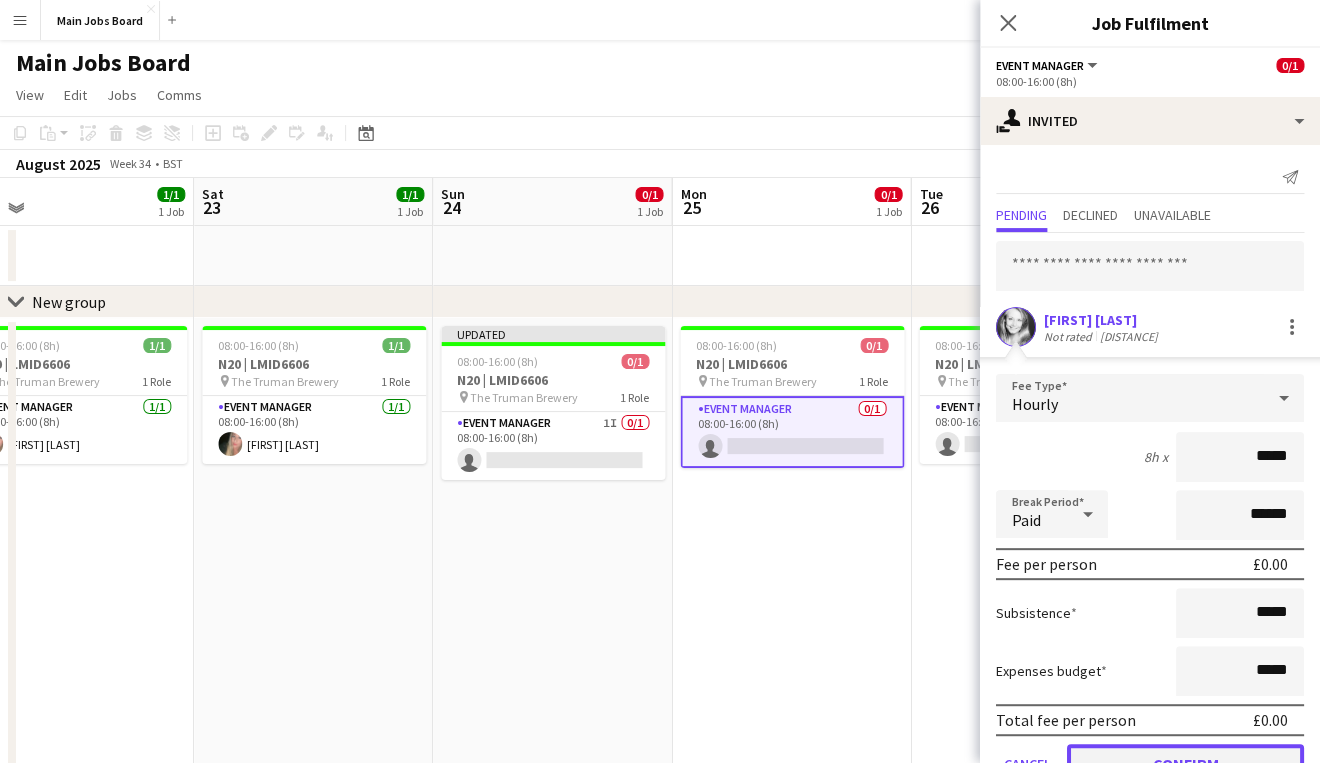 click on "Confirm" 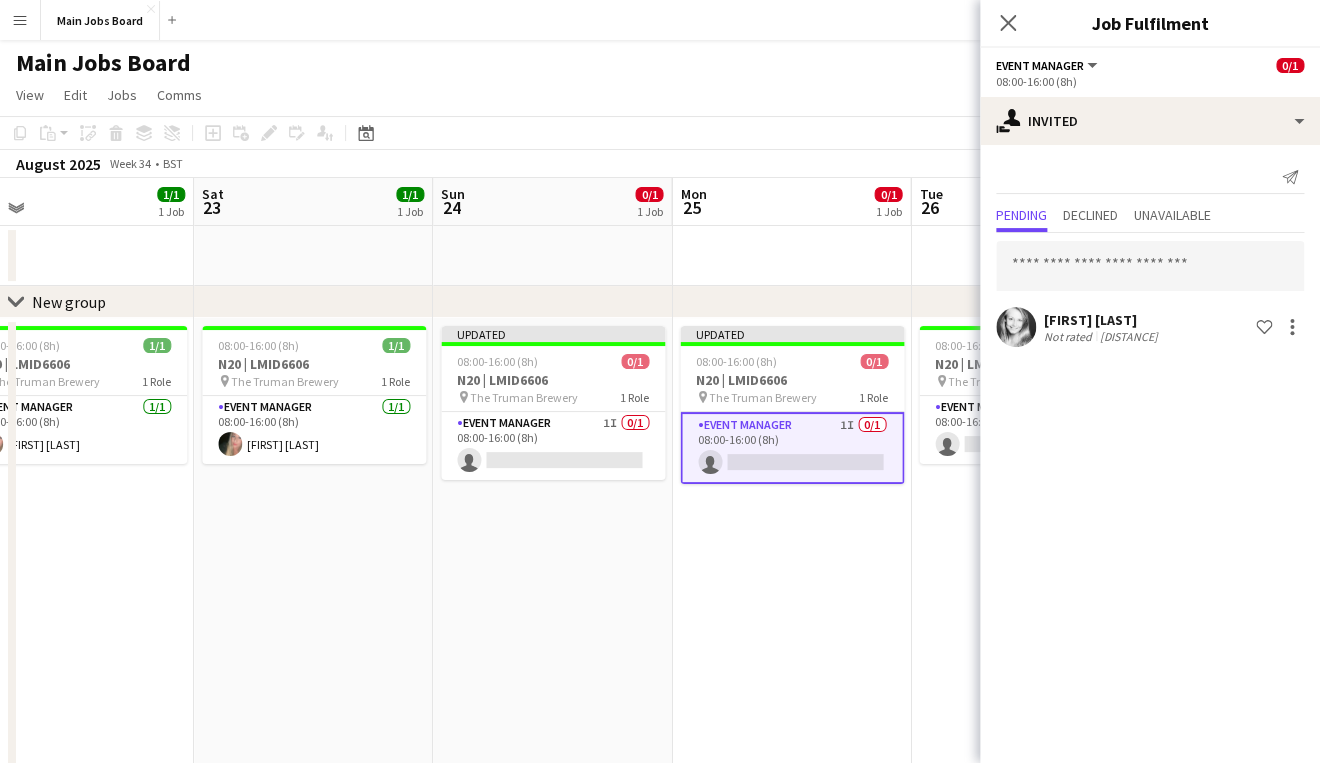 click on "Close pop-in" 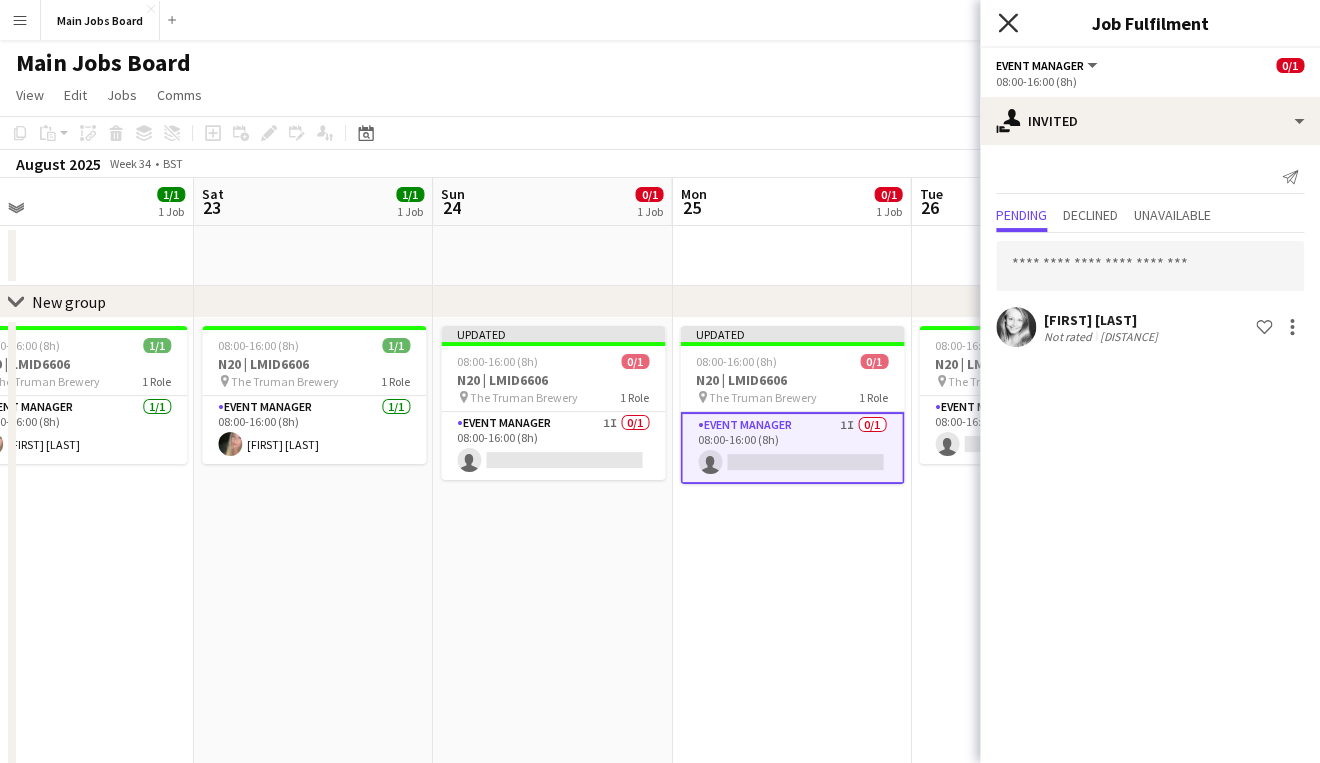click 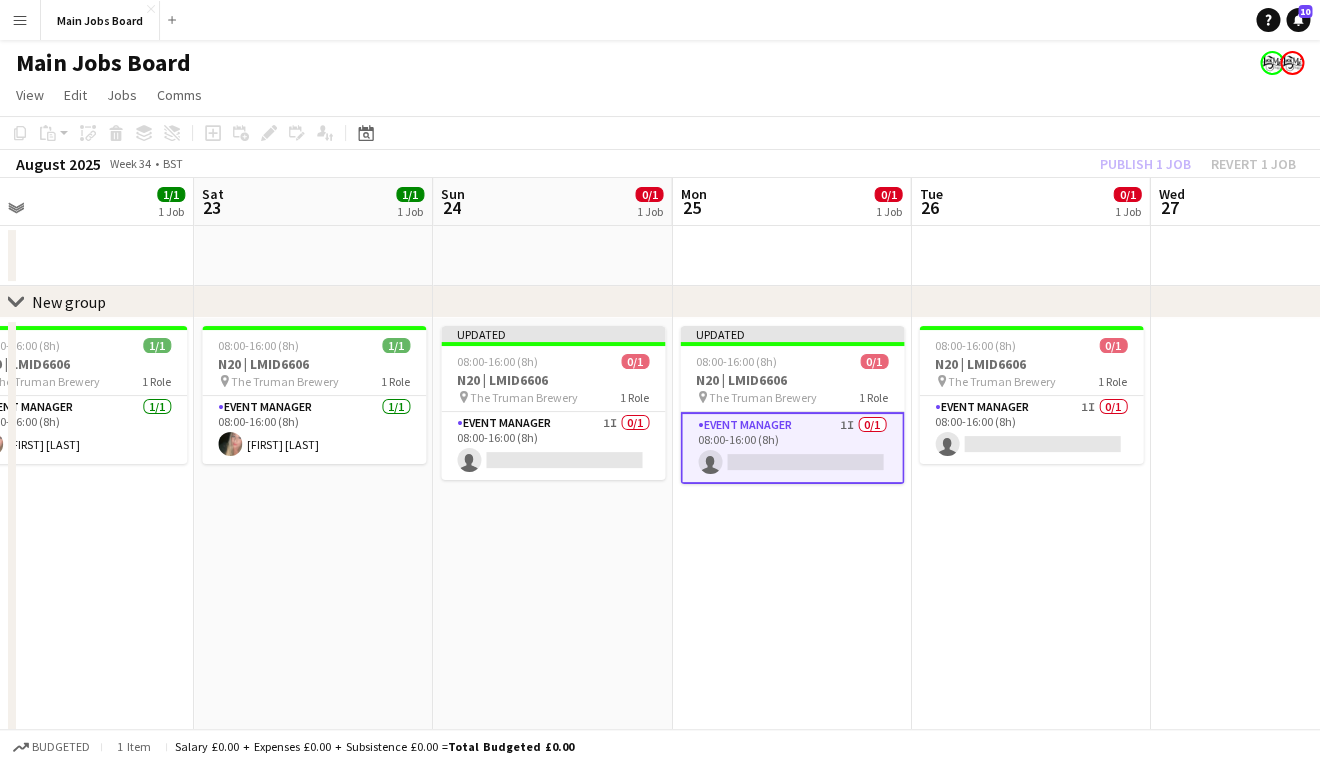 click on "Publish 1 job   Revert 1 job" 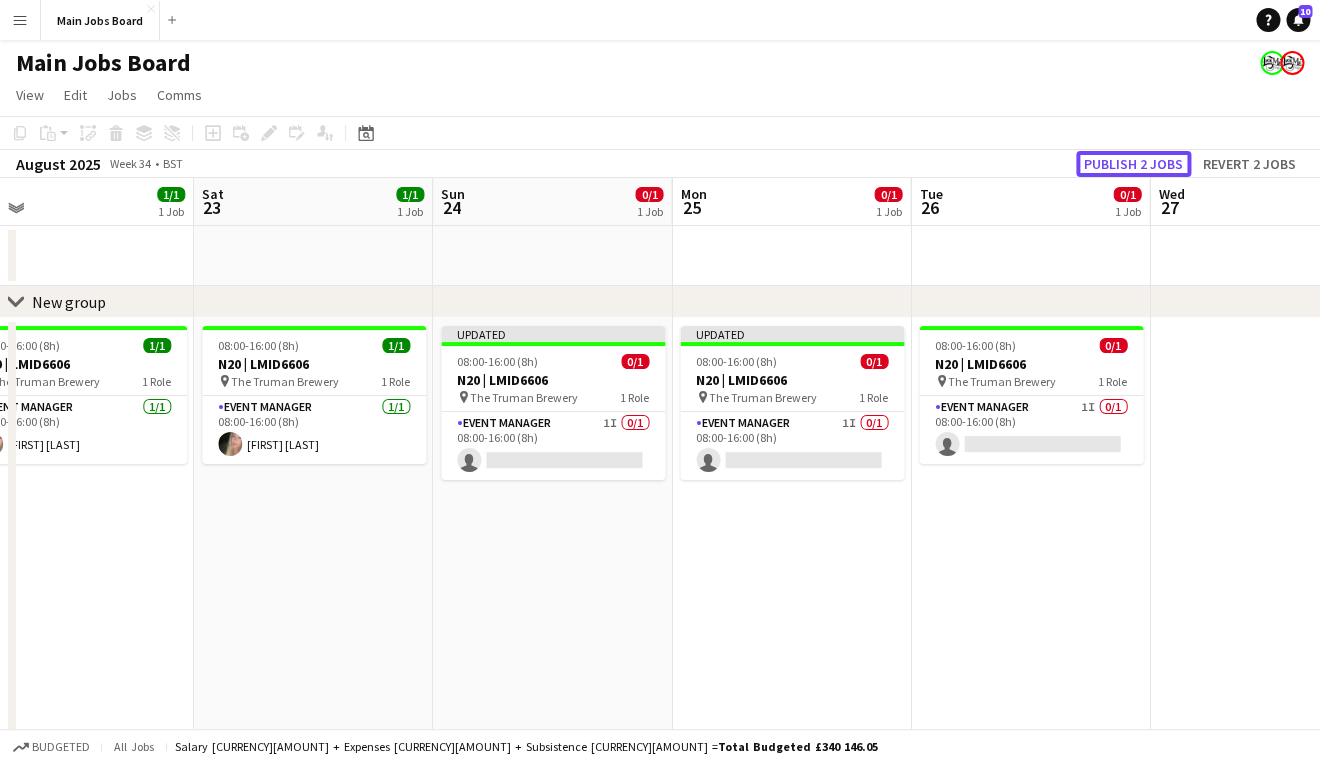 click on "Publish 2 jobs" 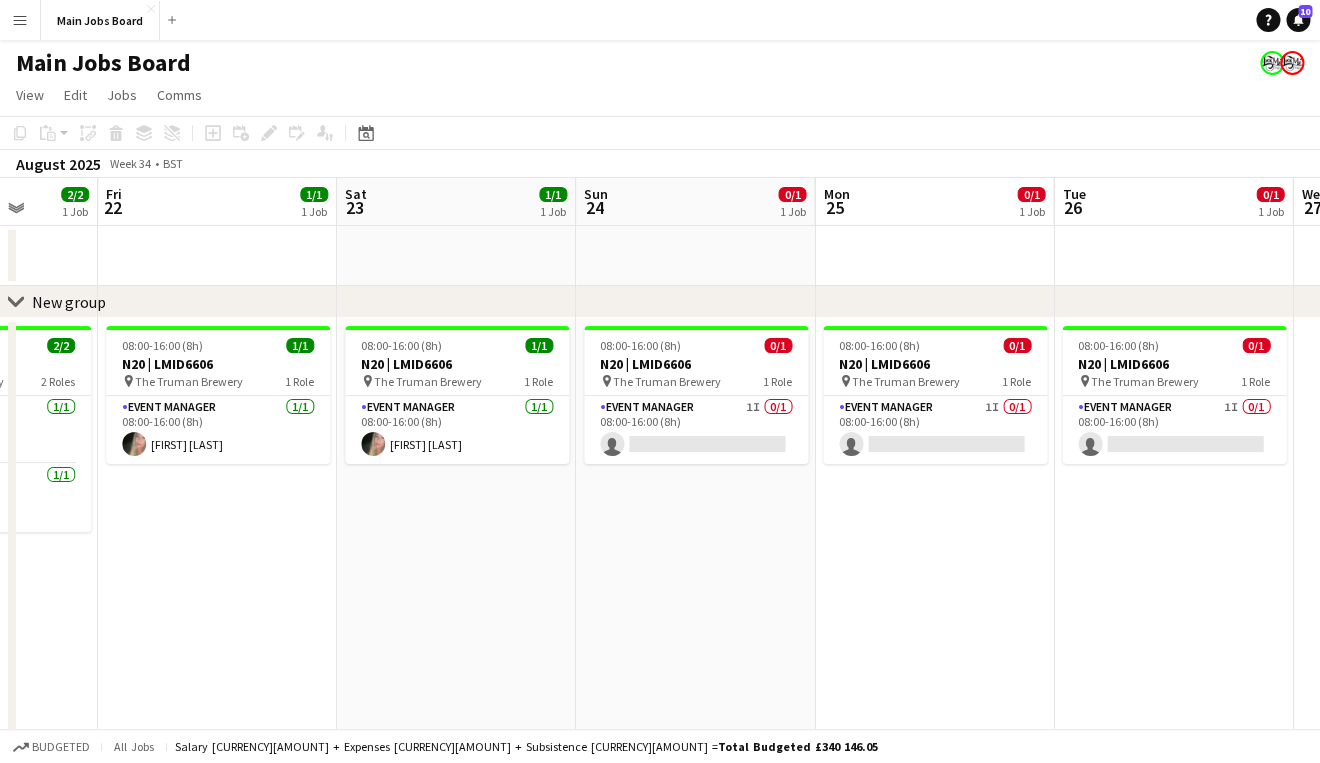 drag, startPoint x: 581, startPoint y: 541, endPoint x: 723, endPoint y: 541, distance: 142 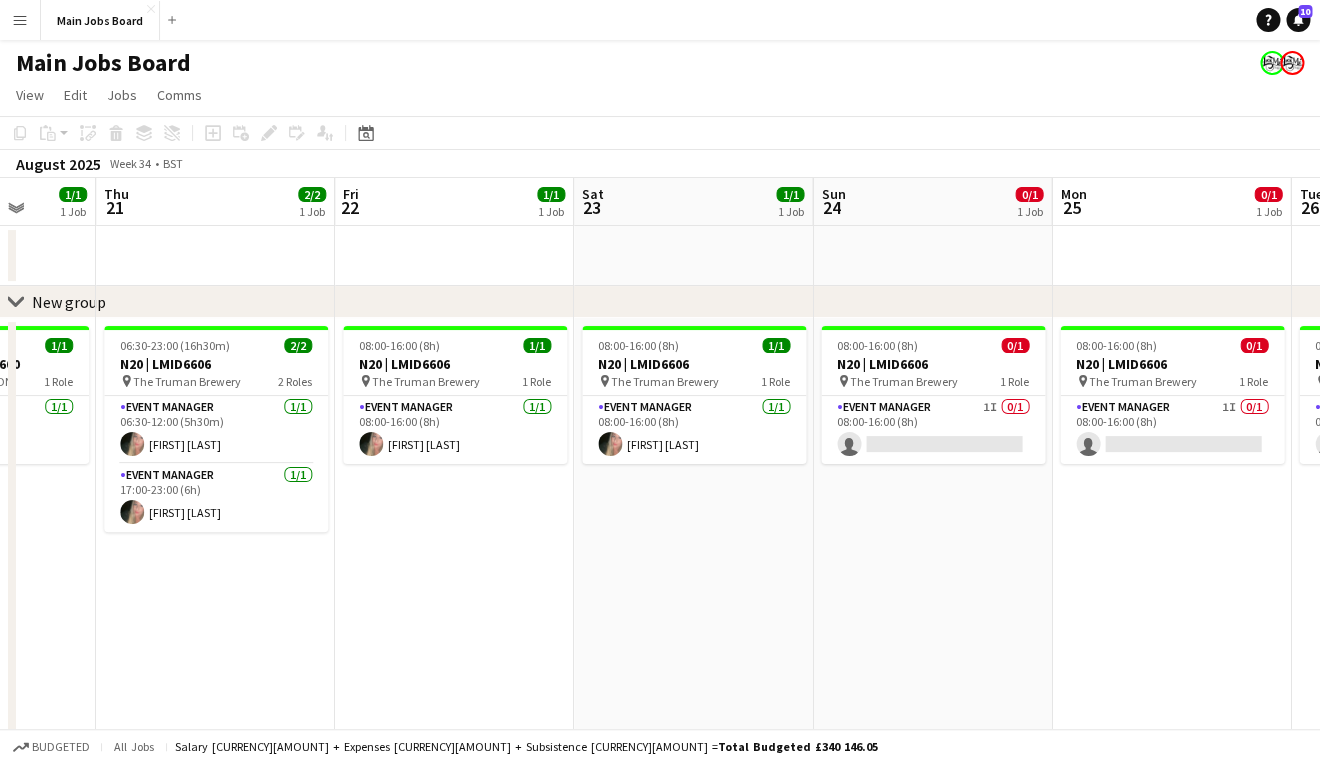 drag, startPoint x: 463, startPoint y: 522, endPoint x: 700, endPoint y: 522, distance: 237 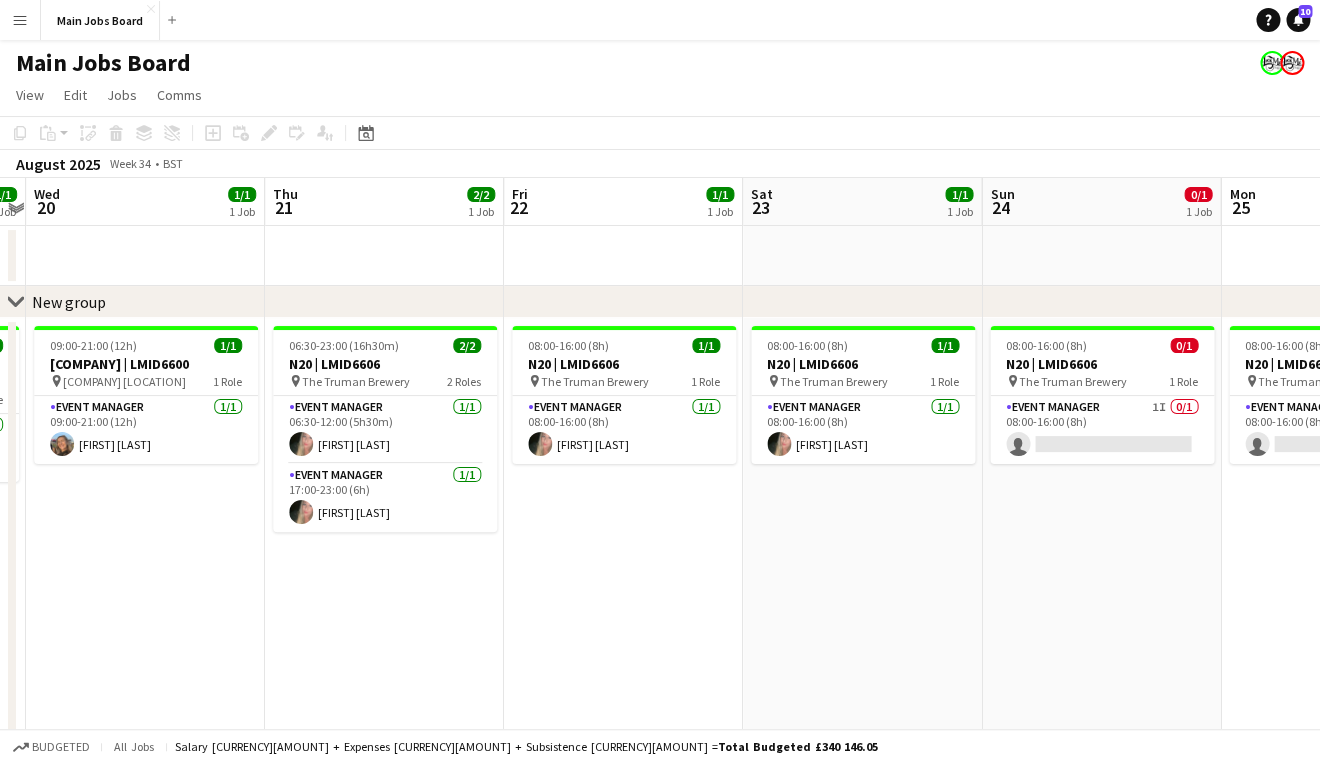 scroll, scrollTop: 0, scrollLeft: 440, axis: horizontal 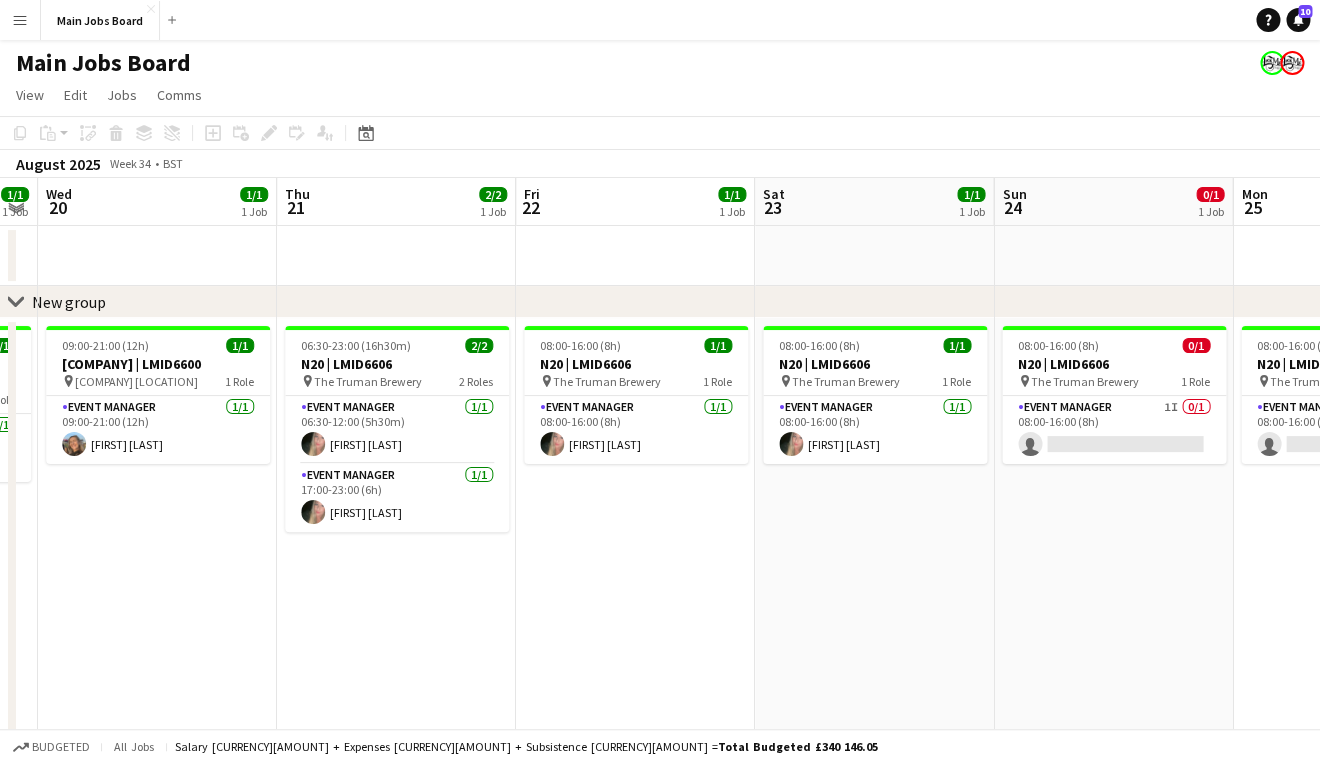 drag, startPoint x: 451, startPoint y: 543, endPoint x: 865, endPoint y: 543, distance: 414 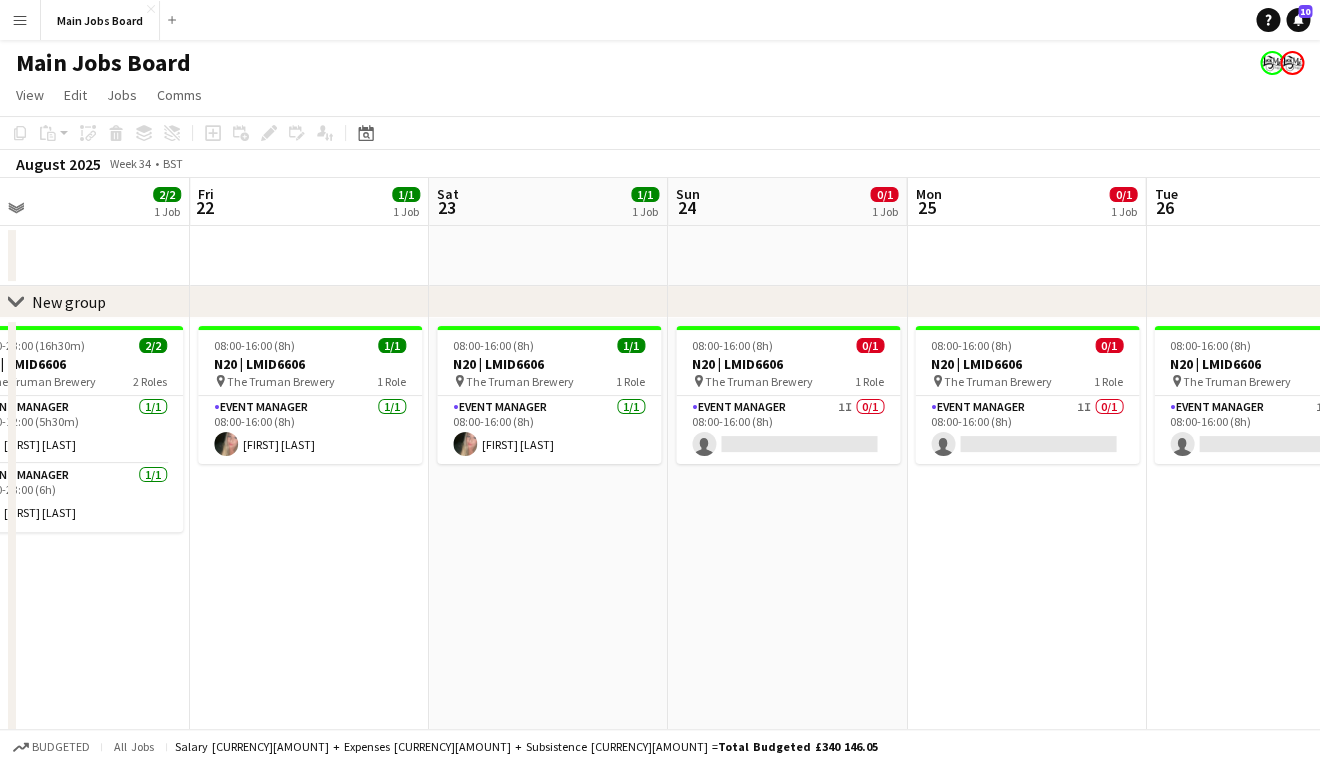 drag, startPoint x: 778, startPoint y: 543, endPoint x: 133, endPoint y: 472, distance: 648.896 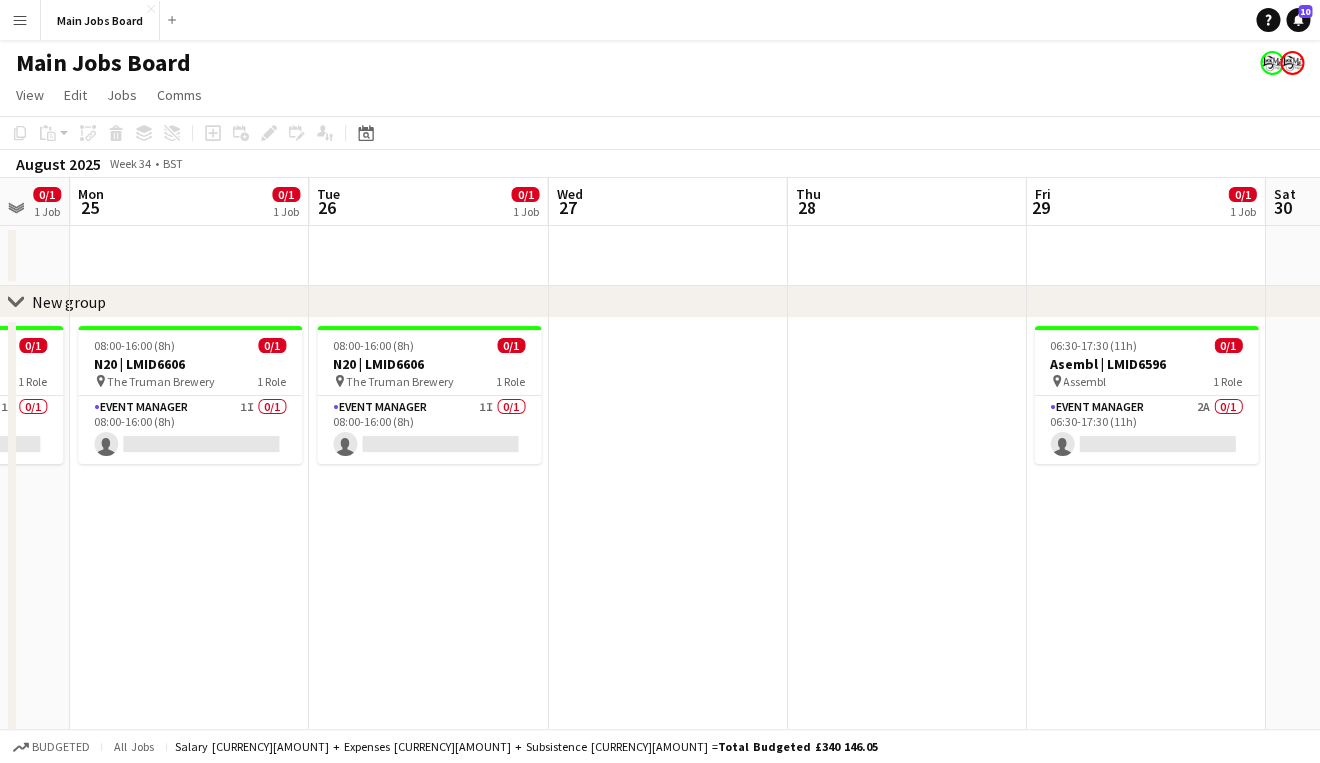 drag, startPoint x: 688, startPoint y: 503, endPoint x: 144, endPoint y: 503, distance: 544 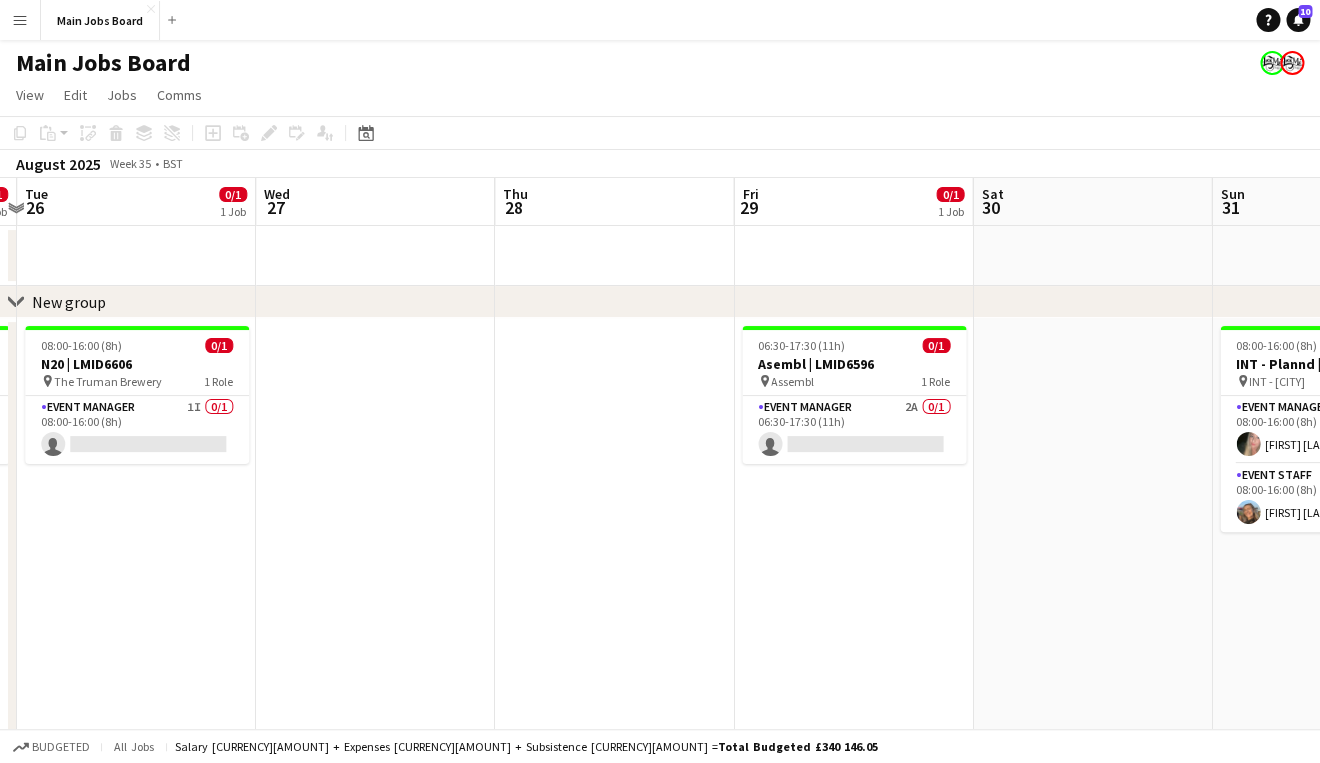 scroll, scrollTop: 0, scrollLeft: 843, axis: horizontal 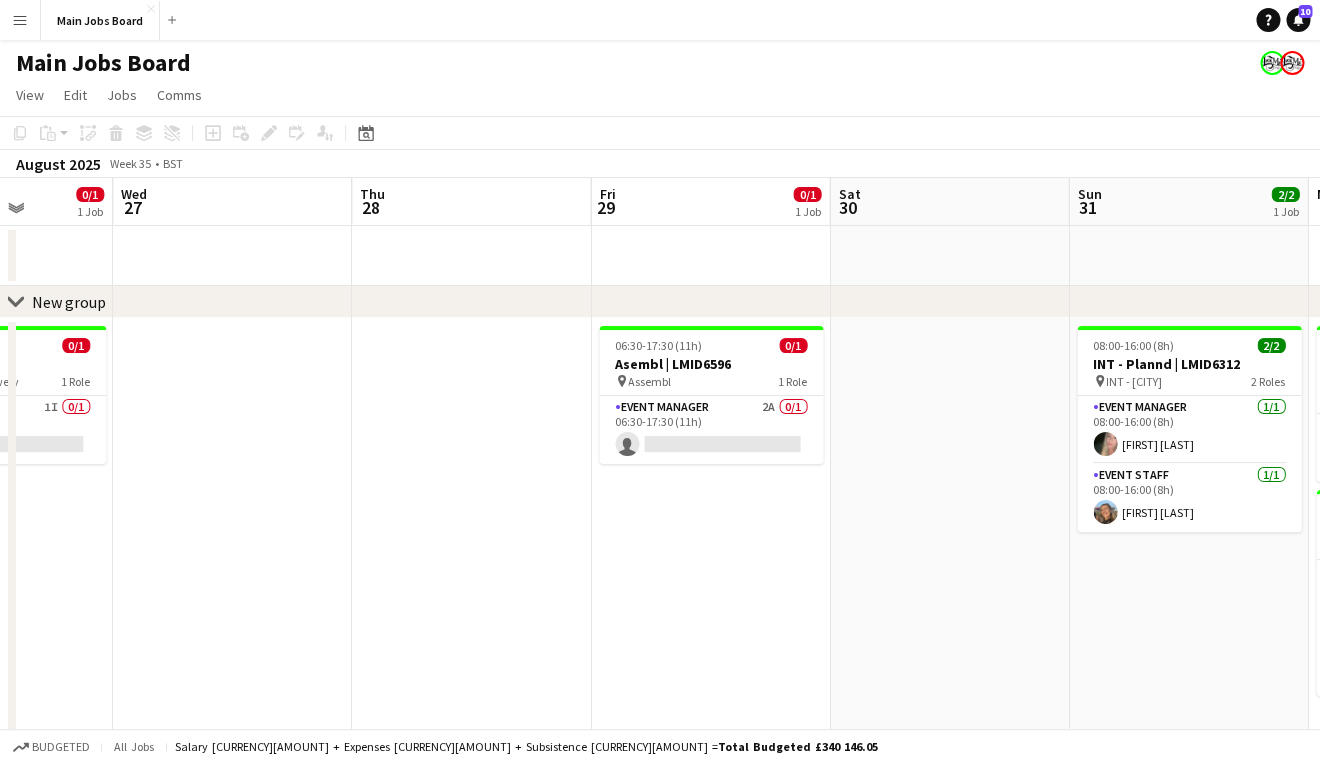 drag, startPoint x: 754, startPoint y: 525, endPoint x: -38, endPoint y: 525, distance: 792 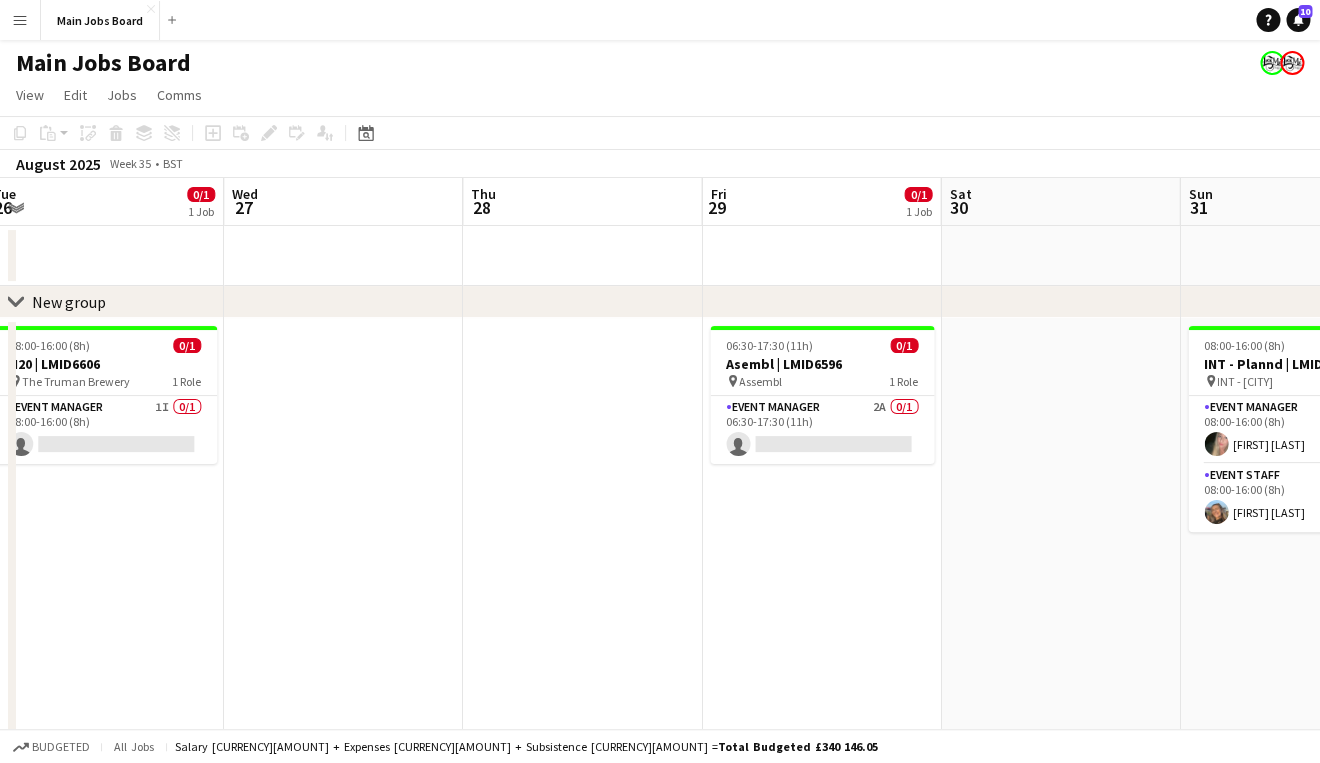 drag, startPoint x: 665, startPoint y: 563, endPoint x: -49, endPoint y: 561, distance: 714.0028 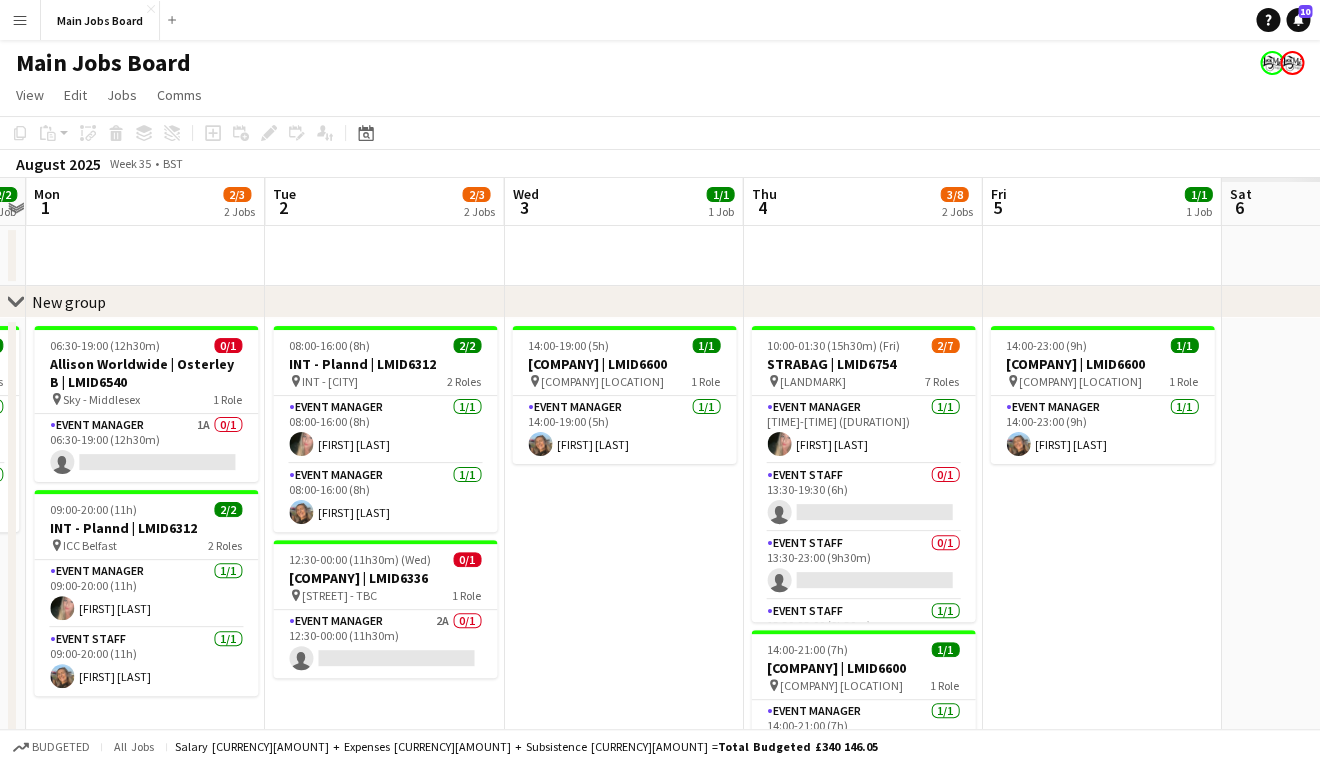 scroll, scrollTop: 0, scrollLeft: 704, axis: horizontal 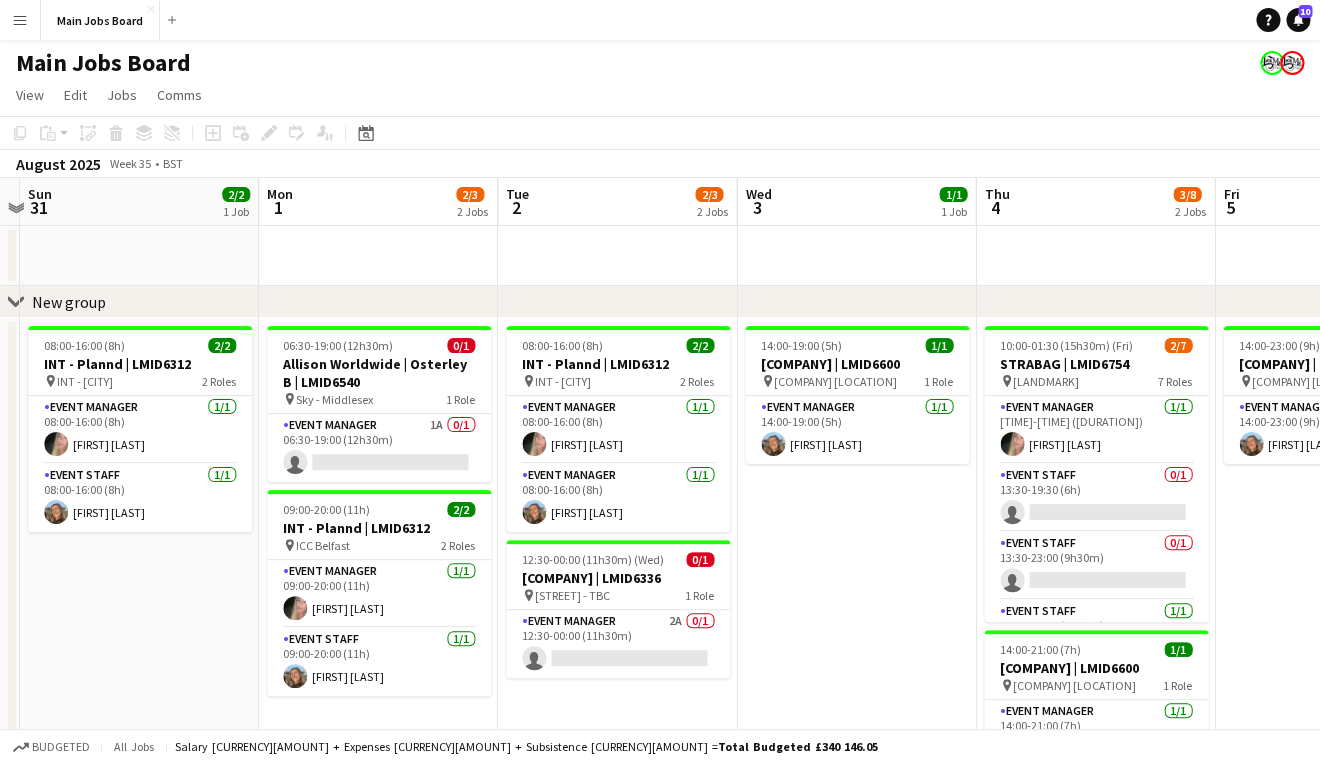 drag, startPoint x: 559, startPoint y: 573, endPoint x: 151, endPoint y: 575, distance: 408.0049 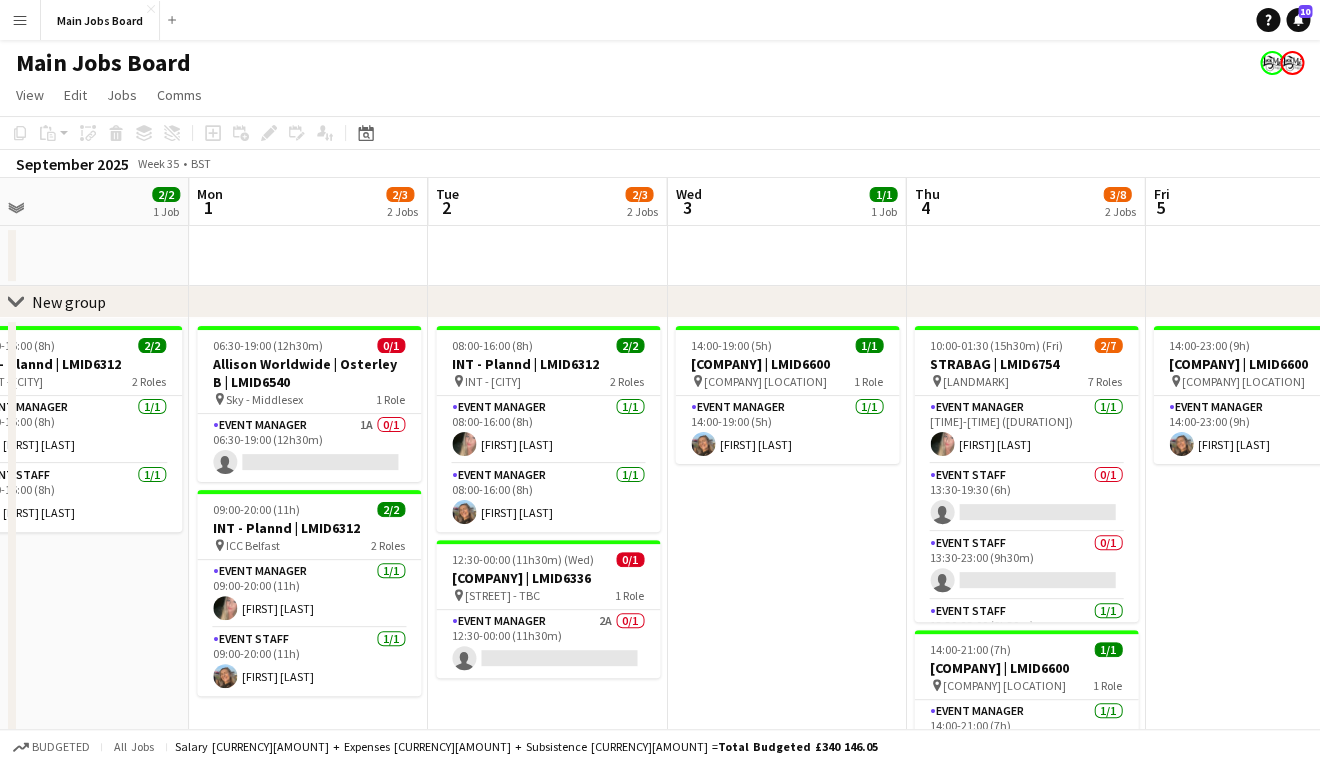 drag, startPoint x: 782, startPoint y: 566, endPoint x: 718, endPoint y: 566, distance: 64 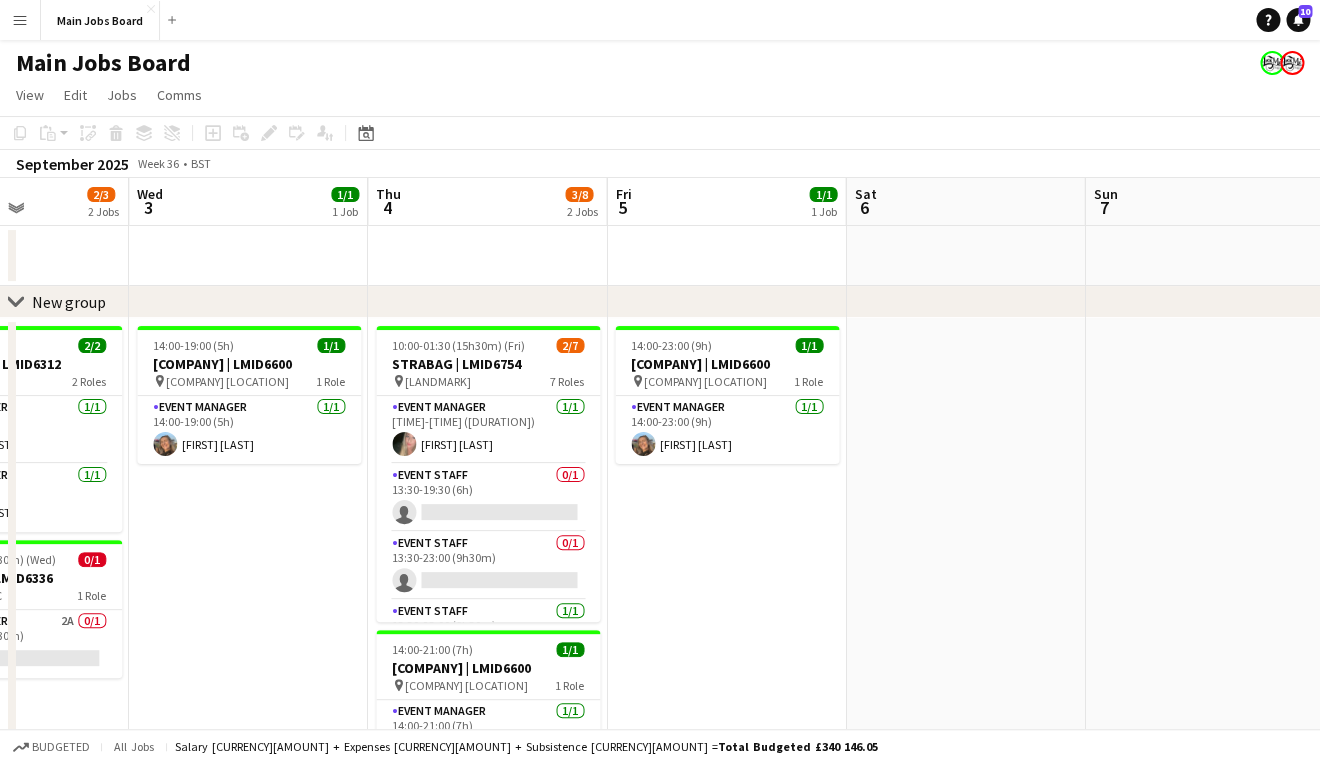 drag, startPoint x: 822, startPoint y: 578, endPoint x: 181, endPoint y: 578, distance: 641 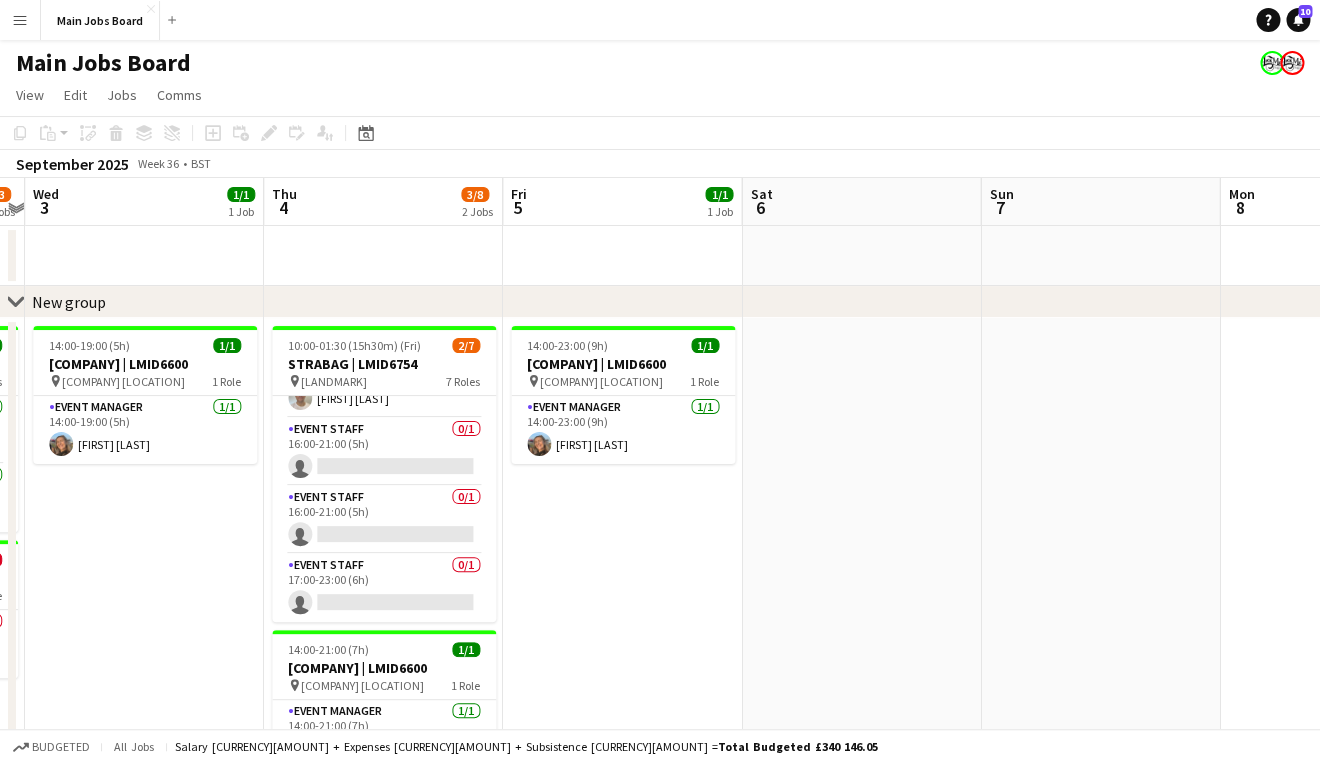 scroll, scrollTop: 0, scrollLeft: 0, axis: both 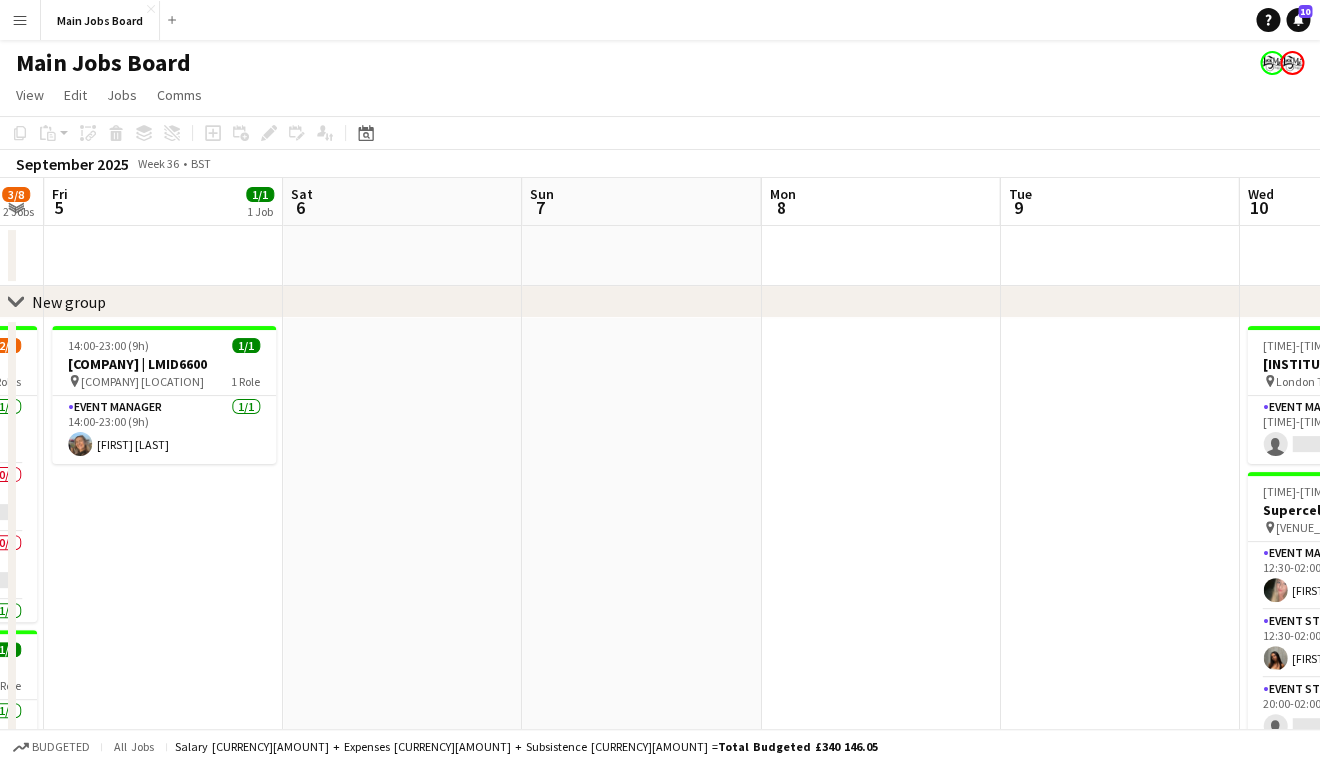 drag, startPoint x: 974, startPoint y: 571, endPoint x: 320, endPoint y: 571, distance: 654 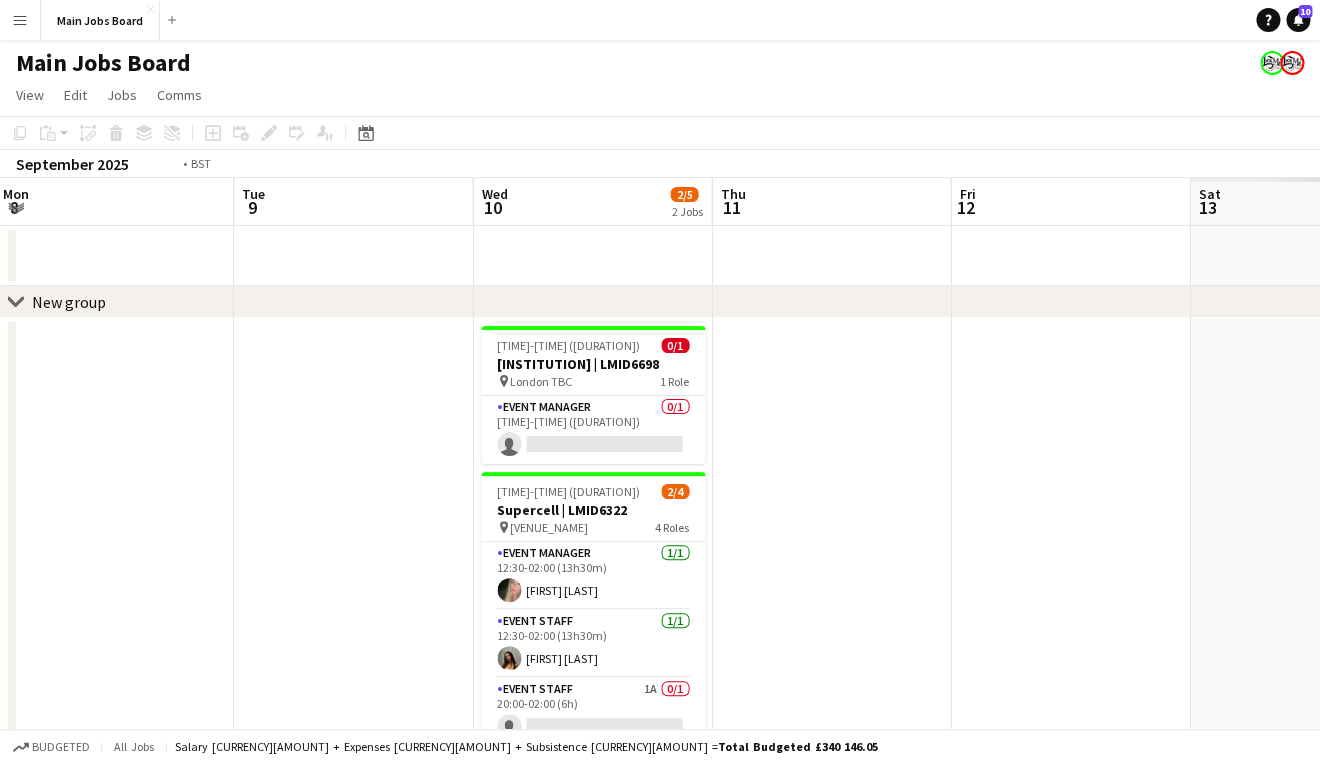 drag, startPoint x: 768, startPoint y: 528, endPoint x: 174, endPoint y: 528, distance: 594 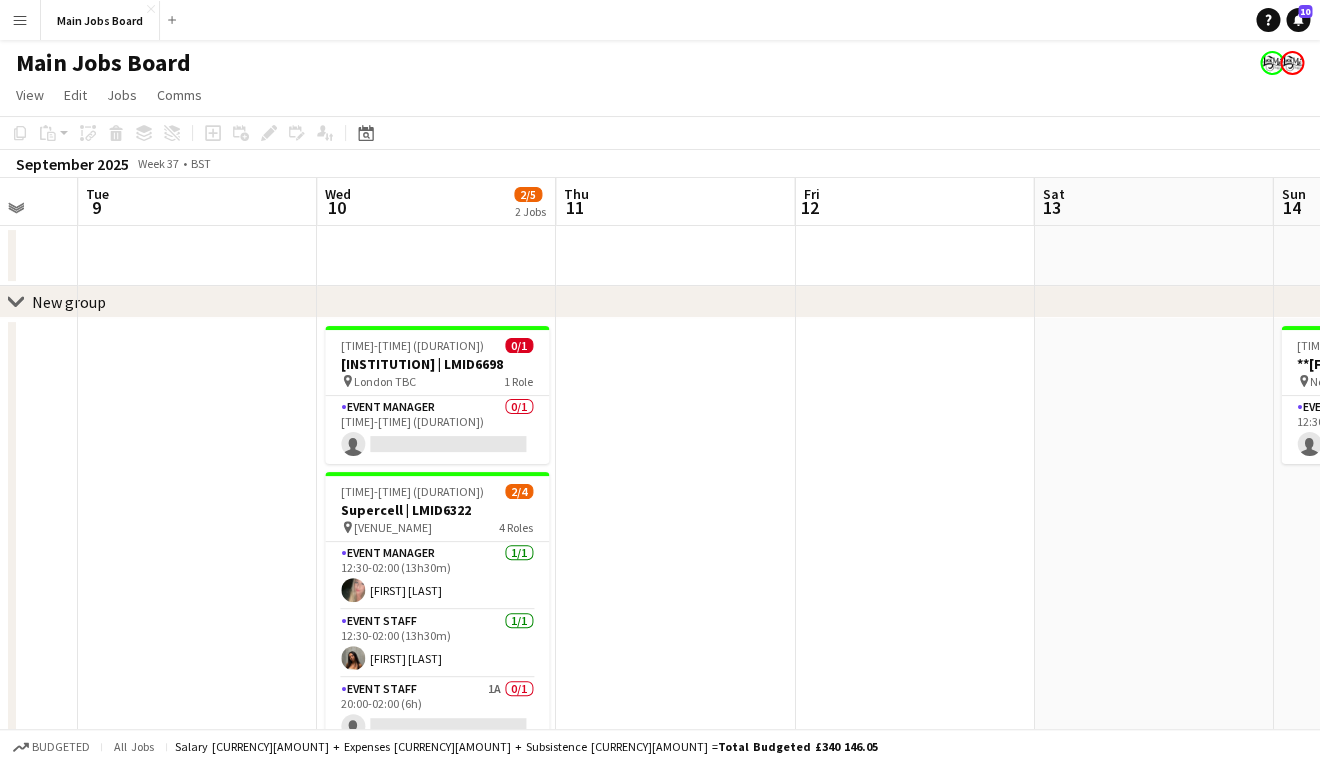 drag, startPoint x: 879, startPoint y: 496, endPoint x: 112, endPoint y: 496, distance: 767 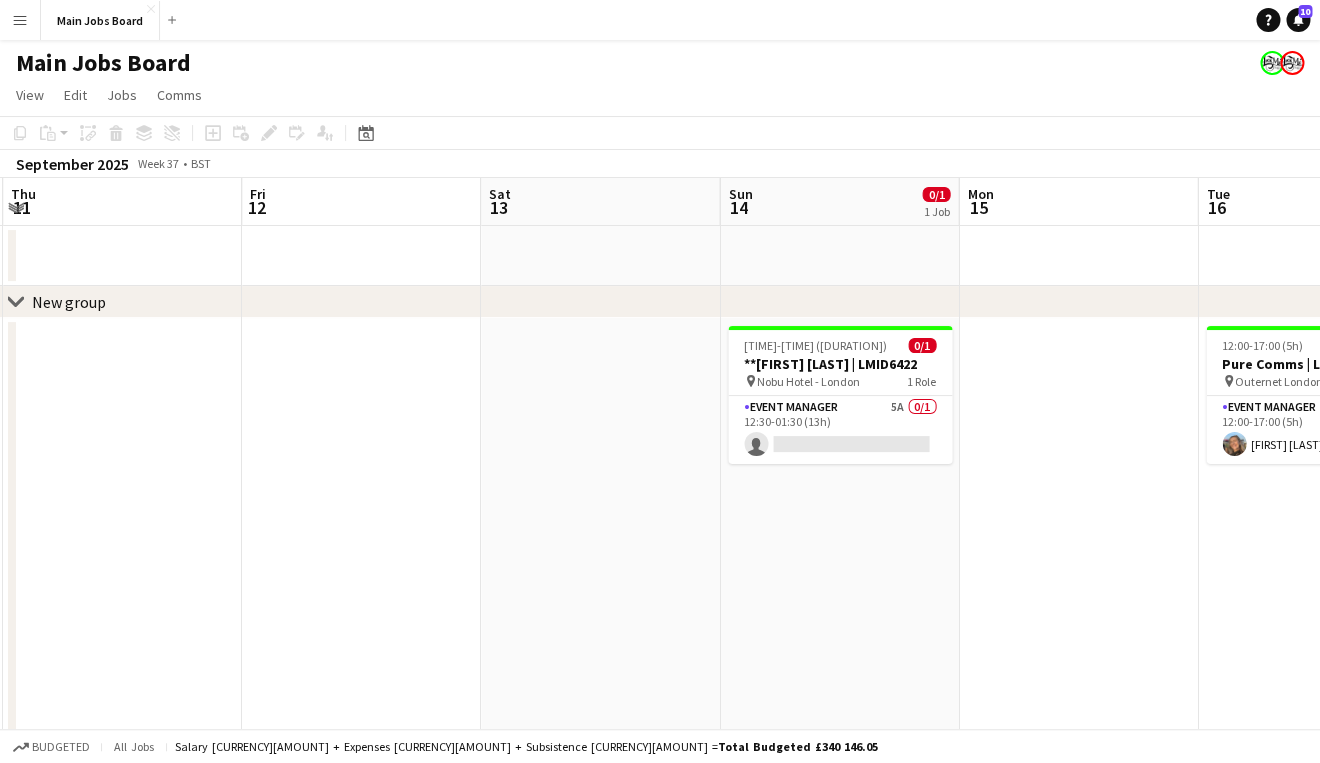 drag, startPoint x: 901, startPoint y: 478, endPoint x: 295, endPoint y: 478, distance: 606 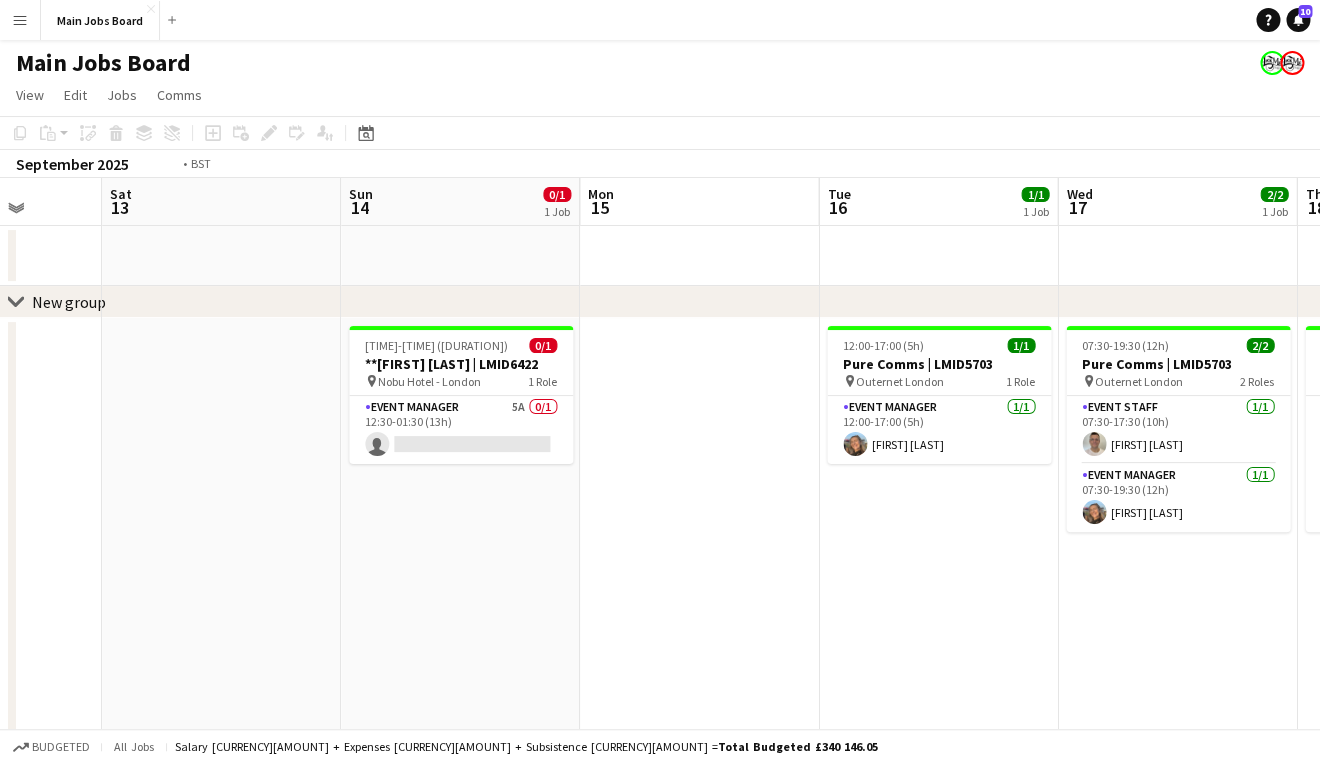 drag, startPoint x: 766, startPoint y: 649, endPoint x: 327, endPoint y: 649, distance: 439 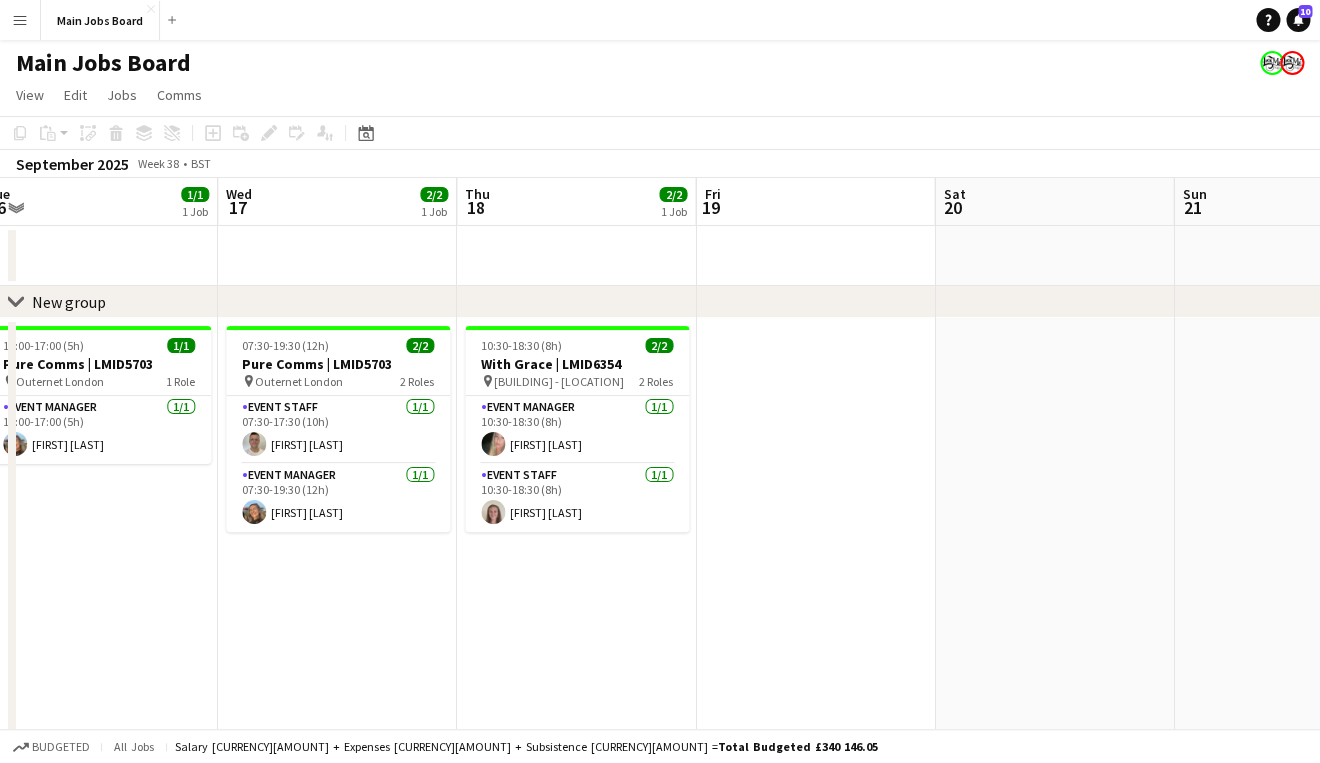 drag, startPoint x: 830, startPoint y: 550, endPoint x: 236, endPoint y: 550, distance: 594 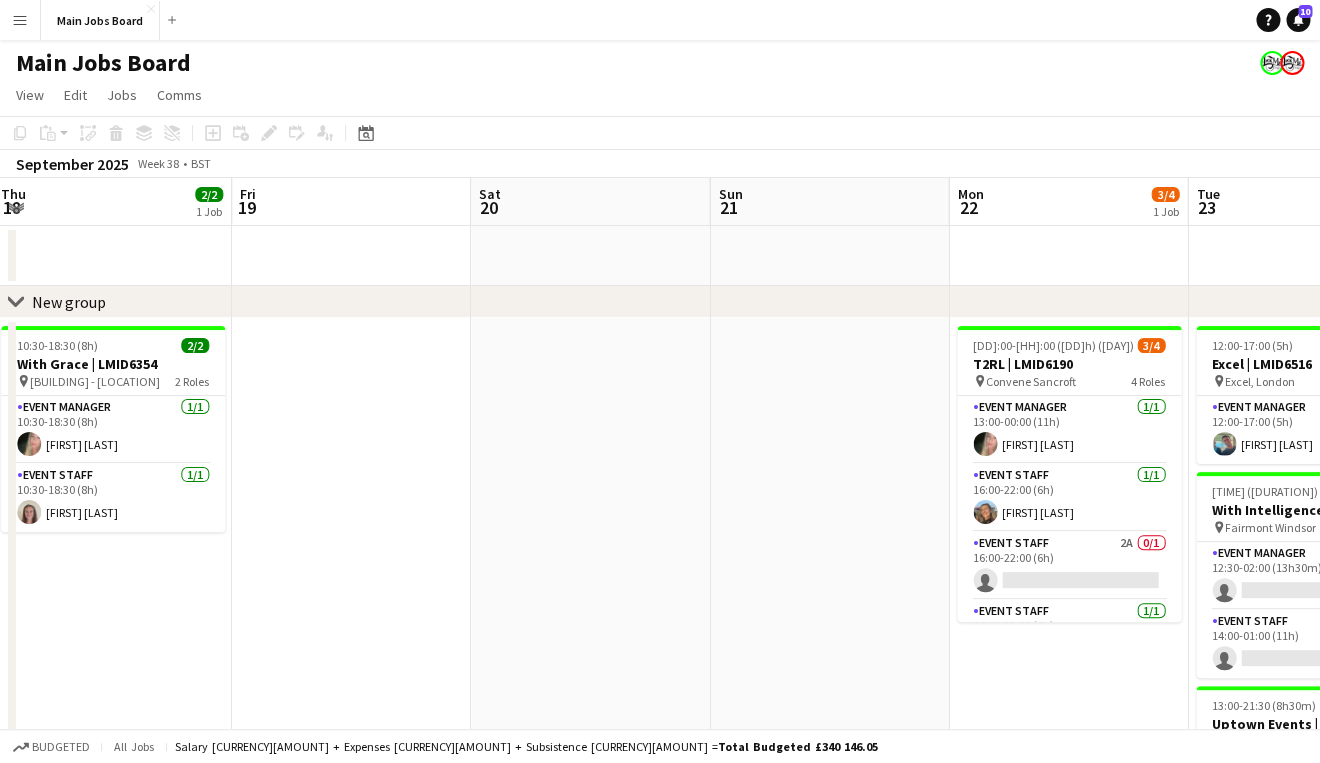 scroll, scrollTop: 0, scrollLeft: 595, axis: horizontal 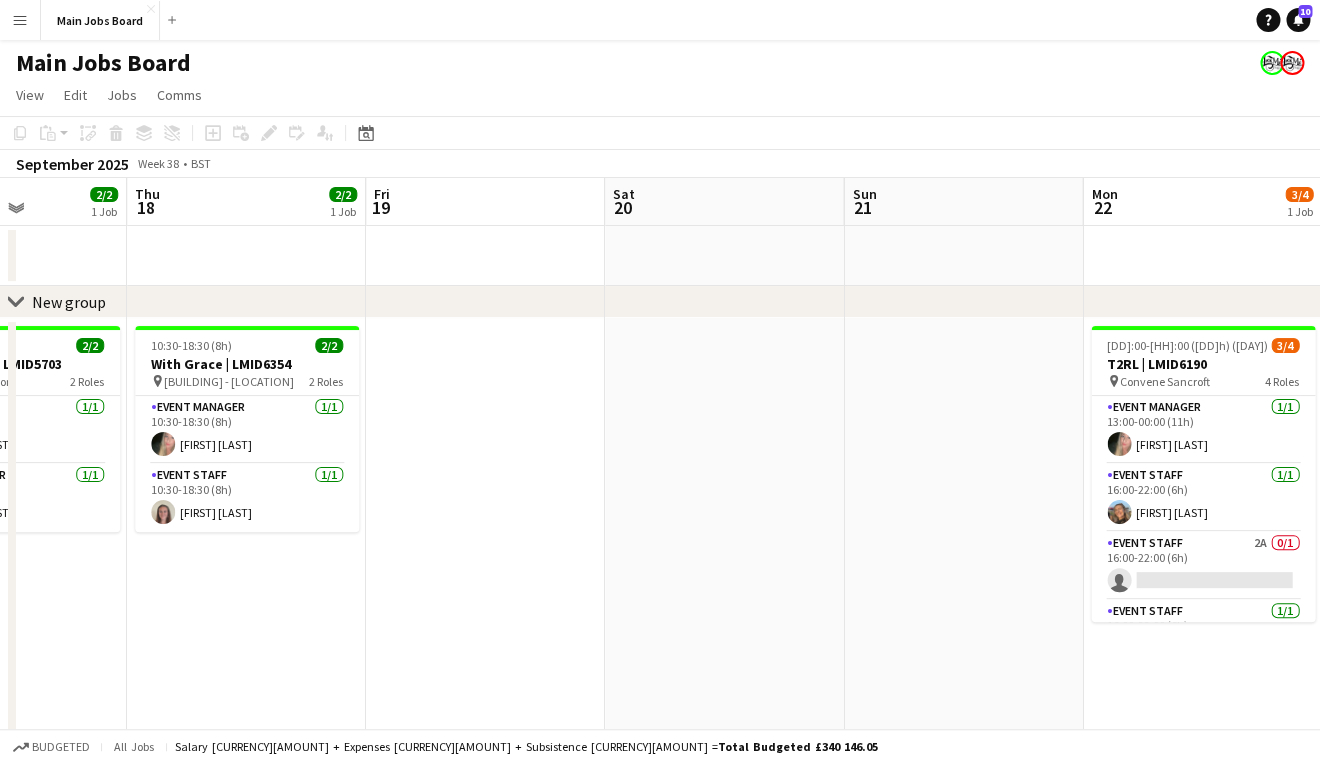 drag, startPoint x: 430, startPoint y: 496, endPoint x: 260, endPoint y: 496, distance: 170 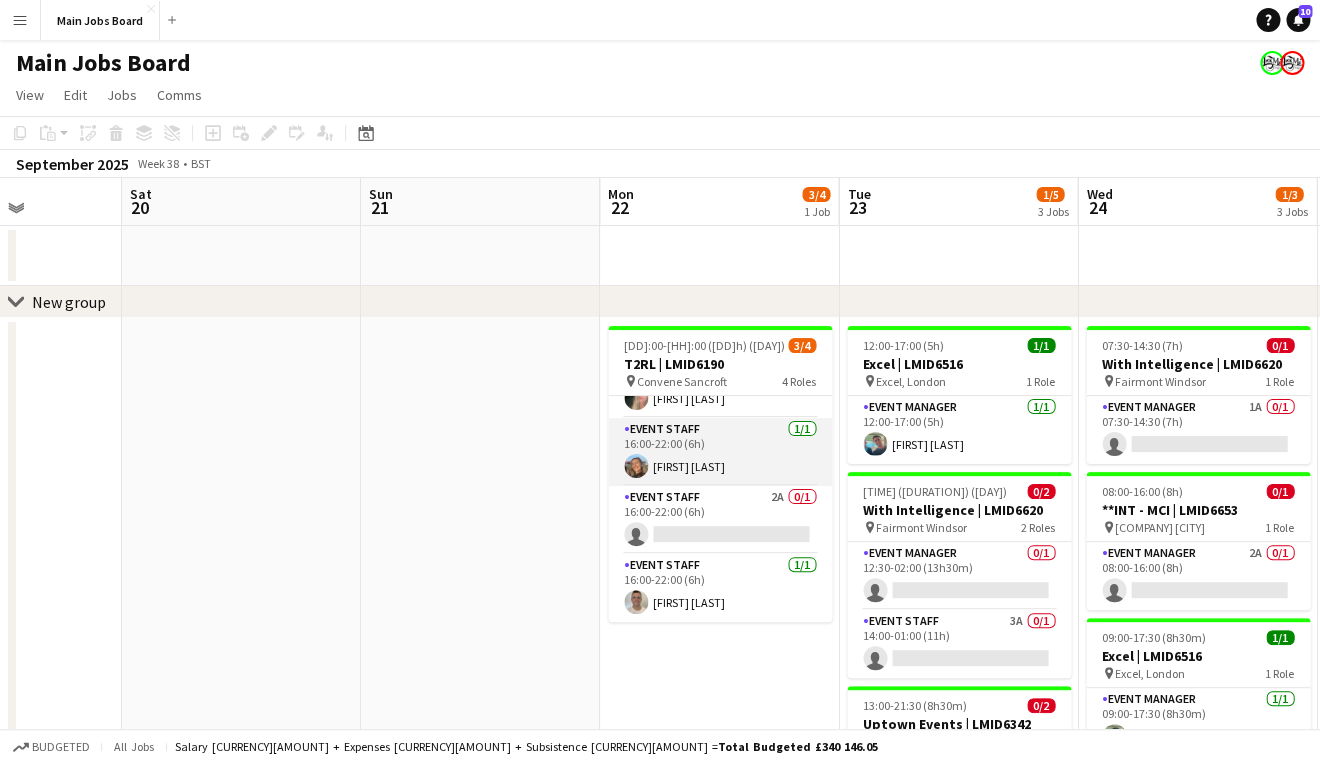 scroll, scrollTop: 0, scrollLeft: 0, axis: both 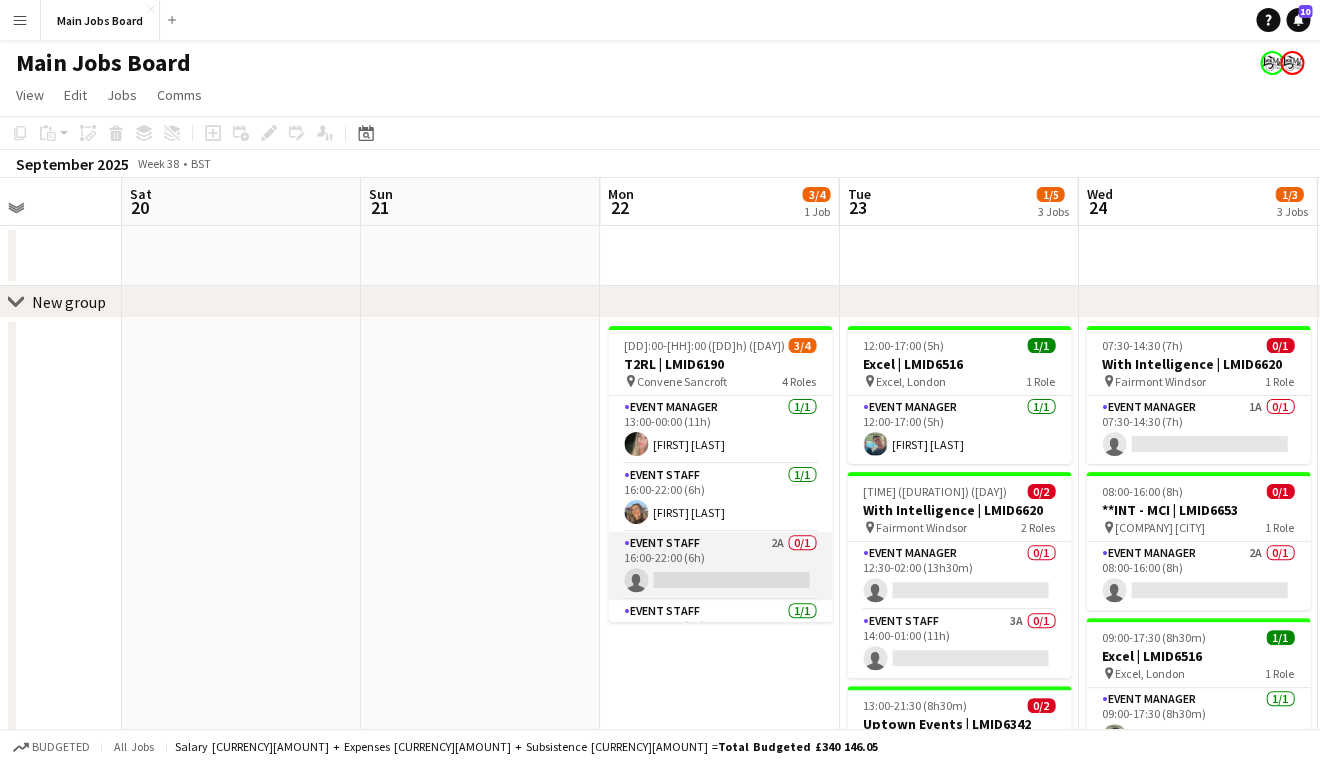click on "Event Staff   2A   0/1   16:00-22:00 (6h)
single-neutral-actions" at bounding box center [720, 566] 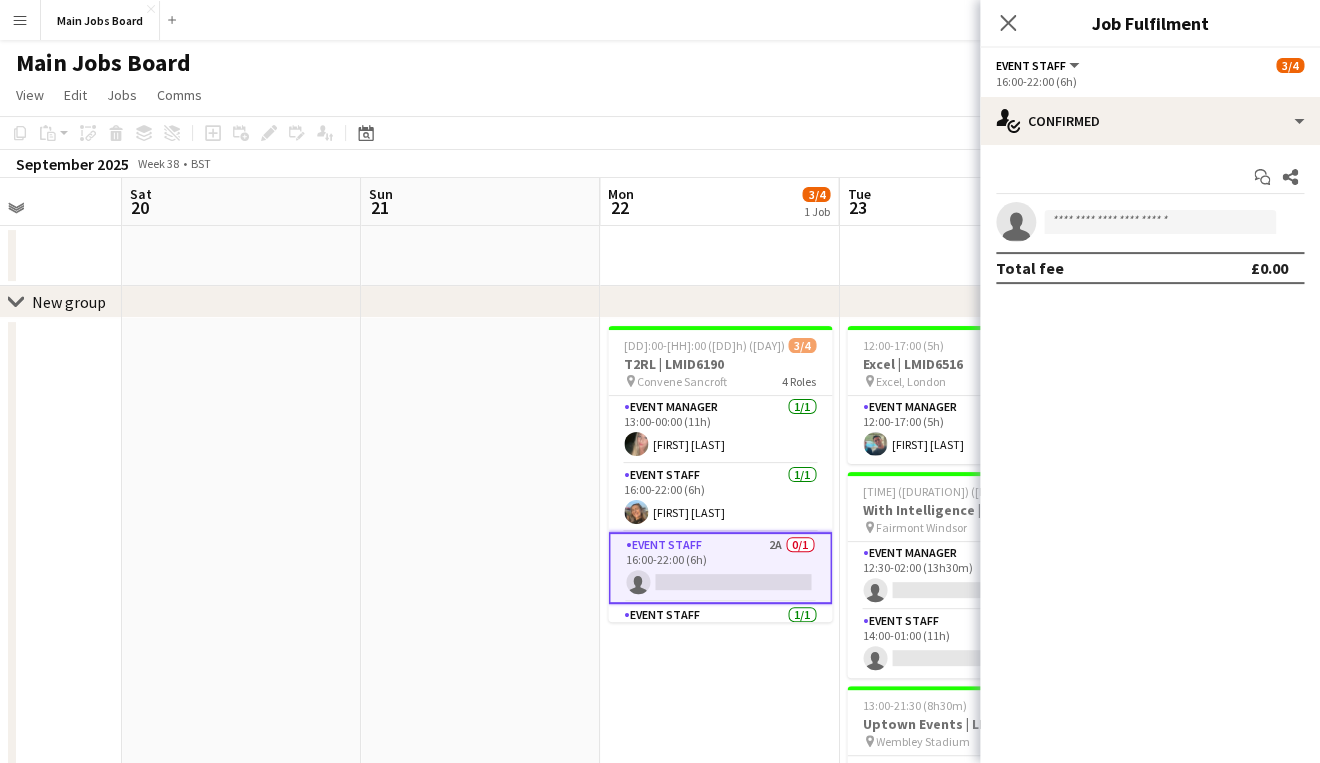scroll, scrollTop: 50, scrollLeft: 0, axis: vertical 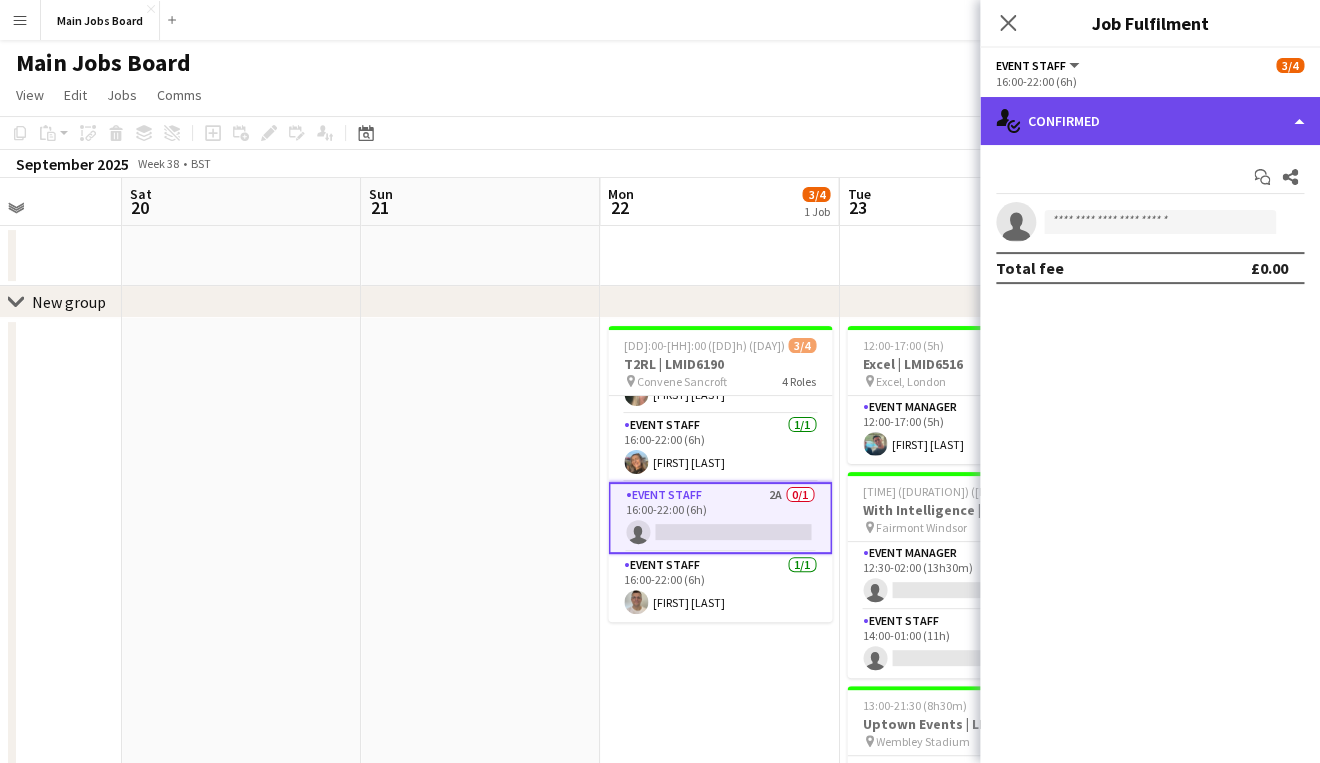click on "single-neutral-actions-check-2
Confirmed" 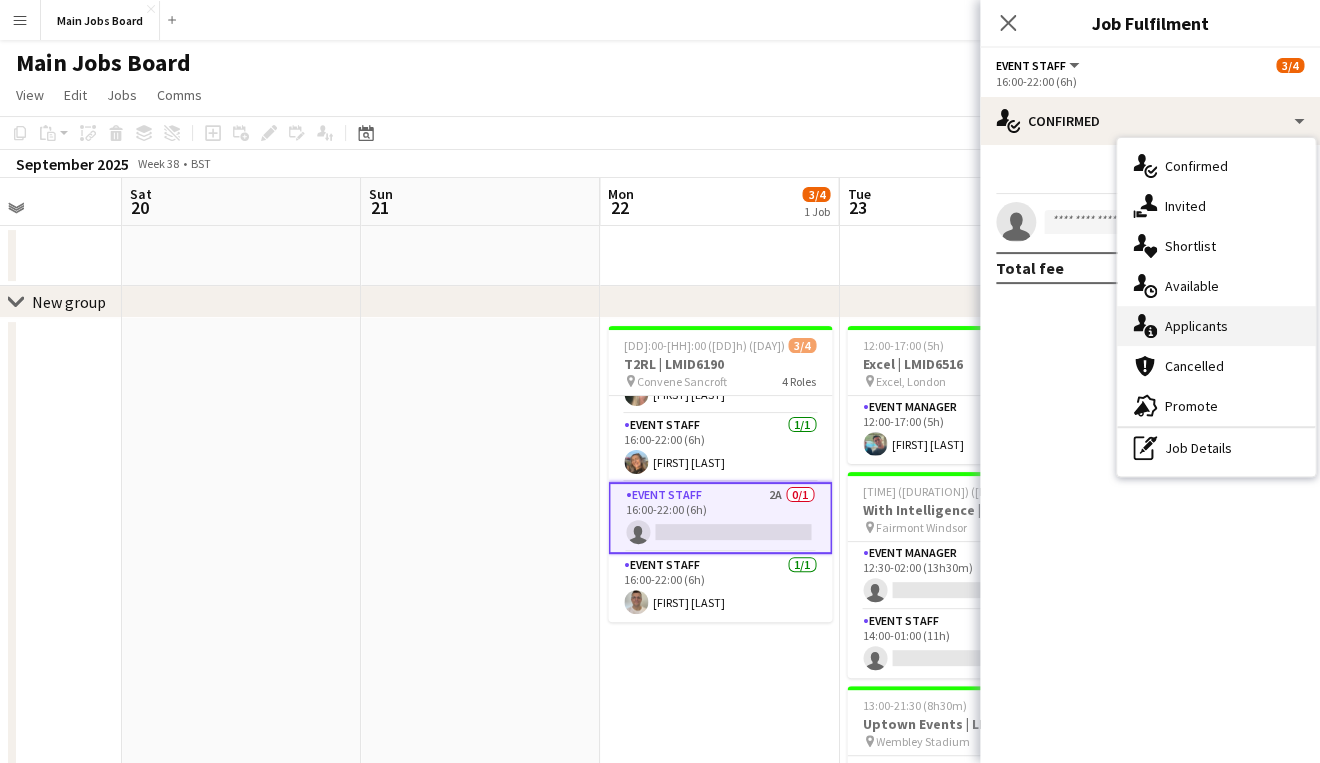 click on "single-neutral-actions-information
Applicants" at bounding box center (1216, 326) 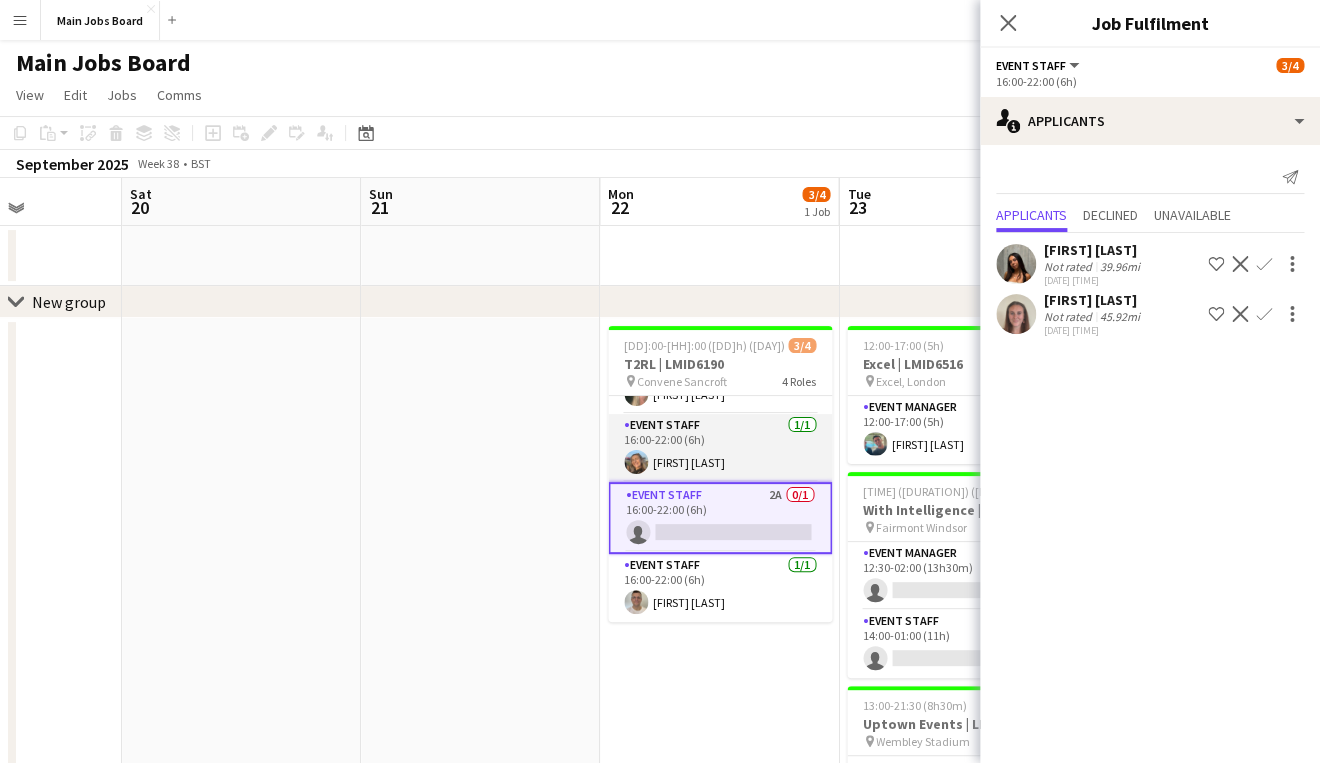 scroll, scrollTop: 0, scrollLeft: 0, axis: both 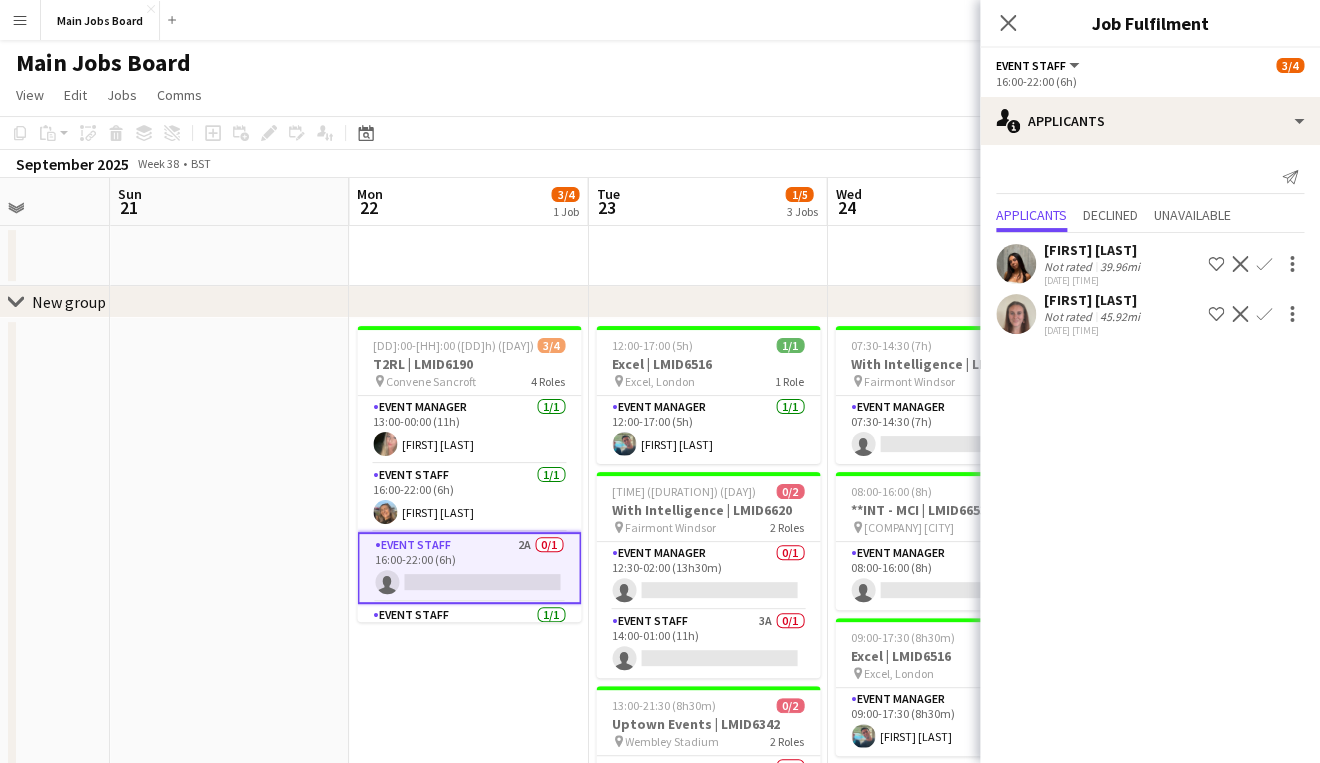 drag, startPoint x: 494, startPoint y: 524, endPoint x: 230, endPoint y: 524, distance: 264 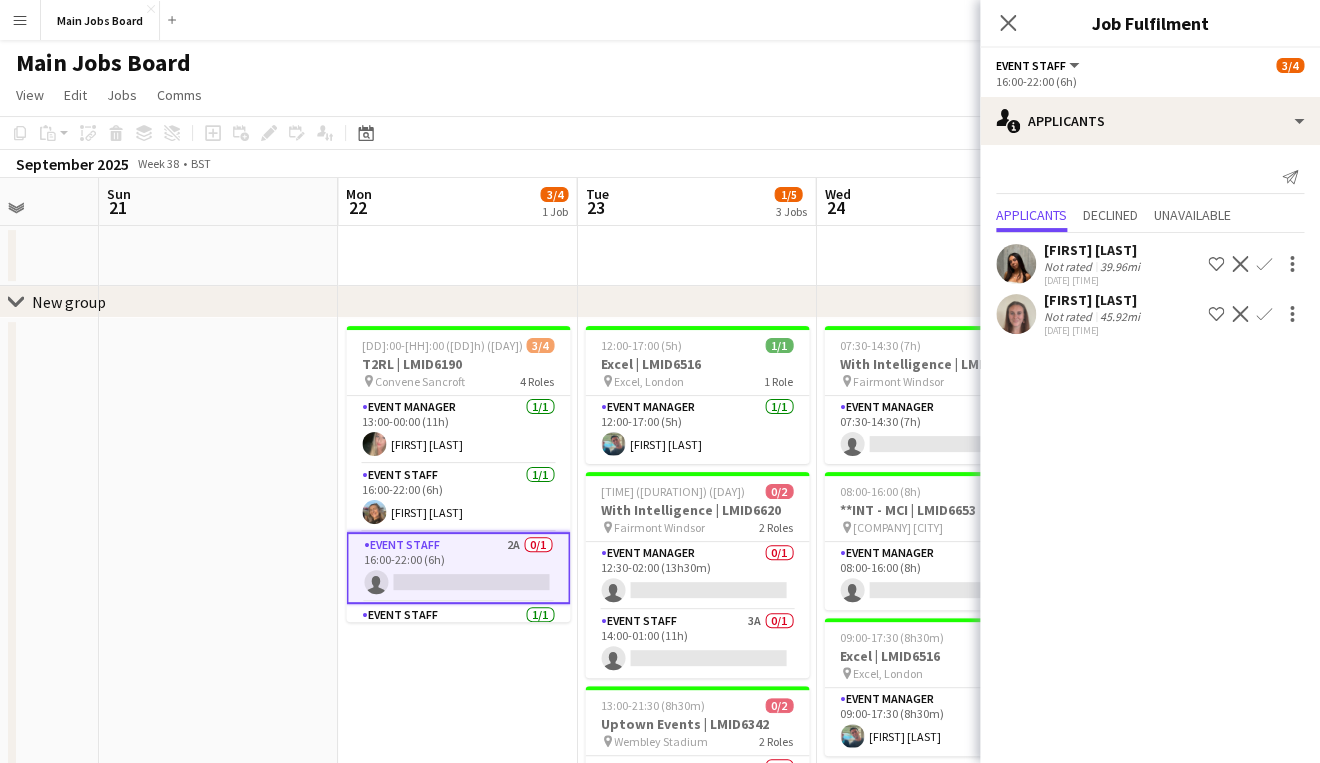 scroll, scrollTop: 41, scrollLeft: 0, axis: vertical 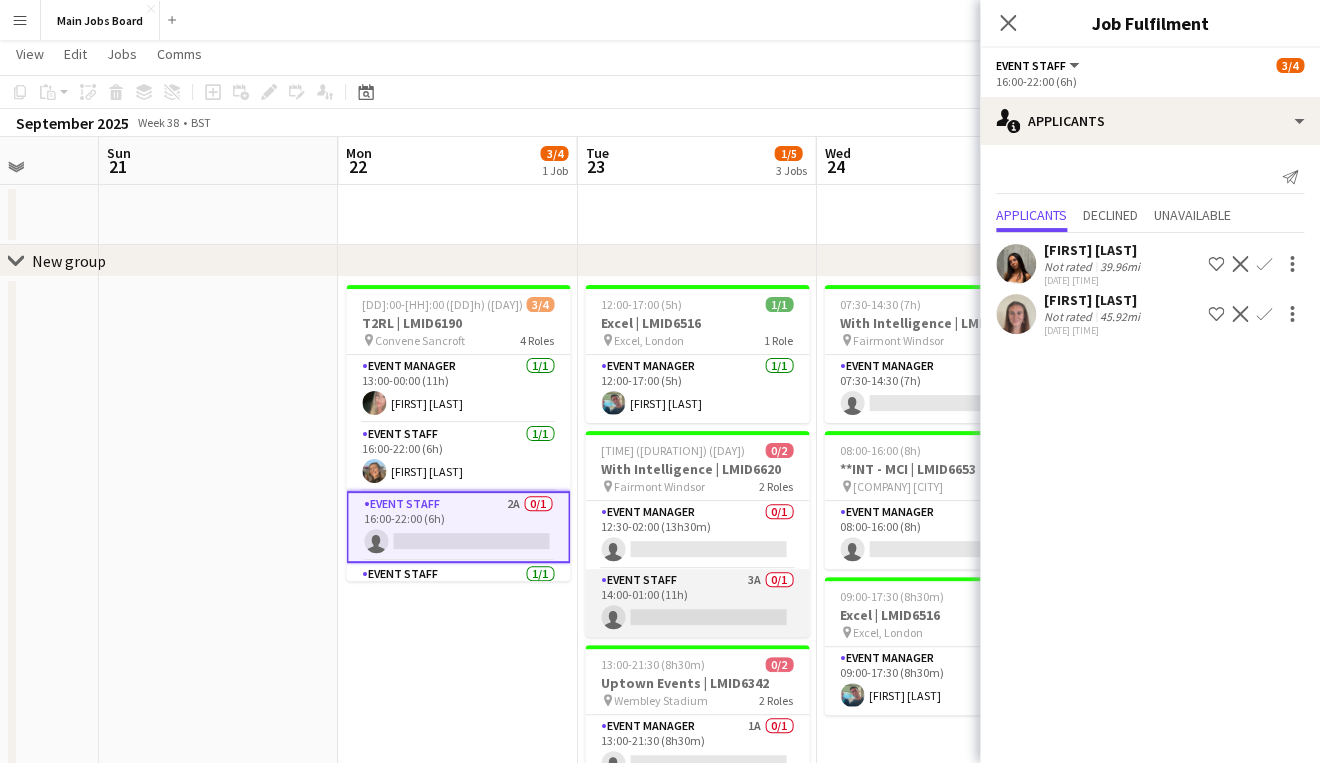 click on "Event Staff   3A   0/1   14:00-01:00 (11h)
single-neutral-actions" at bounding box center [697, 603] 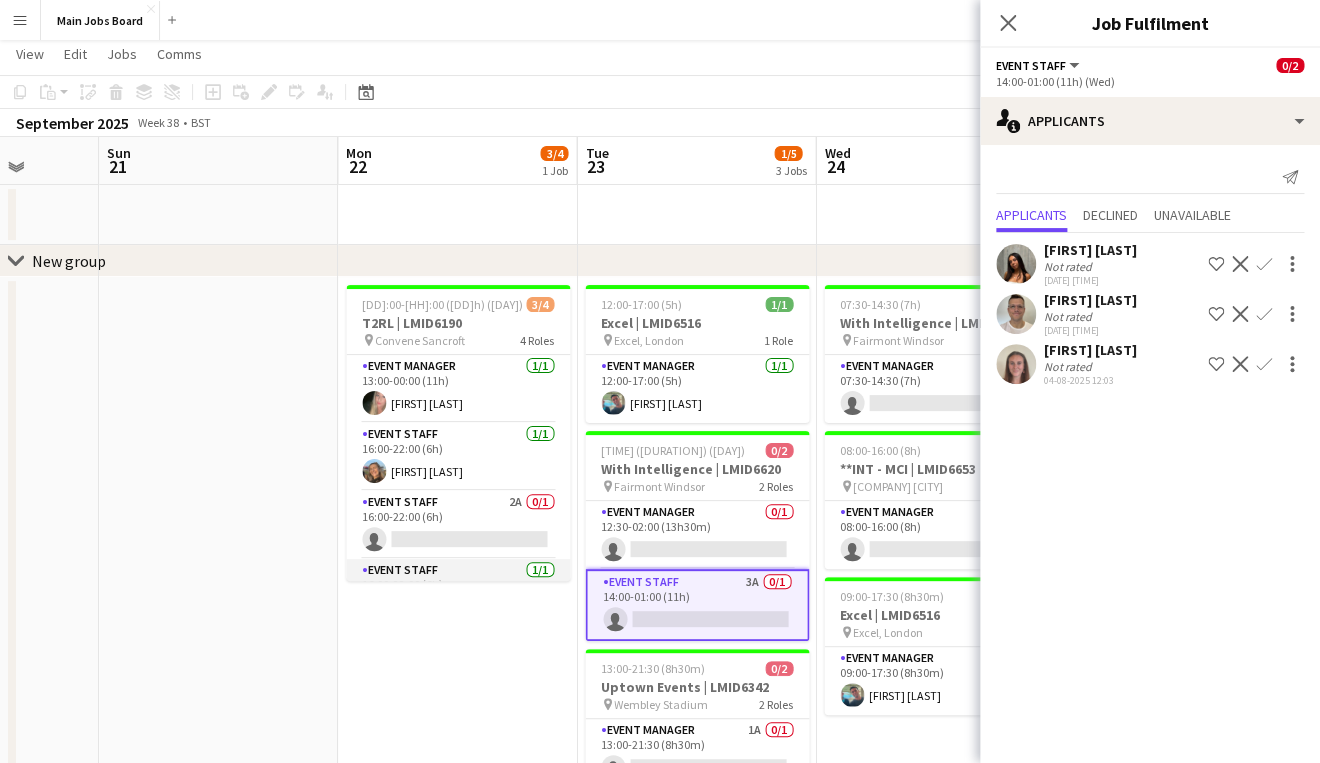 scroll, scrollTop: 46, scrollLeft: 0, axis: vertical 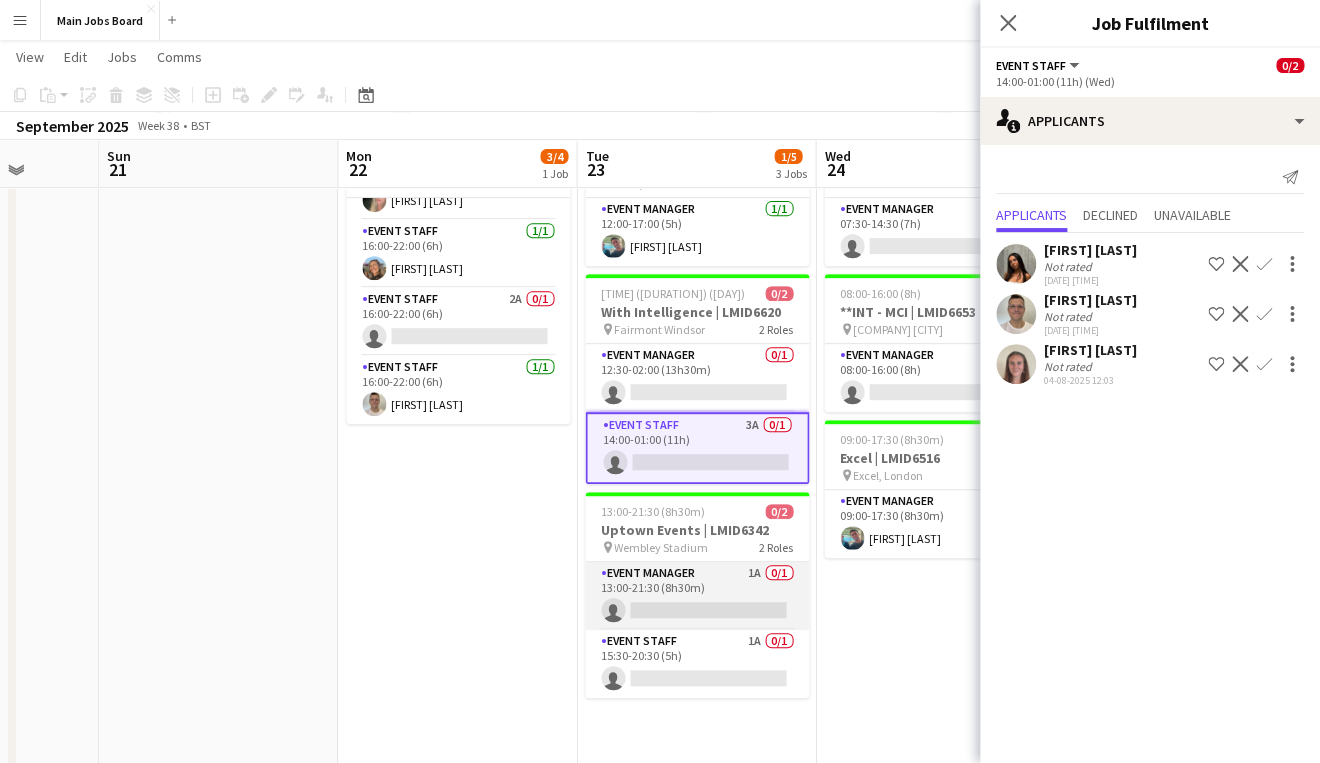 click on "Event Manager   1A   0/1   13:00-21:30 (8h30m)
single-neutral-actions" at bounding box center [697, 596] 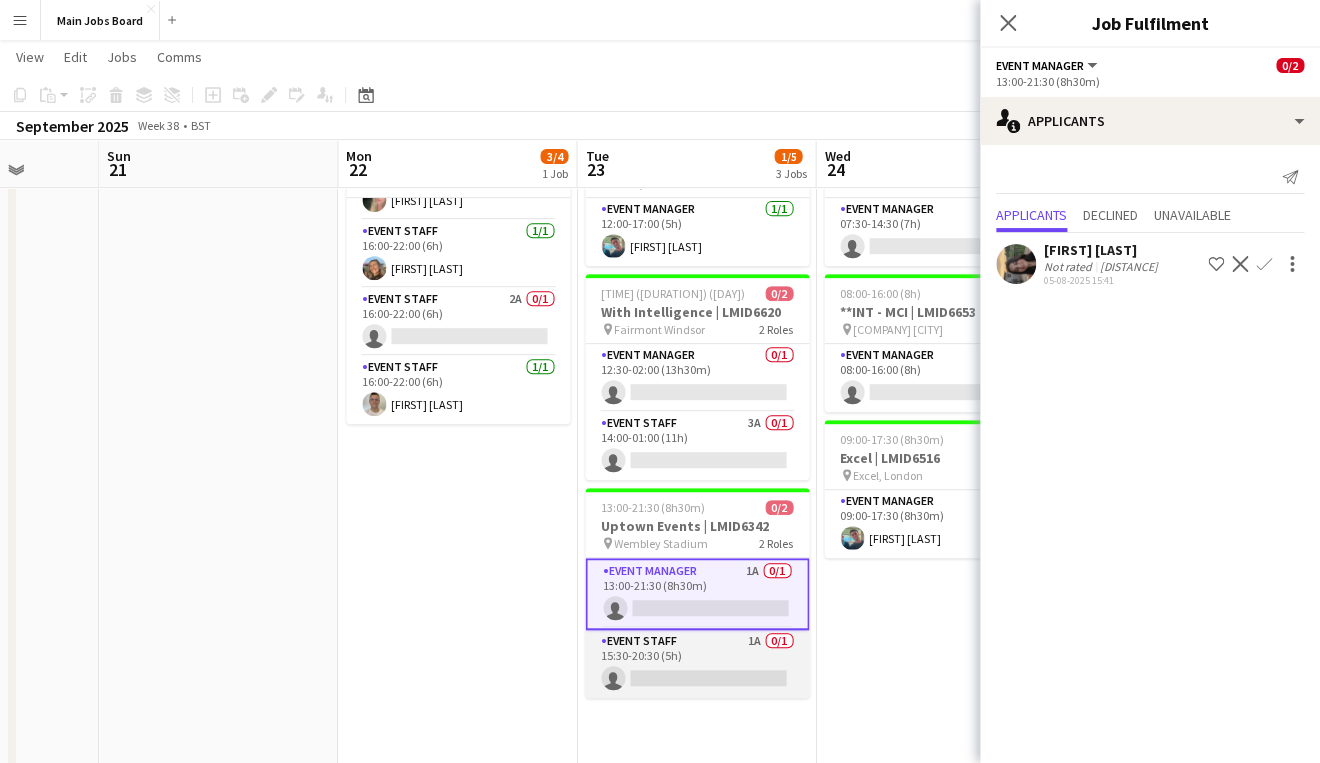 click on "Event Staff   1A   0/1   15:30-20:30 (5h)
single-neutral-actions" at bounding box center [697, 664] 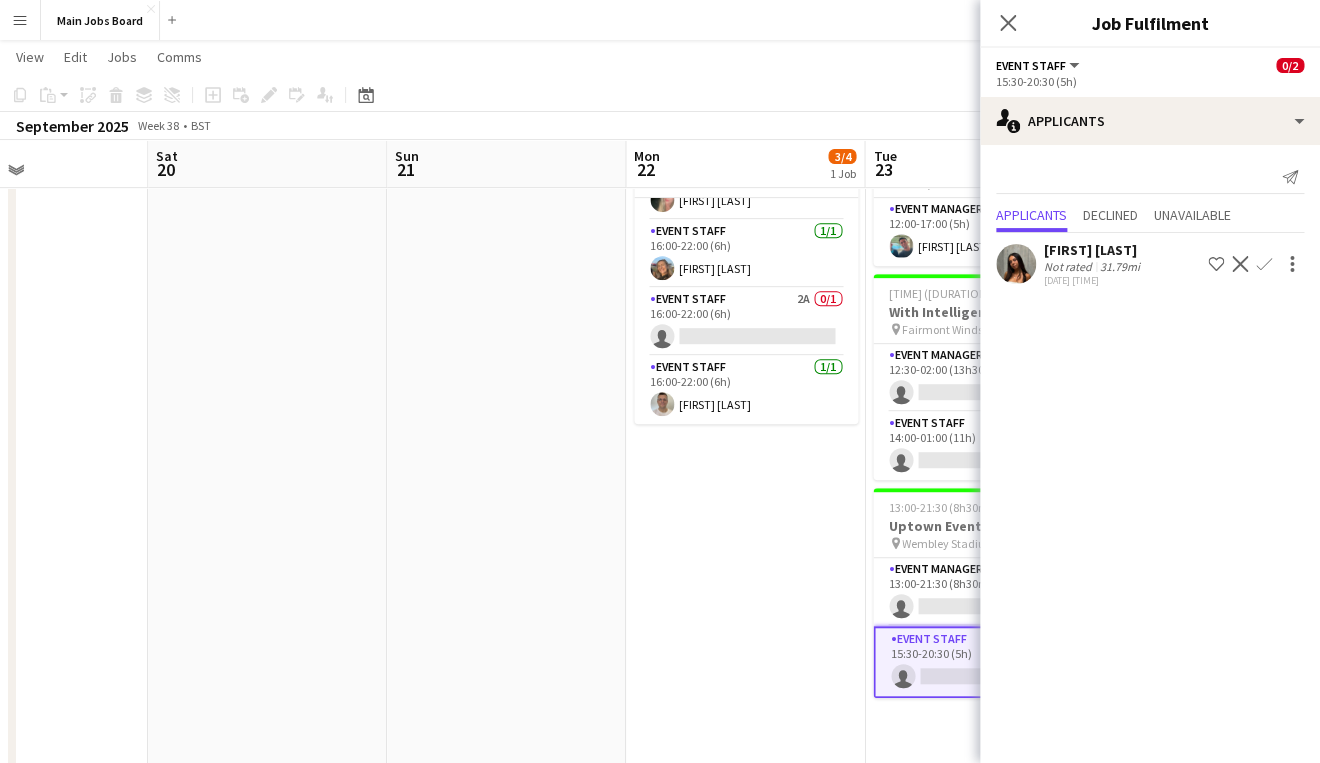 drag, startPoint x: 839, startPoint y: 651, endPoint x: 559, endPoint y: 651, distance: 280 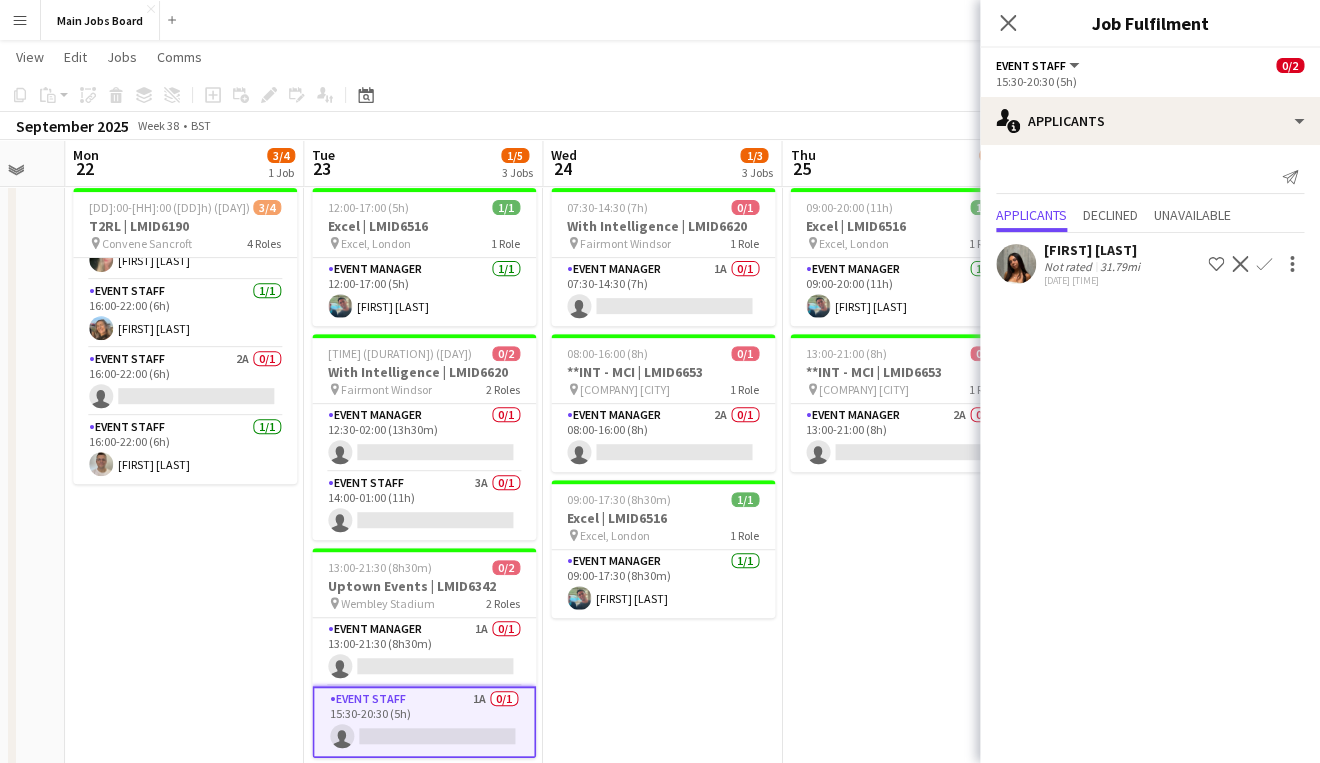 scroll, scrollTop: 133, scrollLeft: 0, axis: vertical 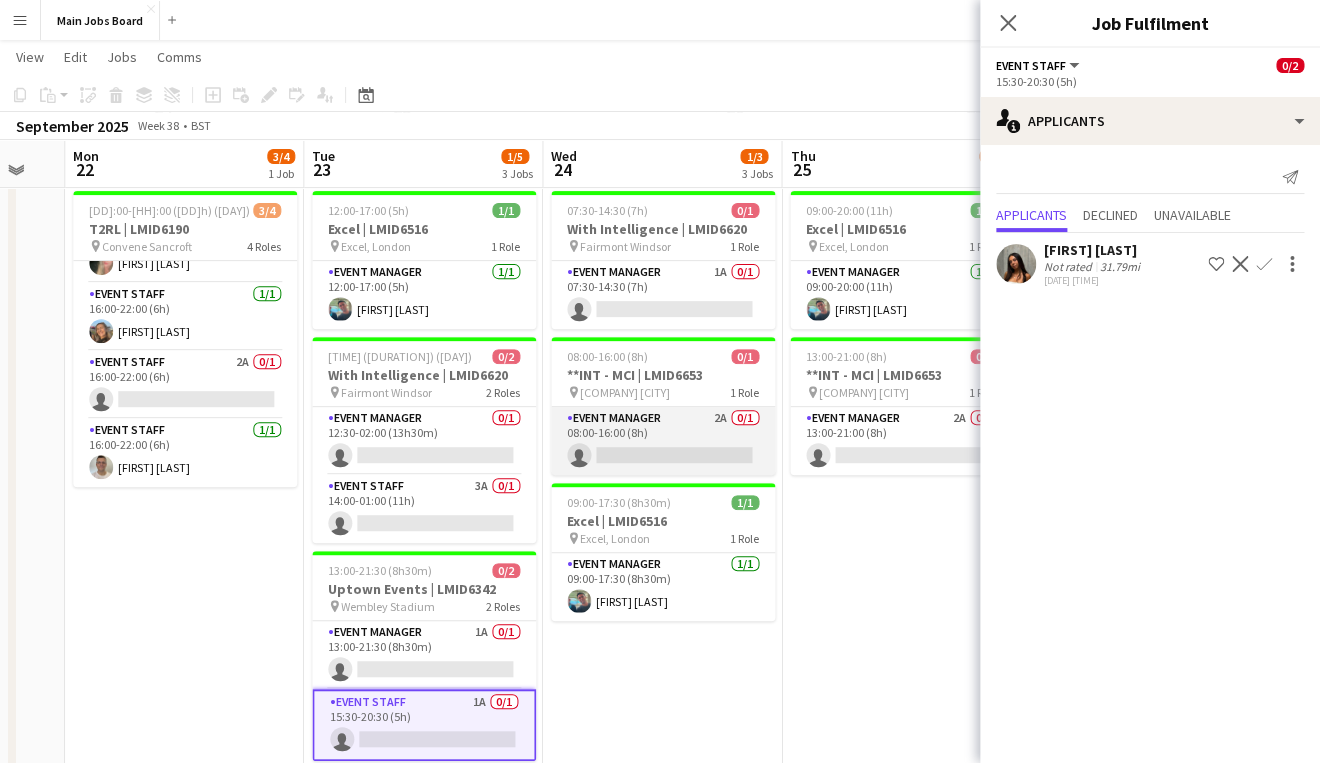 click on "Event Manager   2A   0/1   08:00-16:00 (8h)
single-neutral-actions" at bounding box center [663, 441] 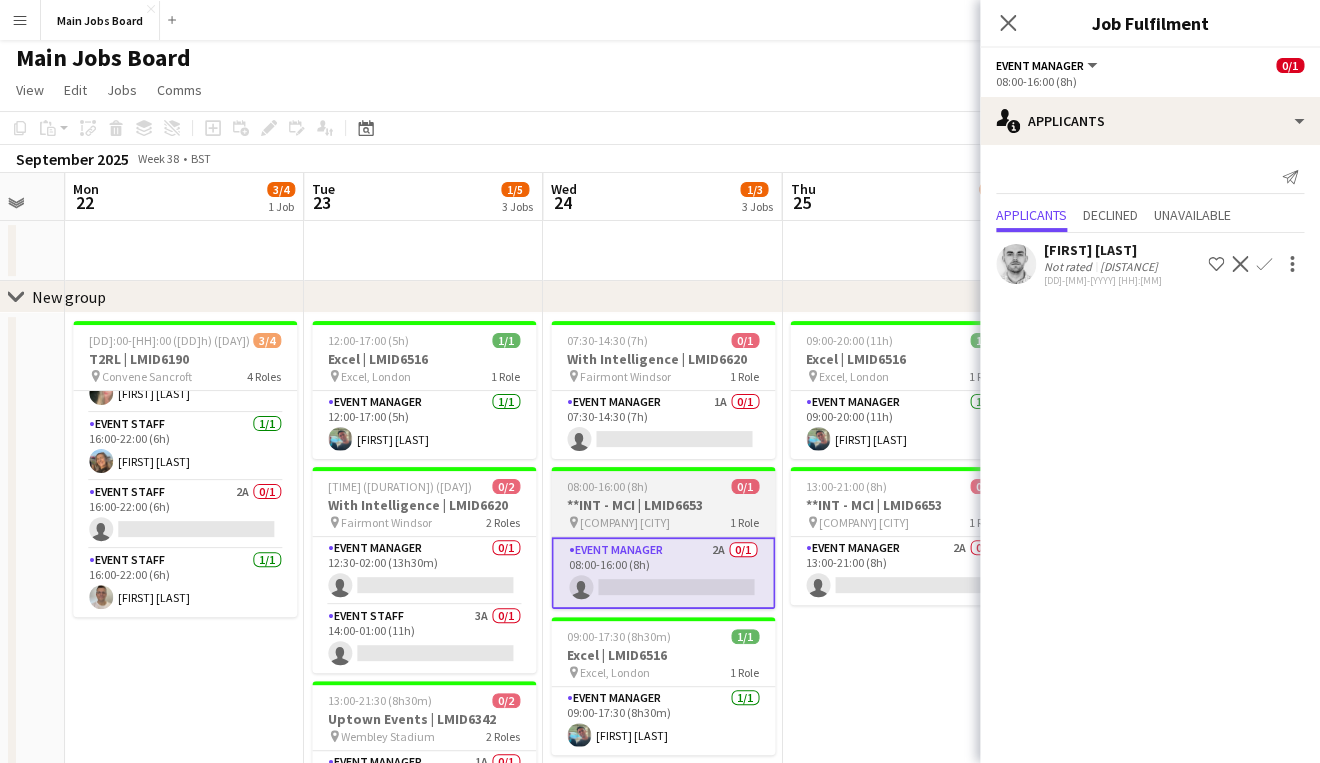 scroll, scrollTop: 0, scrollLeft: 0, axis: both 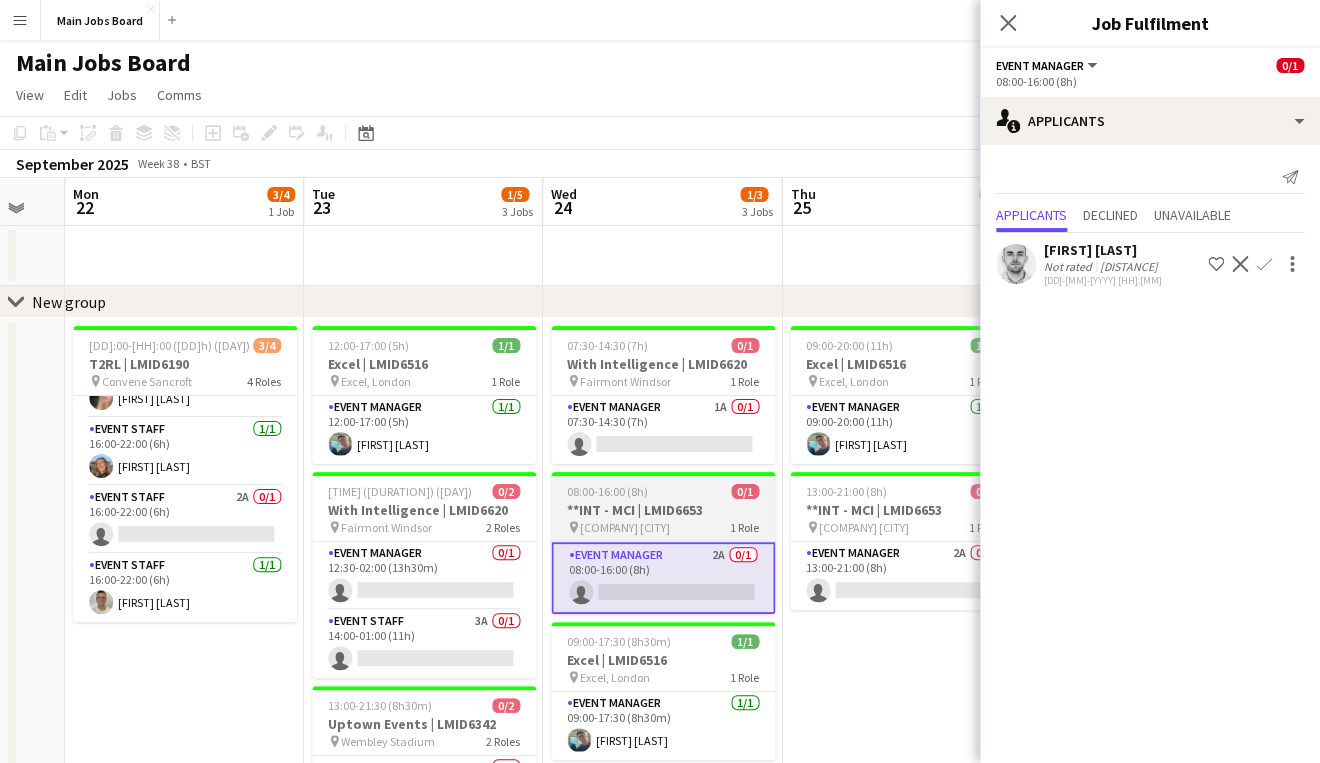 click on "Event Manager   1A   0/1   07:30-14:30 (7h)
single-neutral-actions" at bounding box center (663, 430) 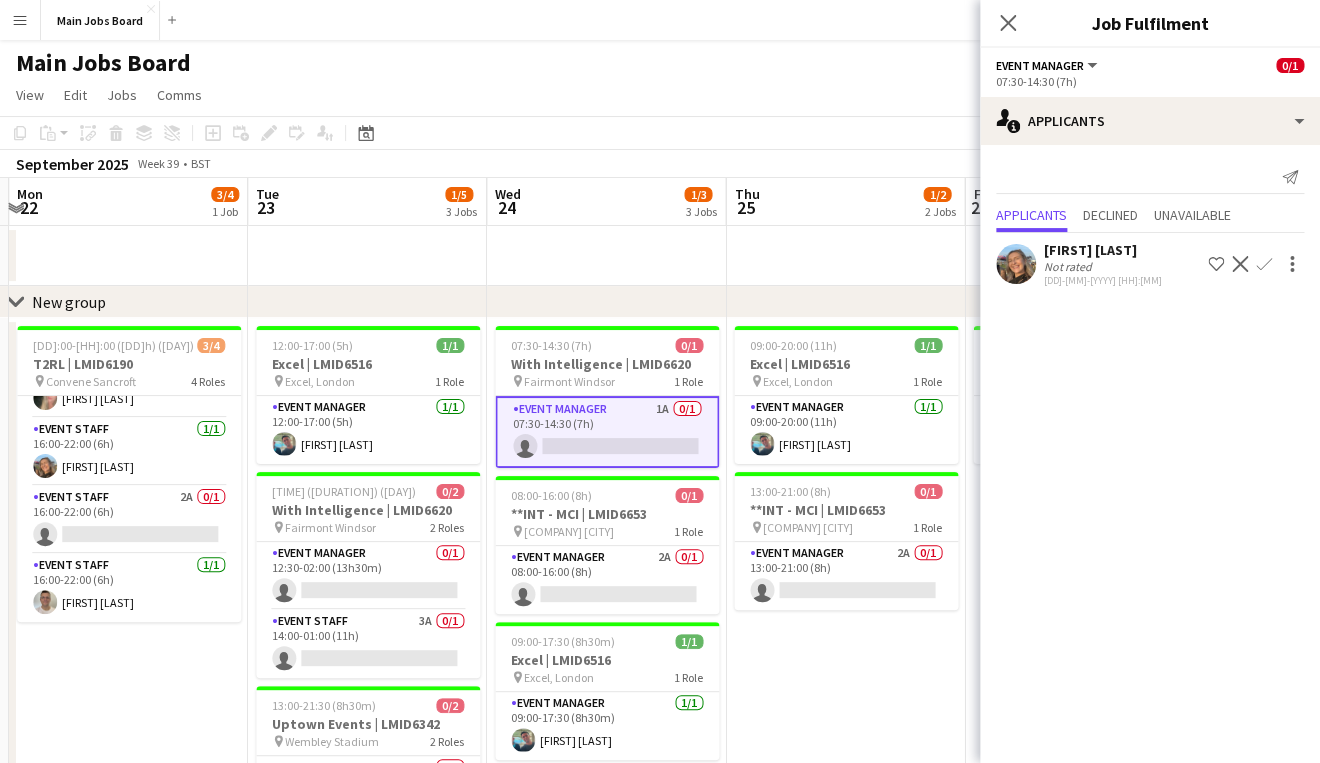 scroll, scrollTop: 0, scrollLeft: 878, axis: horizontal 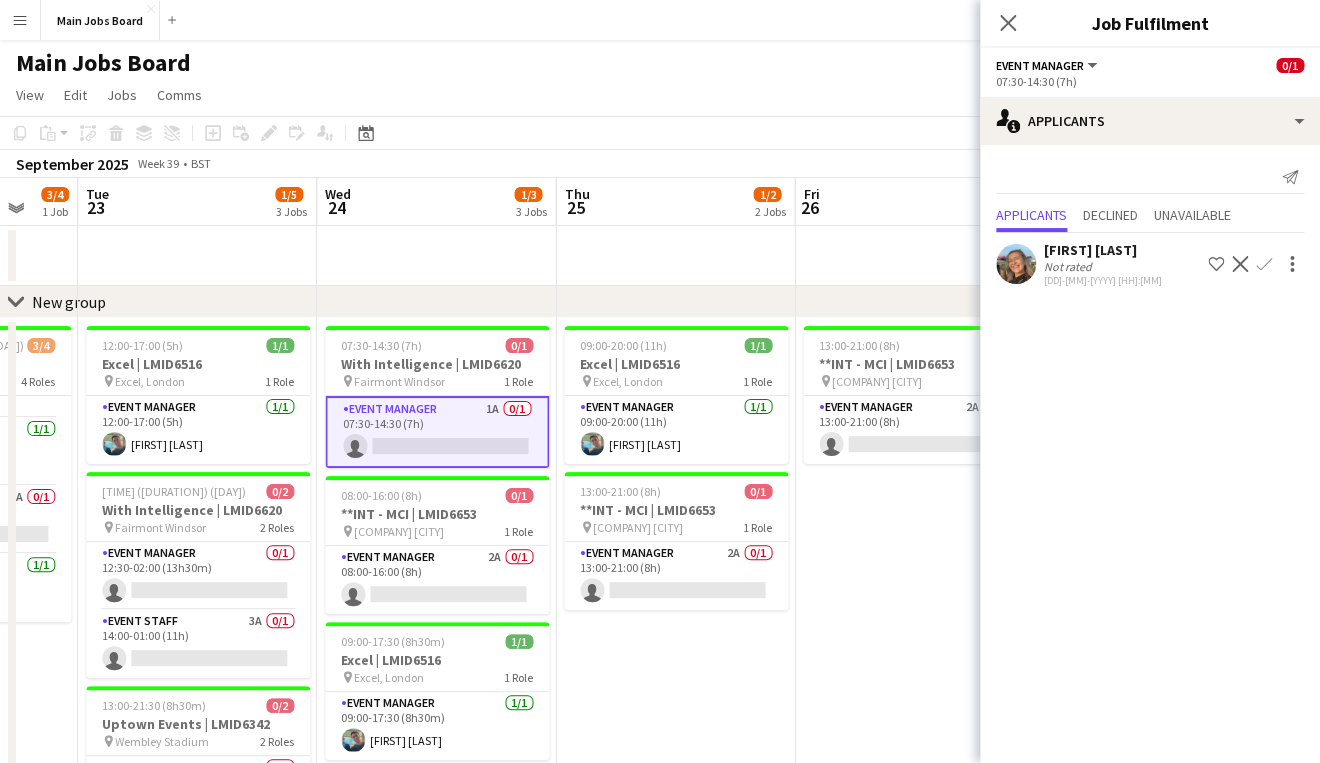 drag, startPoint x: 859, startPoint y: 650, endPoint x: 614, endPoint y: 650, distance: 245 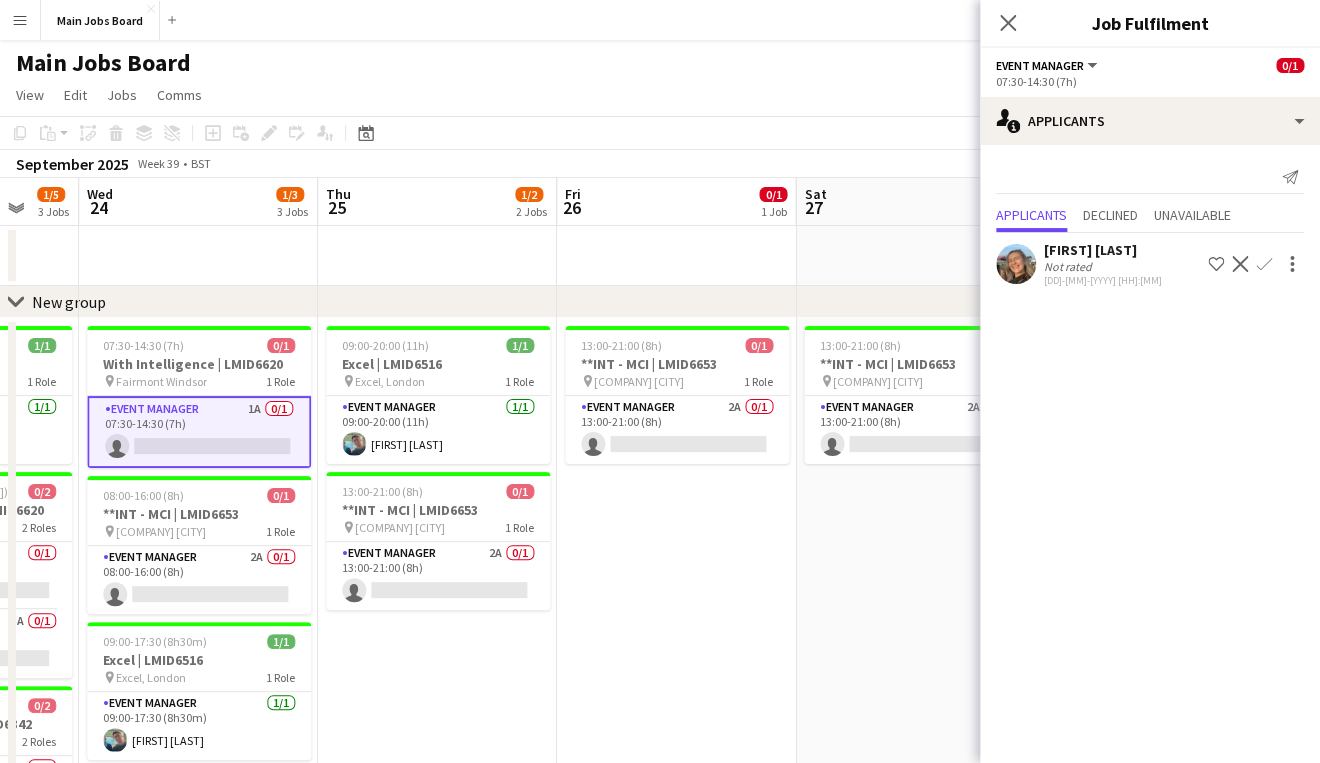 drag, startPoint x: 789, startPoint y: 625, endPoint x: 491, endPoint y: 625, distance: 298 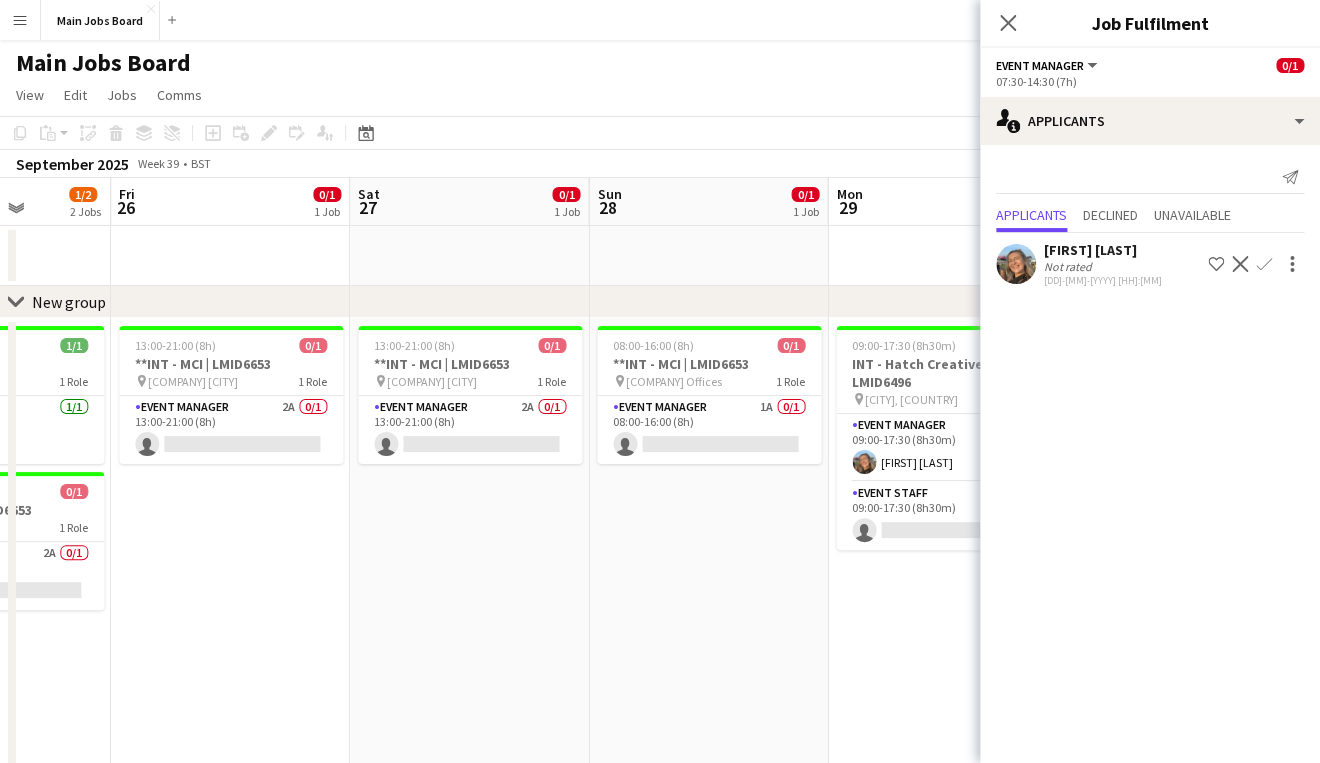 drag, startPoint x: 455, startPoint y: 597, endPoint x: 271, endPoint y: 597, distance: 184 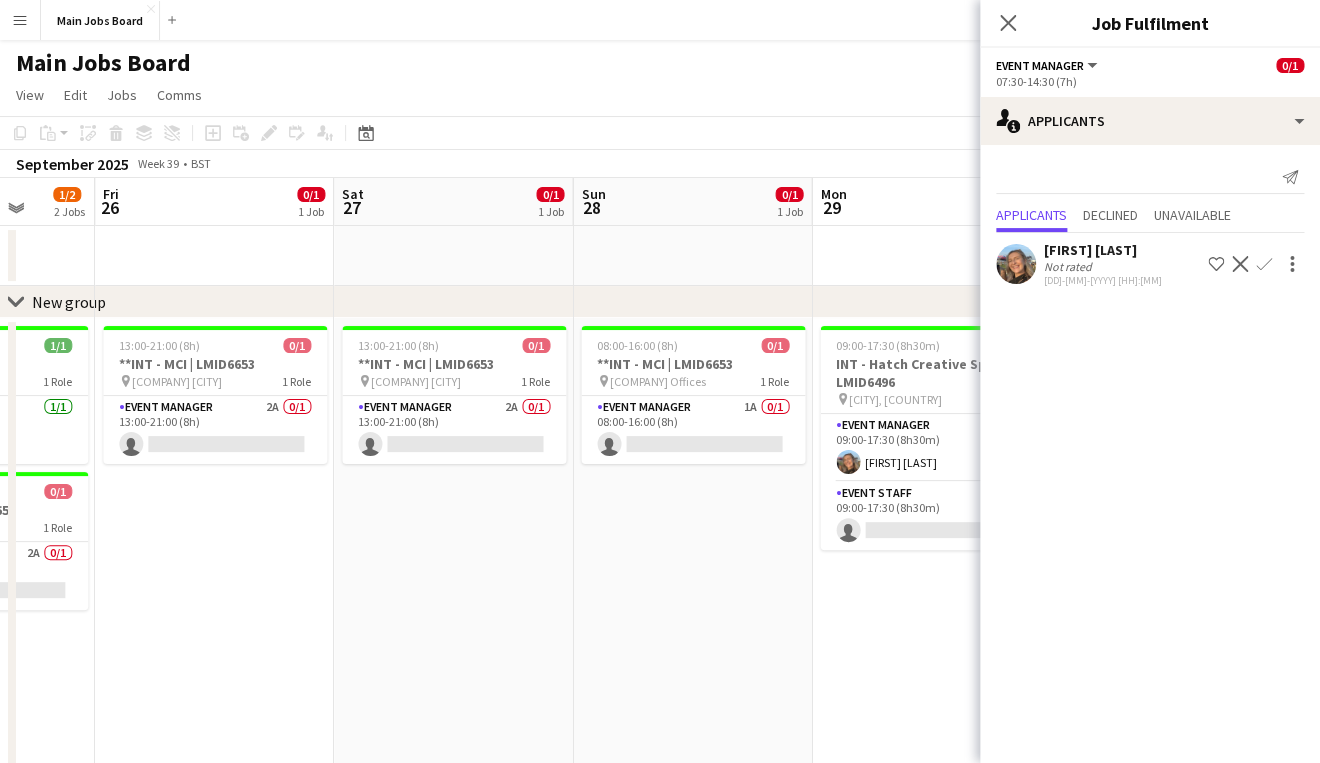 scroll, scrollTop: 0, scrollLeft: 875, axis: horizontal 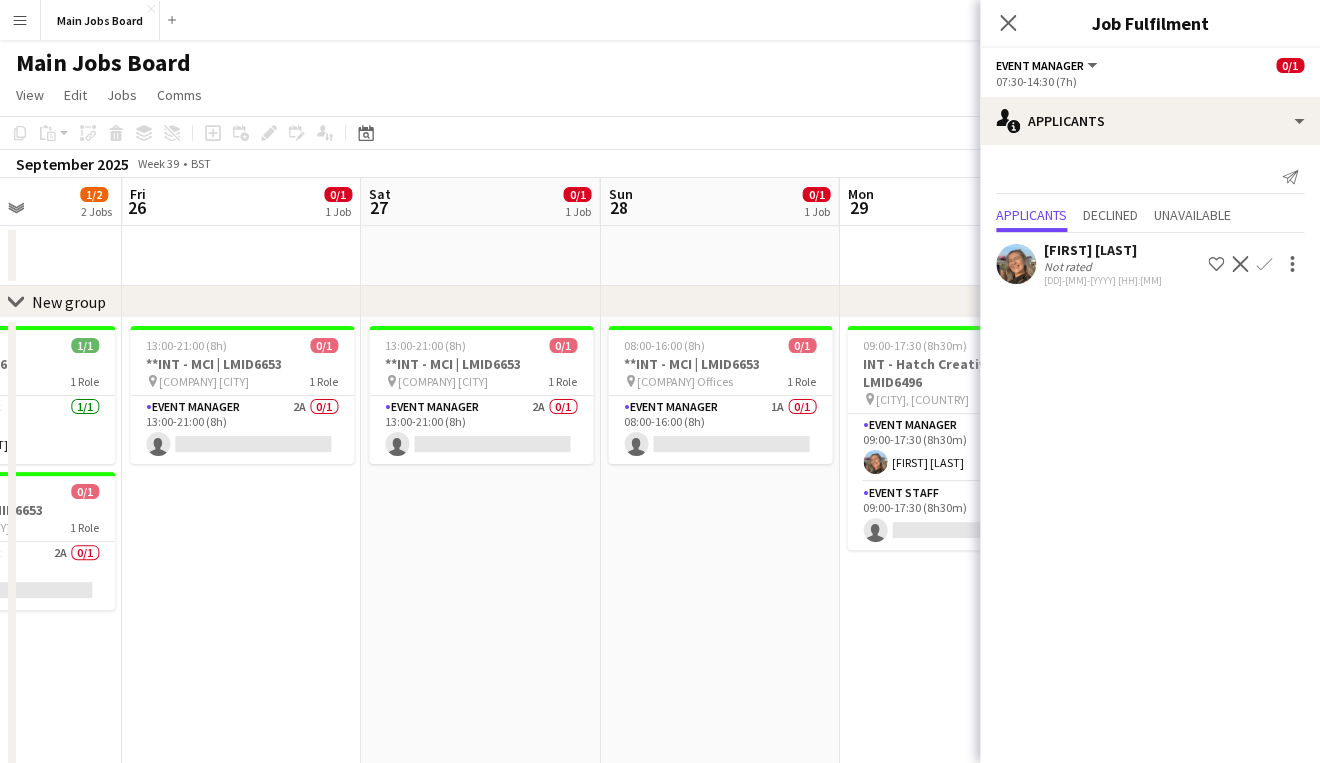 drag, startPoint x: 479, startPoint y: 590, endPoint x: 55, endPoint y: 590, distance: 424 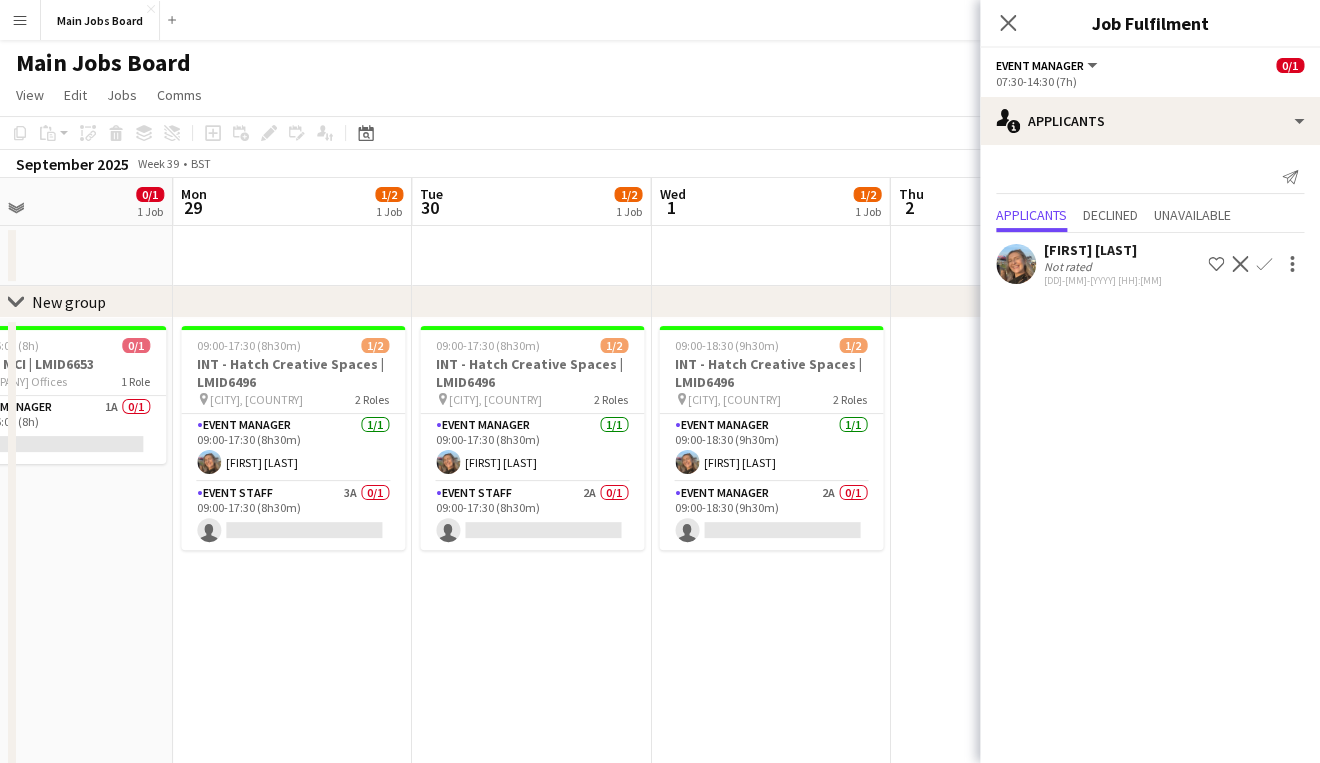 scroll, scrollTop: 0, scrollLeft: 833, axis: horizontal 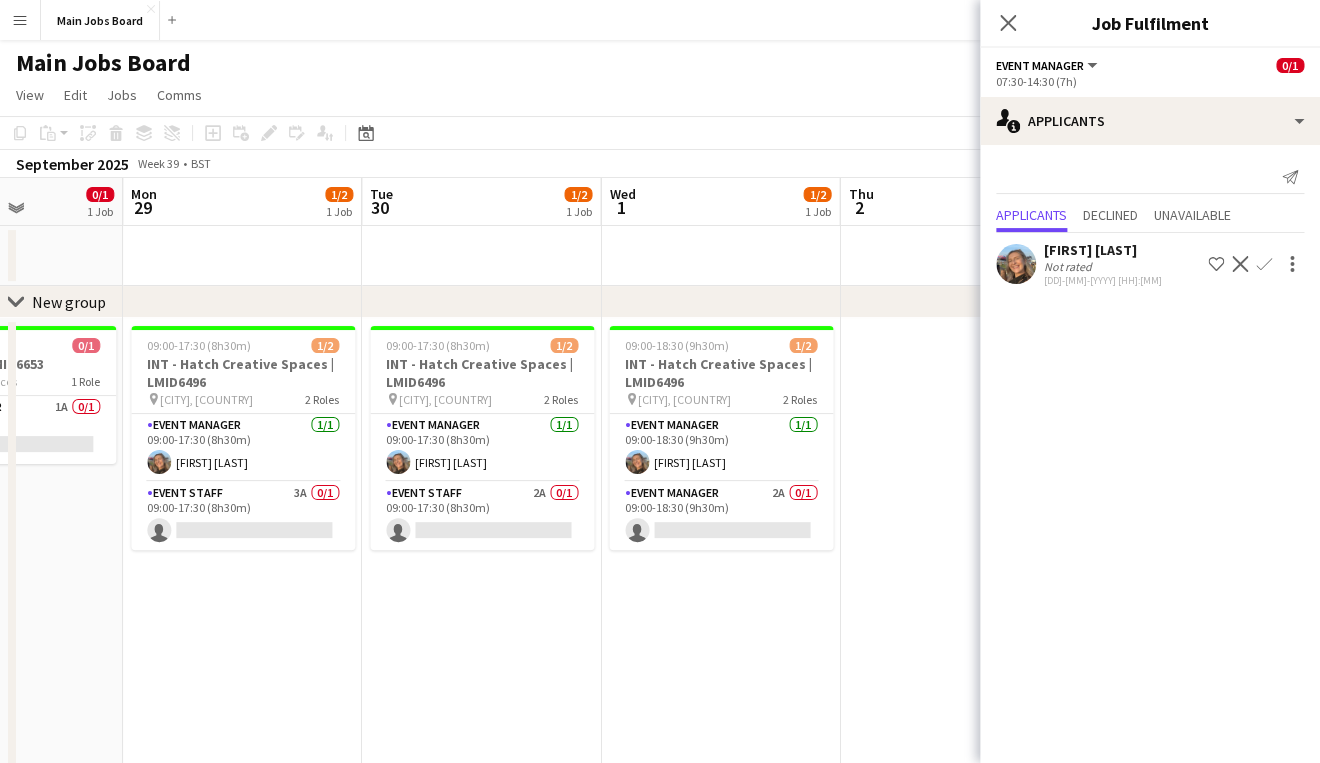 drag, startPoint x: 452, startPoint y: 597, endPoint x: 254, endPoint y: 597, distance: 198 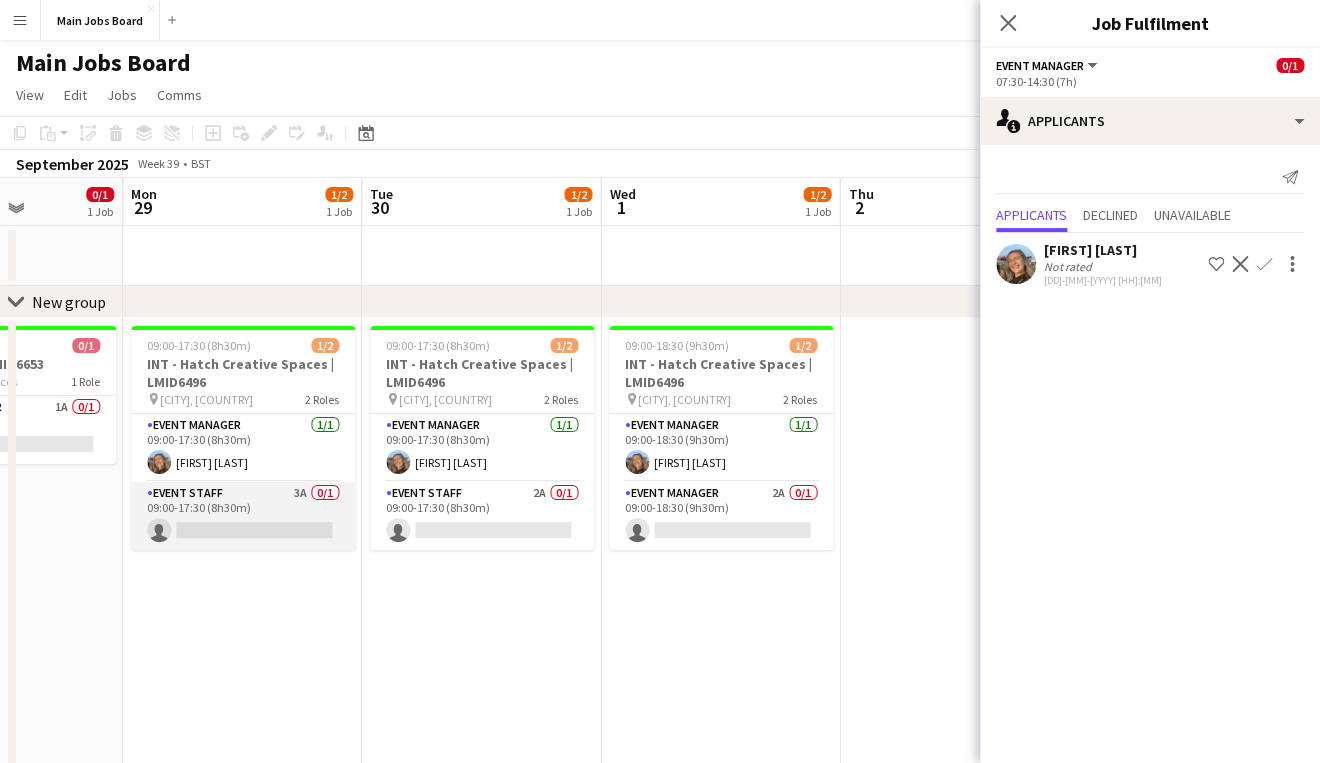 click on "Event Staff   3A   0/1   09:00-17:30 (8h30m)
single-neutral-actions" at bounding box center (243, 516) 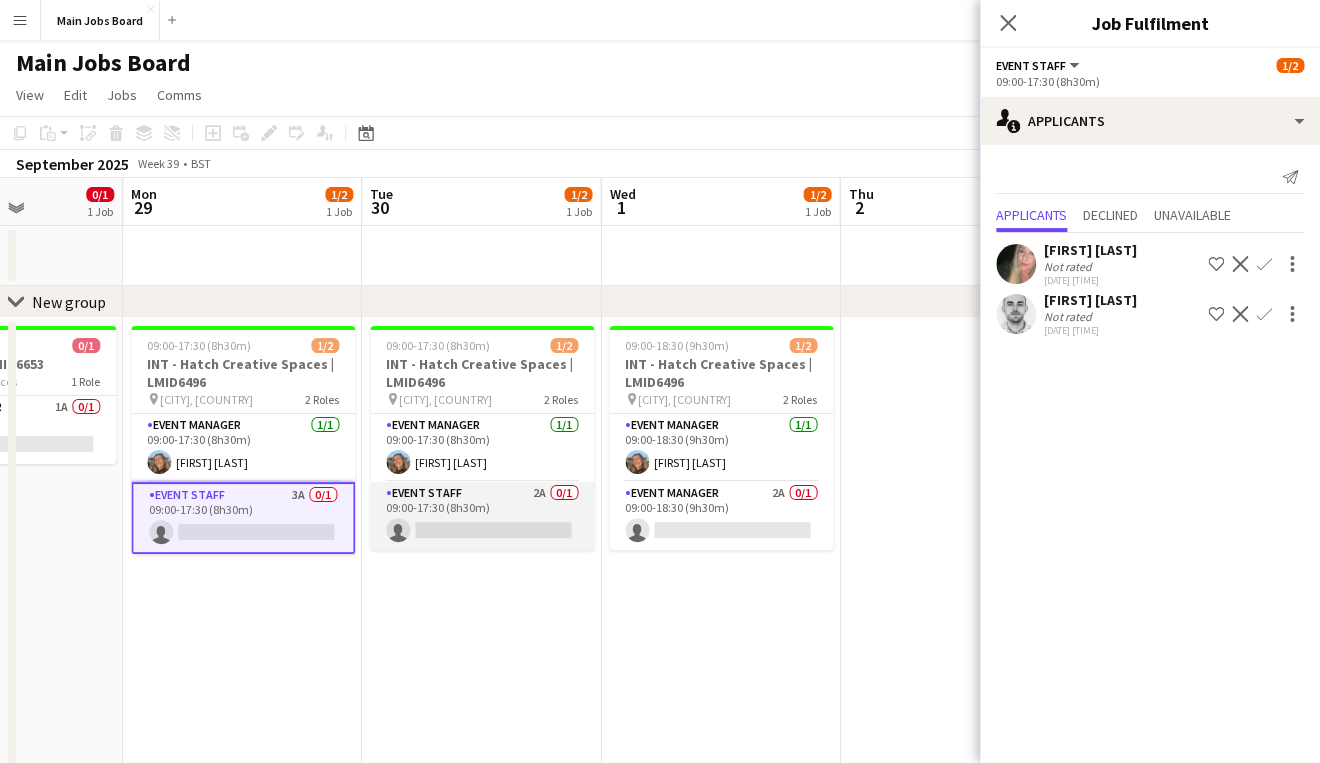 click on "Event Staff   2A   0/1   [TIME]-[TIME] ([DURATION])
single-neutral-actions" at bounding box center [482, 516] 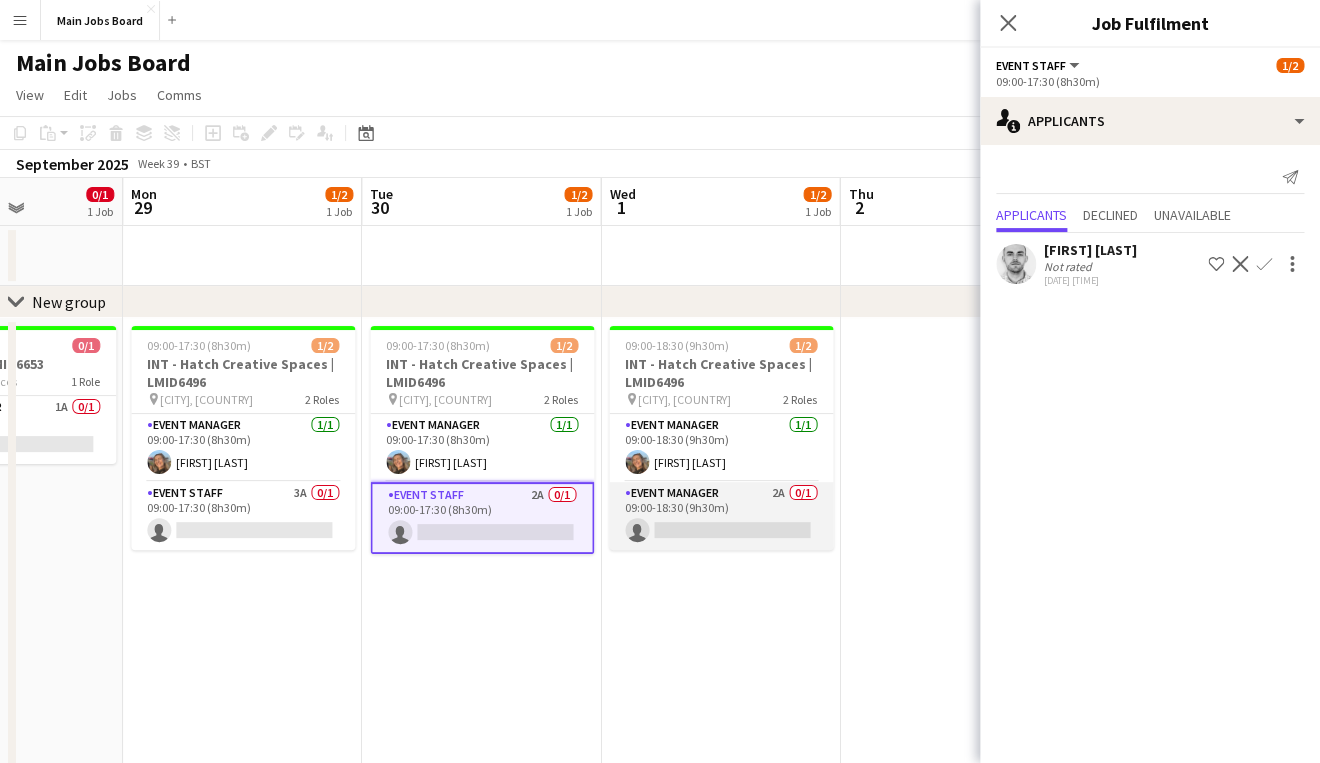 click on "Event Manager   2A   0/1   09:00-18:30 (9h30m)
single-neutral-actions" at bounding box center [721, 516] 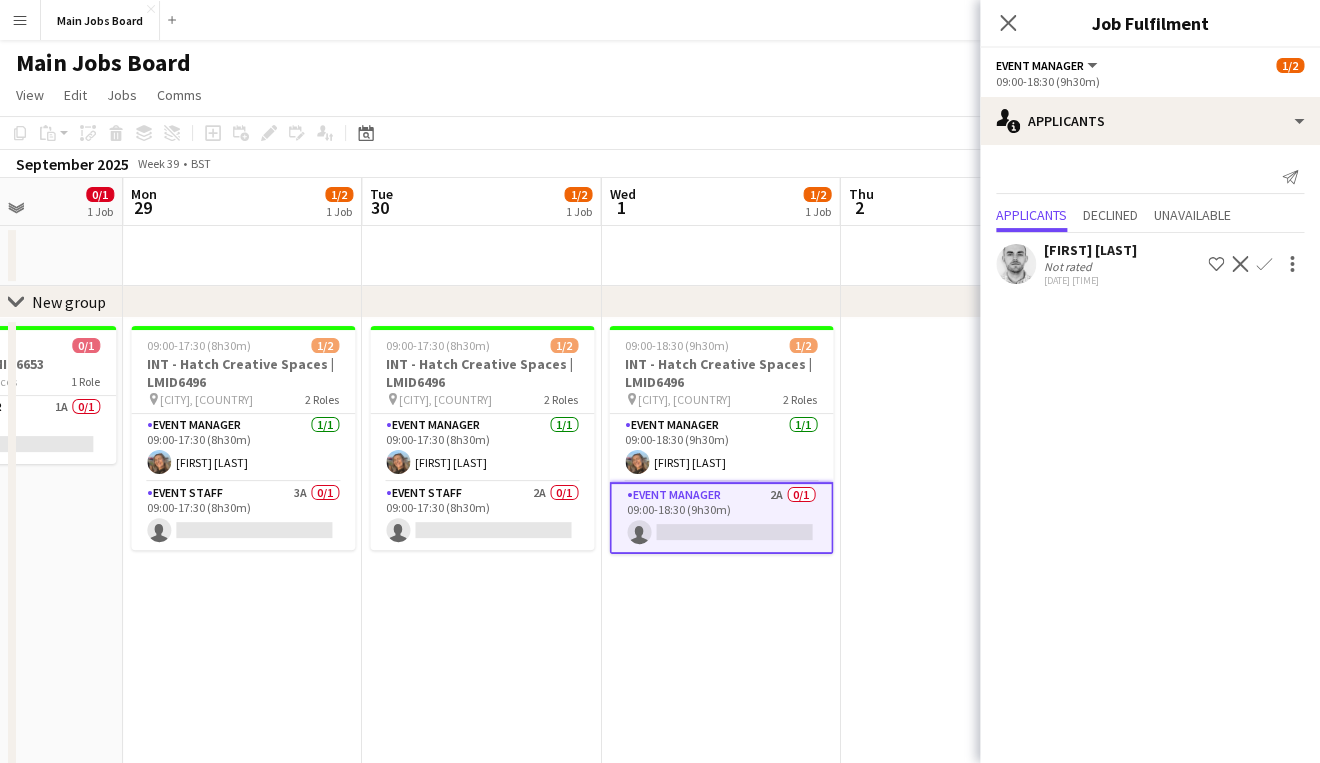 click on "INT - Hatch Creative Spaces | LMID6496
pin
Frankfurt, Germany    2 Roles   Event Manager   1/1   09:00-17:30 (8h30m)
[FIRST] [LAST]  Event Staff   2A   0/1   09:00-17:30 (8h30m)
single-neutral-actions" at bounding box center (481, 645) 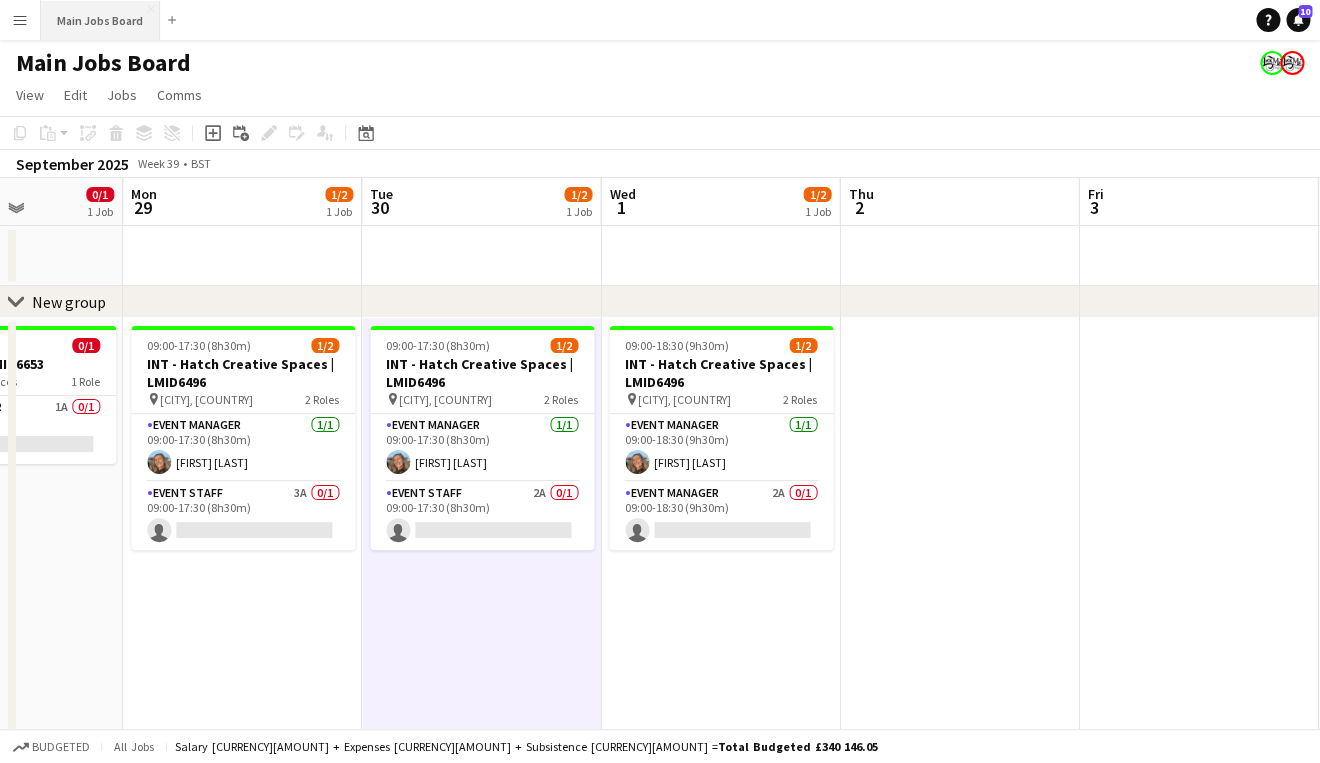 click on "Main Jobs Board
Close" at bounding box center (100, 20) 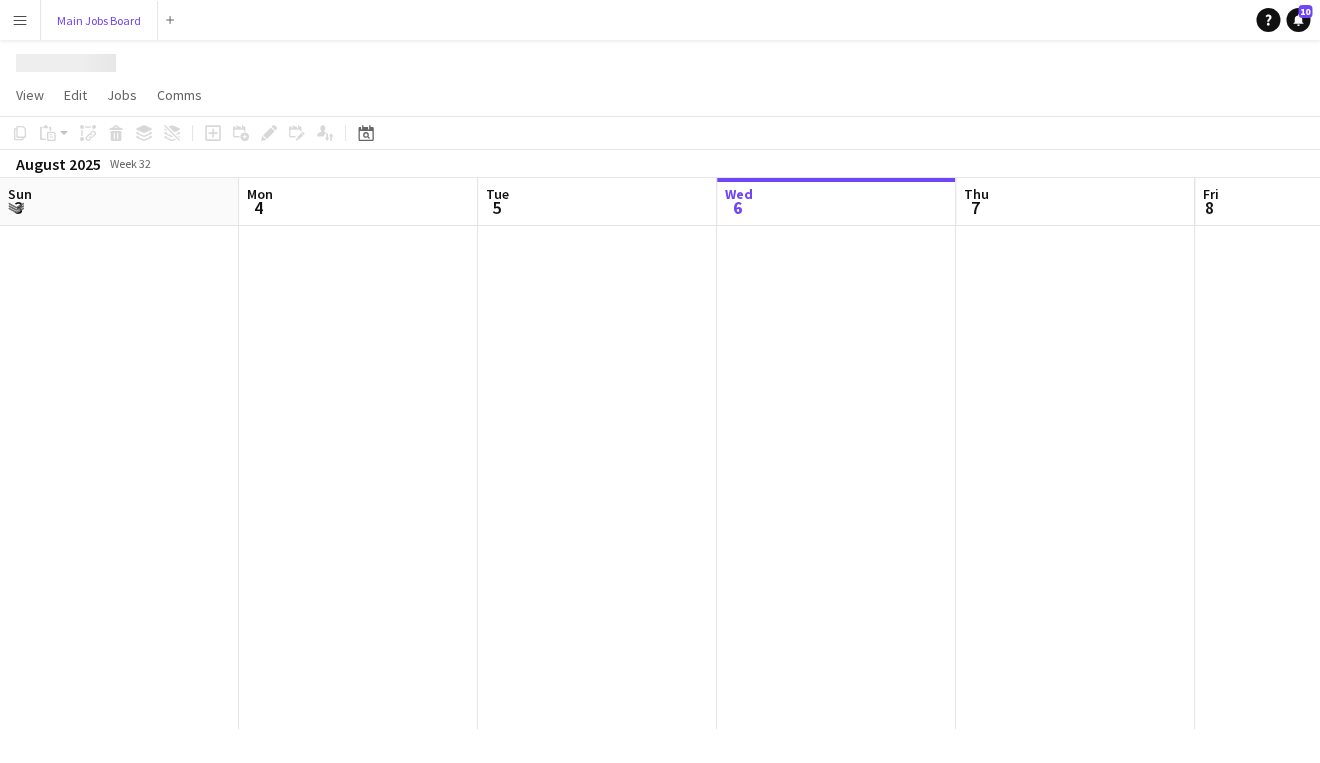 scroll, scrollTop: 0, scrollLeft: 478, axis: horizontal 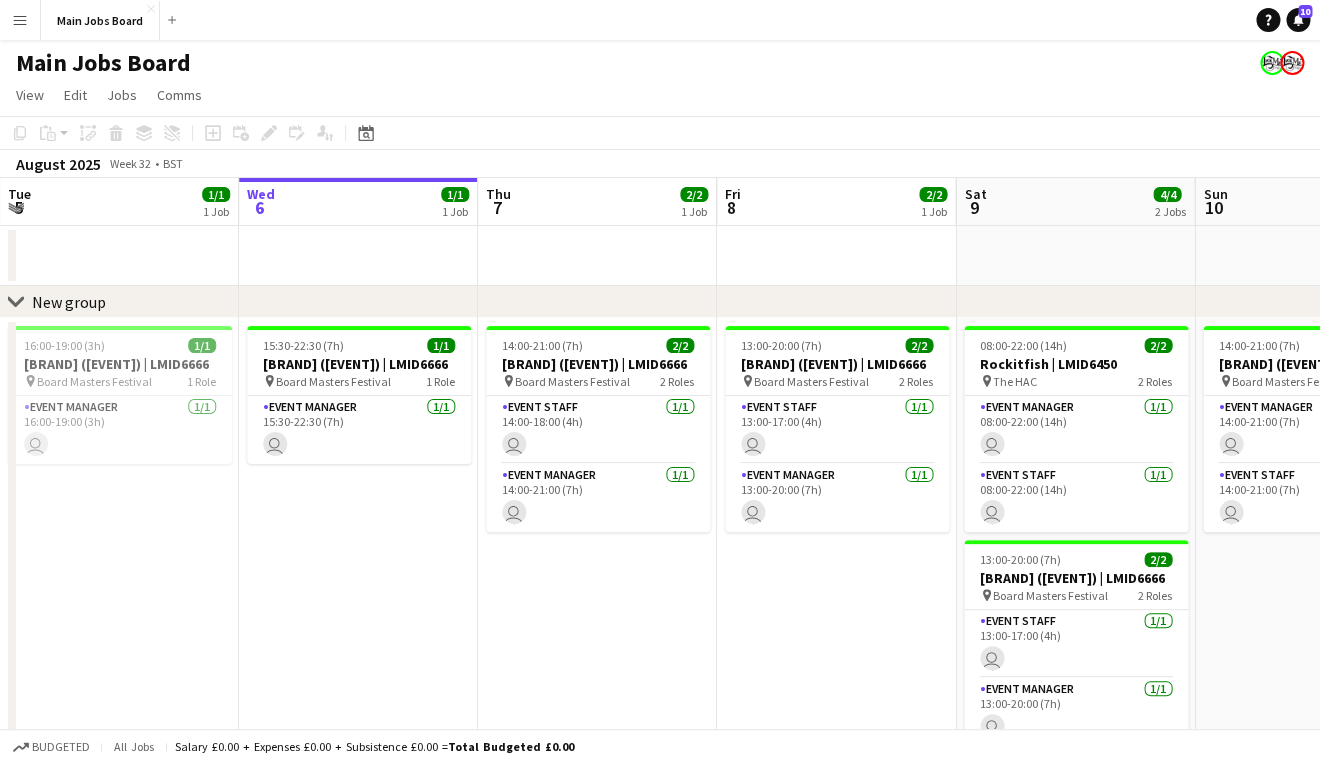 click on "Menu" at bounding box center [20, 20] 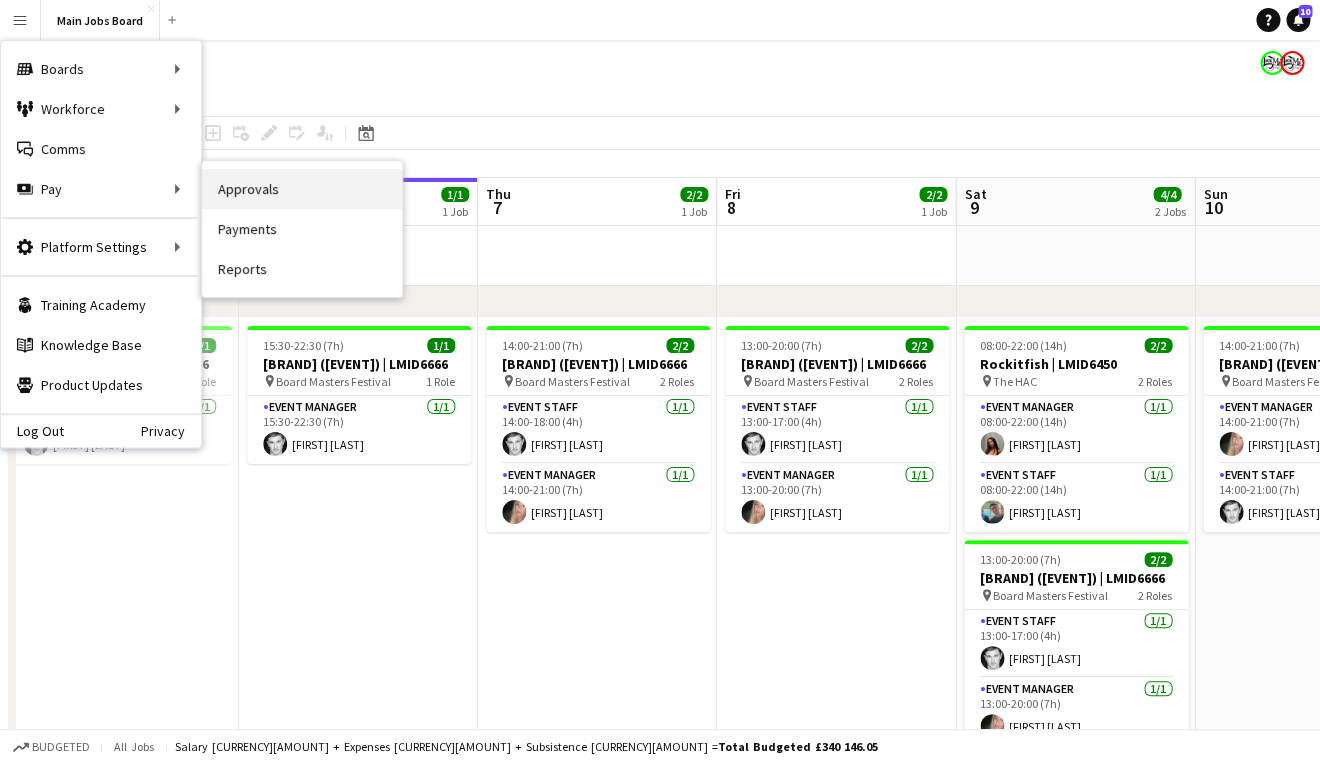 click on "Approvals" at bounding box center (302, 189) 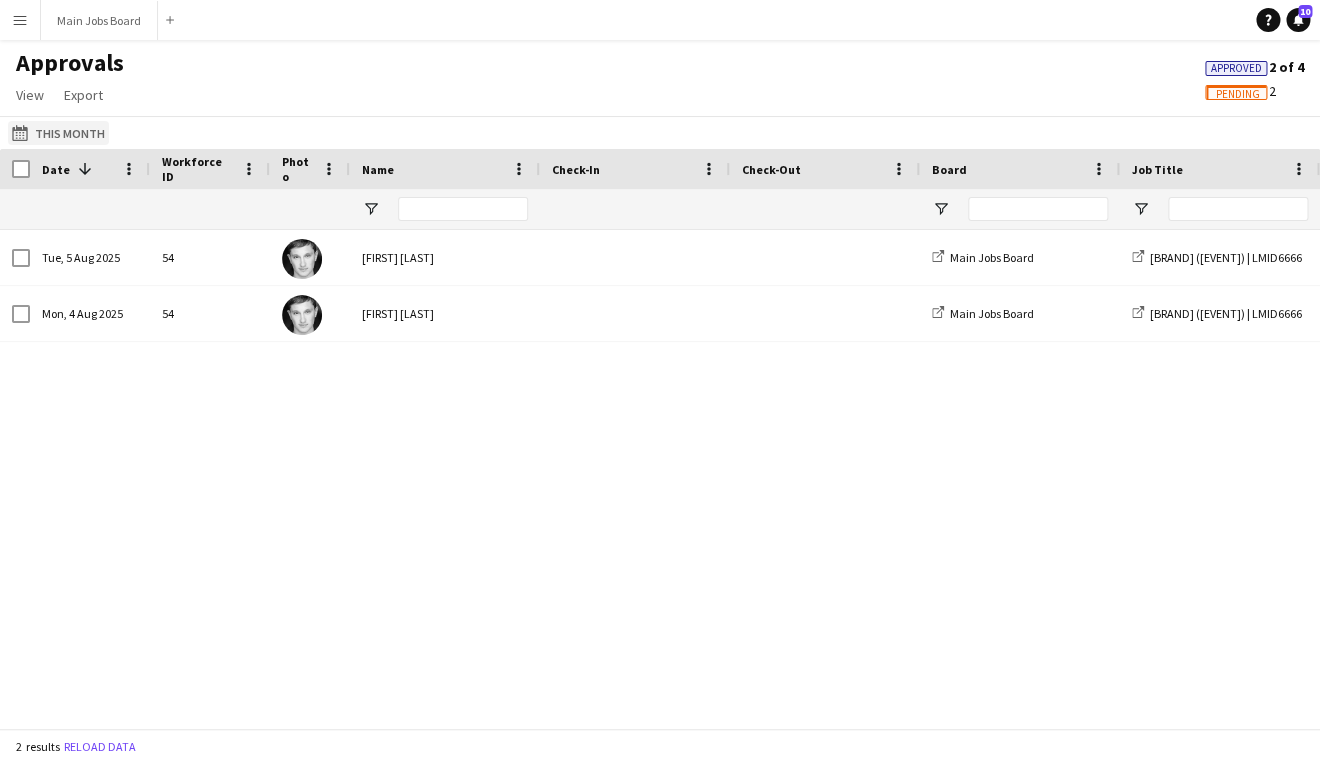 click on "This Month
This Month" 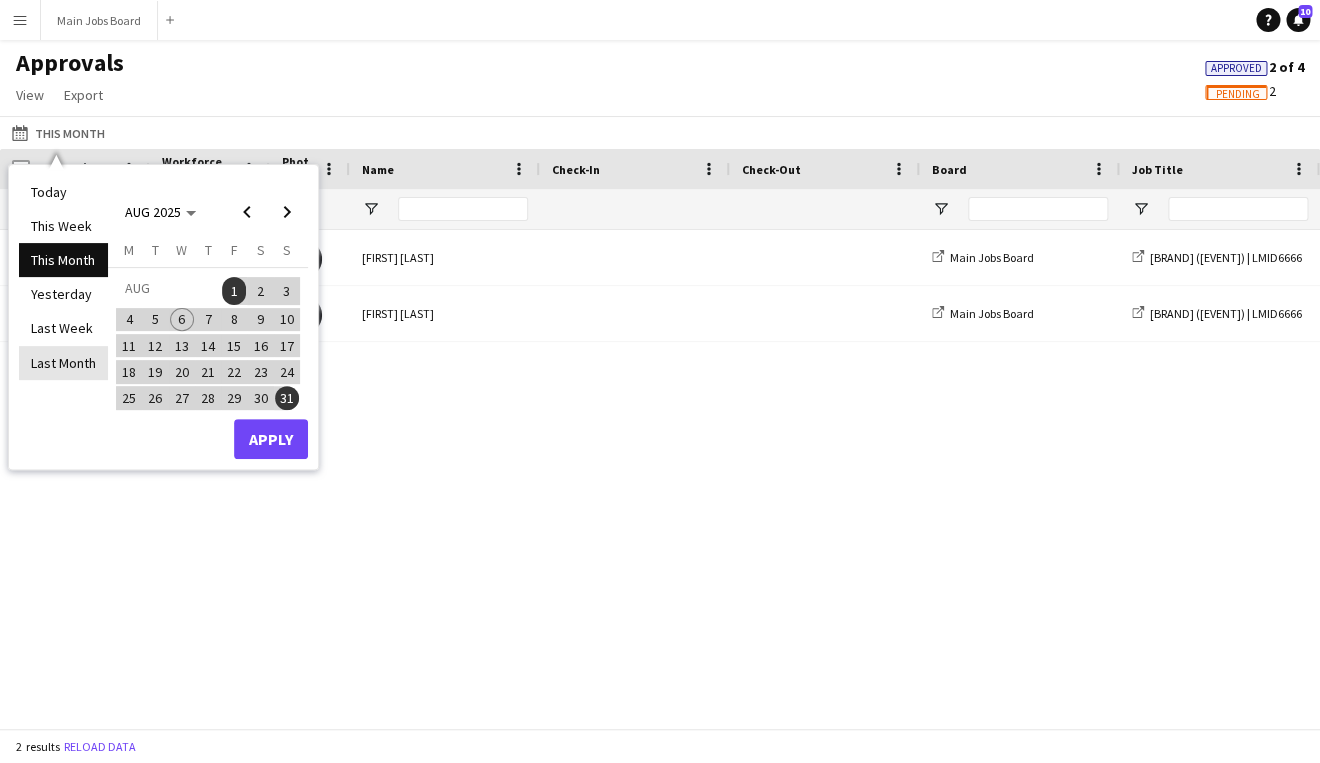 click on "Last Month" at bounding box center (63, 363) 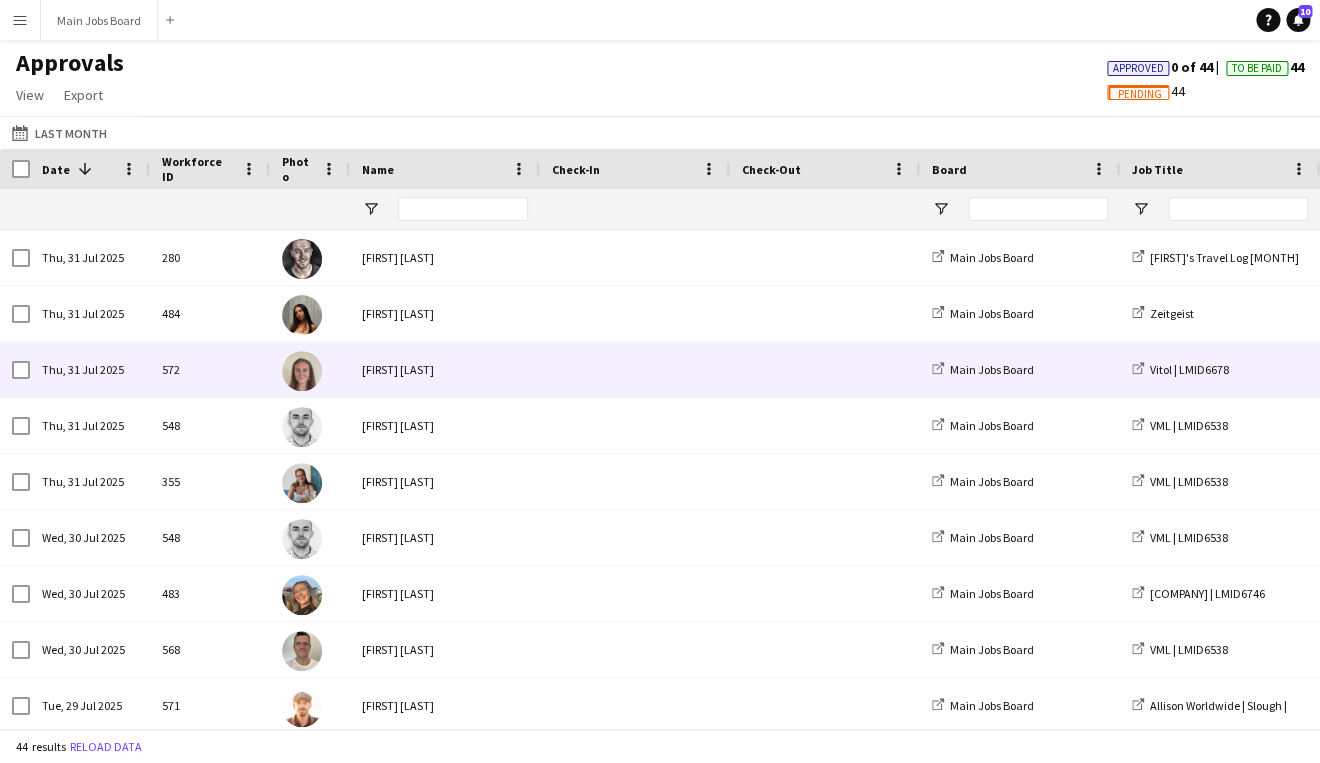 scroll 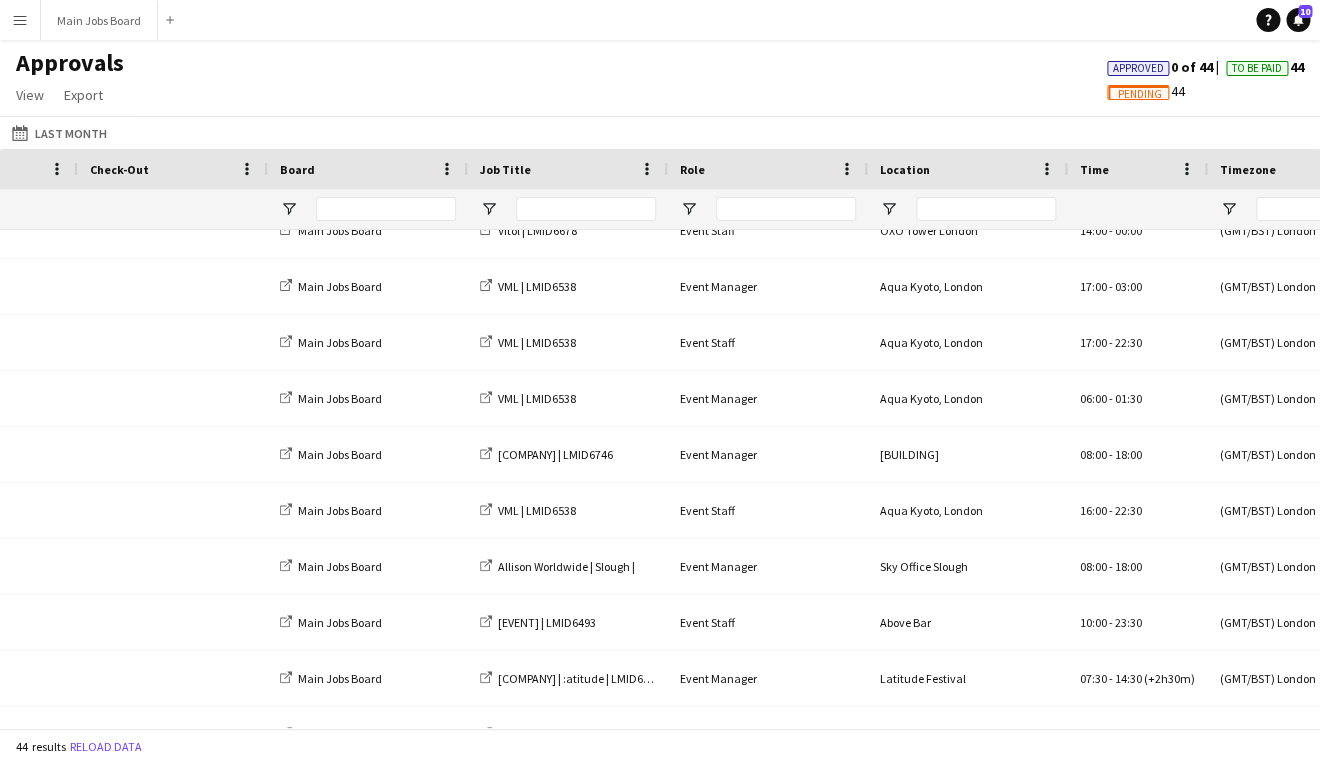 click on "Menu" at bounding box center (20, 20) 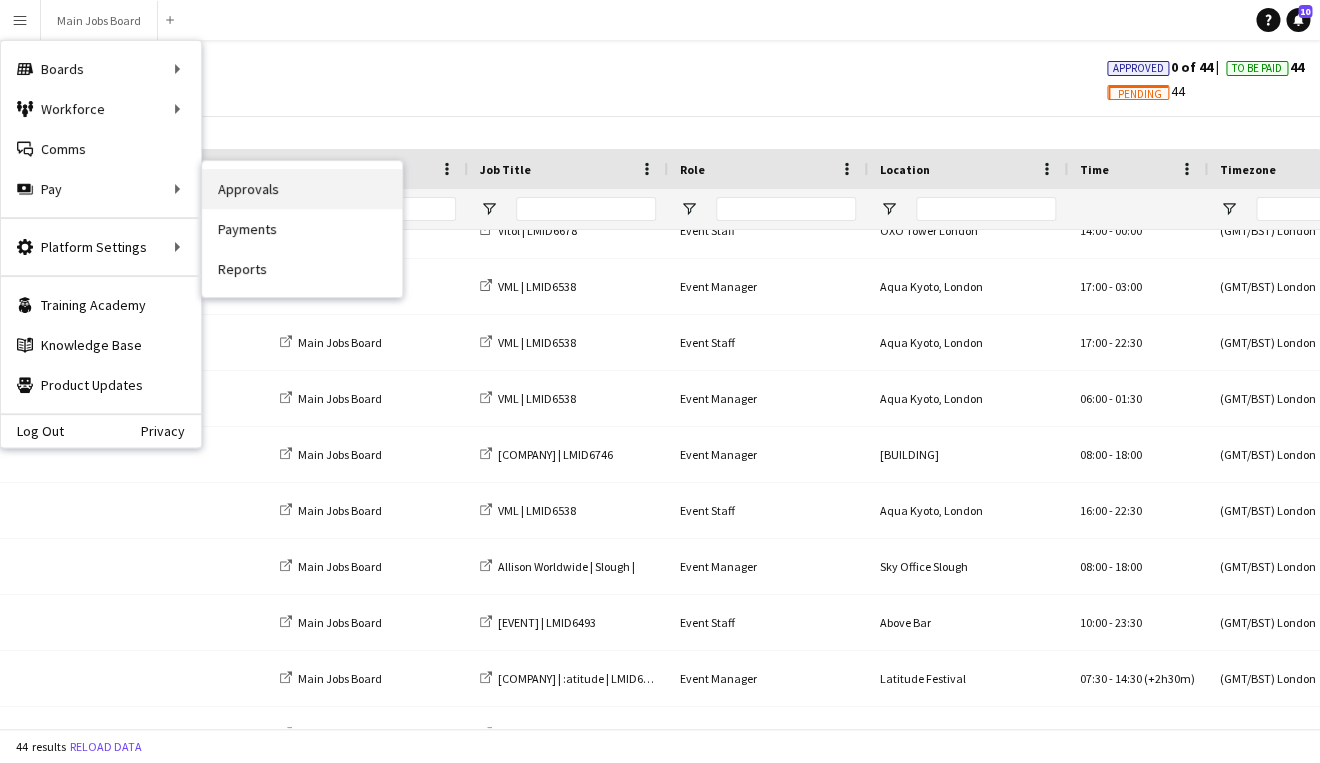 click on "Approvals" at bounding box center (302, 189) 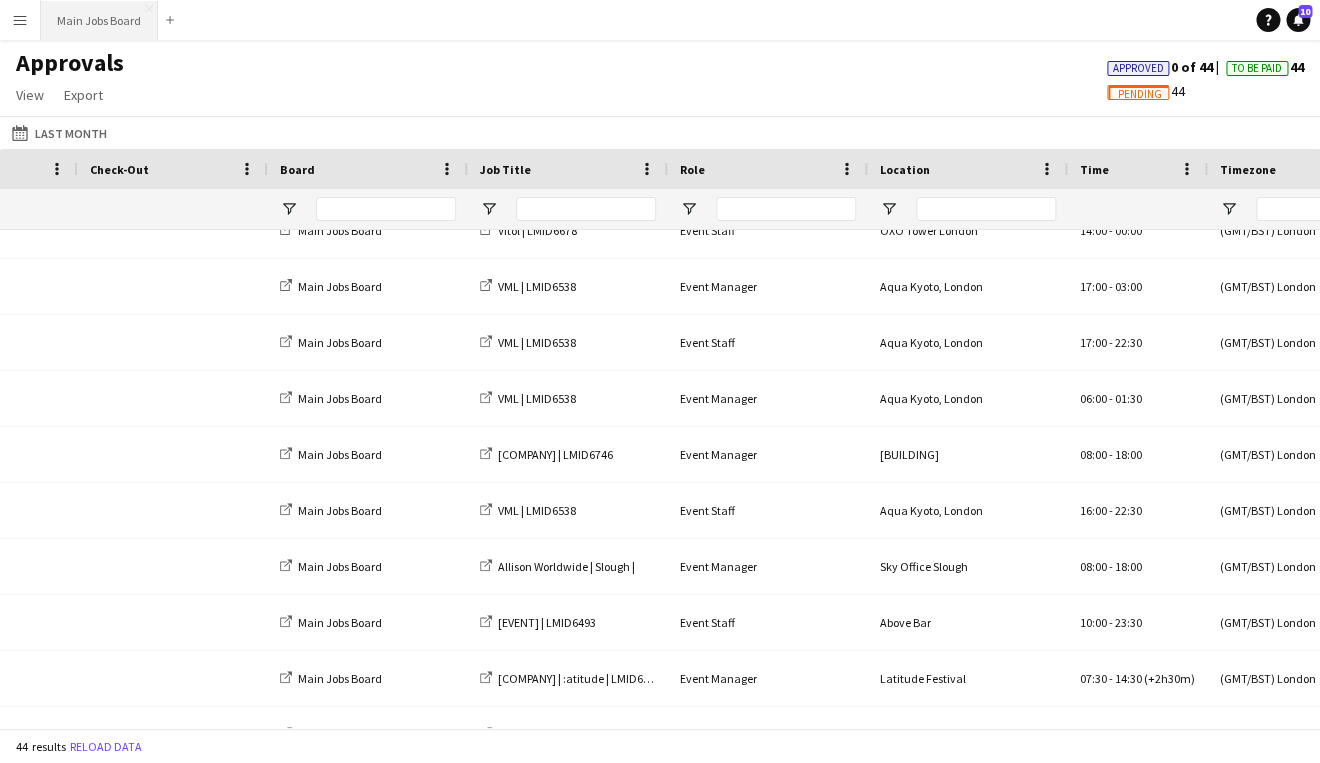 click on "Main Jobs Board
Close" at bounding box center (99, 20) 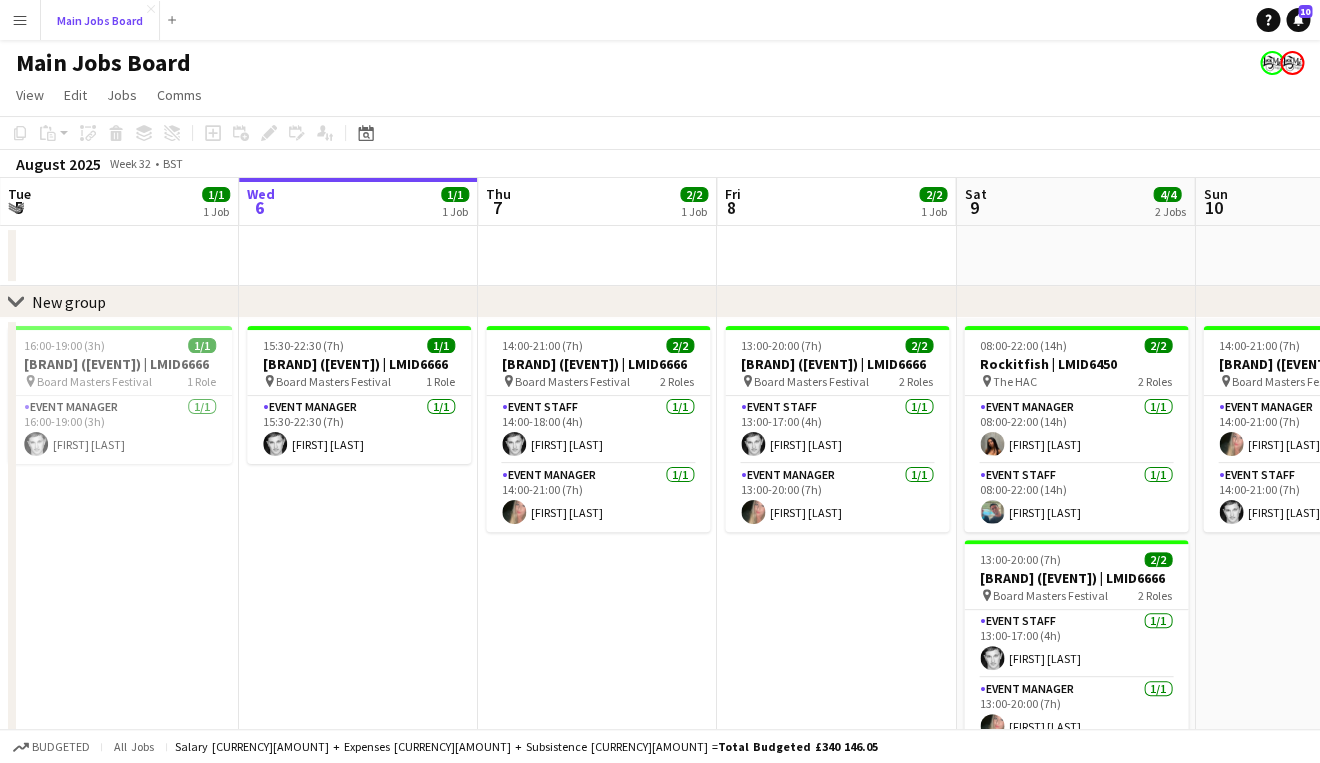 scroll, scrollTop: 1, scrollLeft: 0, axis: vertical 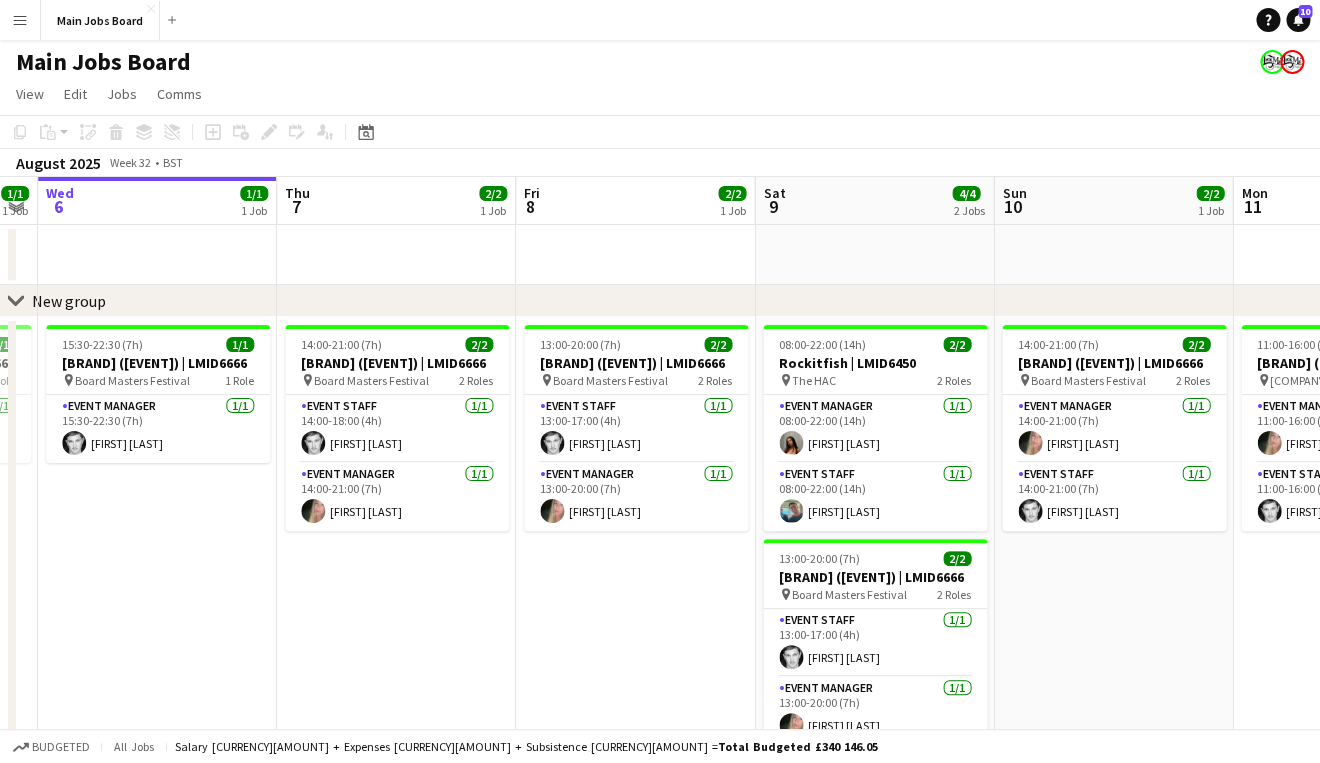 drag, startPoint x: 768, startPoint y: 624, endPoint x: 511, endPoint y: 624, distance: 257 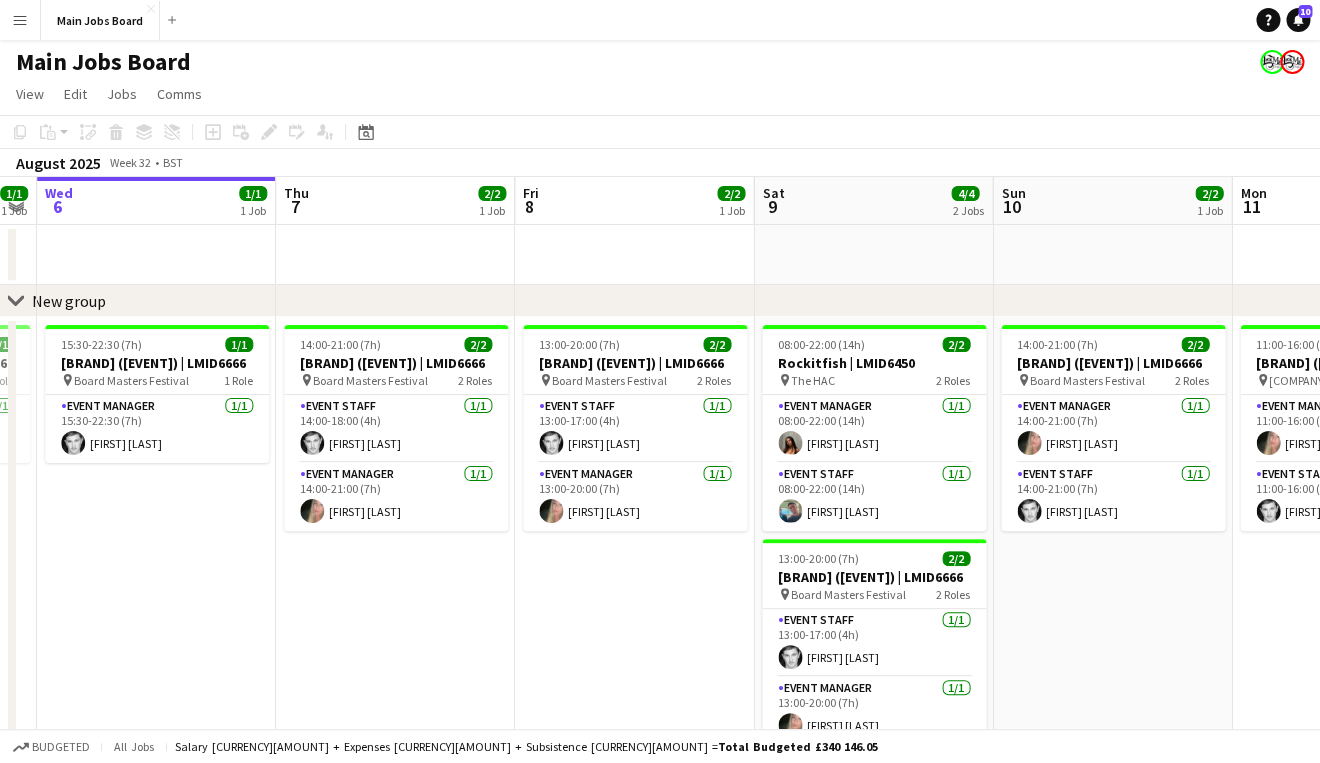 click on "Sun   3   Mon   4   1/1   1 Job   Tue   5   1/1   1 Job   Wed   6   1/1   1 Job   Thu   7   2/2   1 Job   Fri   8   2/2   1 Job   Sat   9   4/4   2 Jobs   Sun   10   2/2   1 Job   Mon   11   2/2   1 Job   Tue   12   Wed   13      11:00-16:00 (5h)    1/1   Avangarde (Board Masters) | LMID6666
pin
Board Masters Festival    1 Role   Event Manager   1/1   11:00-16:00 (5h)
Jay Slovick     16:00-19:00 (3h)    1/1   Avangarde (Board Masters) | LMID6666
pin
Board Masters Festival    1 Role   Event Manager   1/1   16:00-19:00 (3h)
Jay Slovick     15:30-22:30 (7h)    1/1   Avangarde (Board Masters) | LMID6666
pin
Board Masters Festival   1 Role   Event Manager   1/1   15:30-22:30 (7h)
Jay Slovick     14:00-21:00 (7h)    2/2   Avangarde (Board Masters) | LMID6666
pin
Board Masters Festival   2 Roles   Event Staff   1/1   14:00-18:00 (4h)
Jay Slovick  Event Manager" at bounding box center [660, 500] 